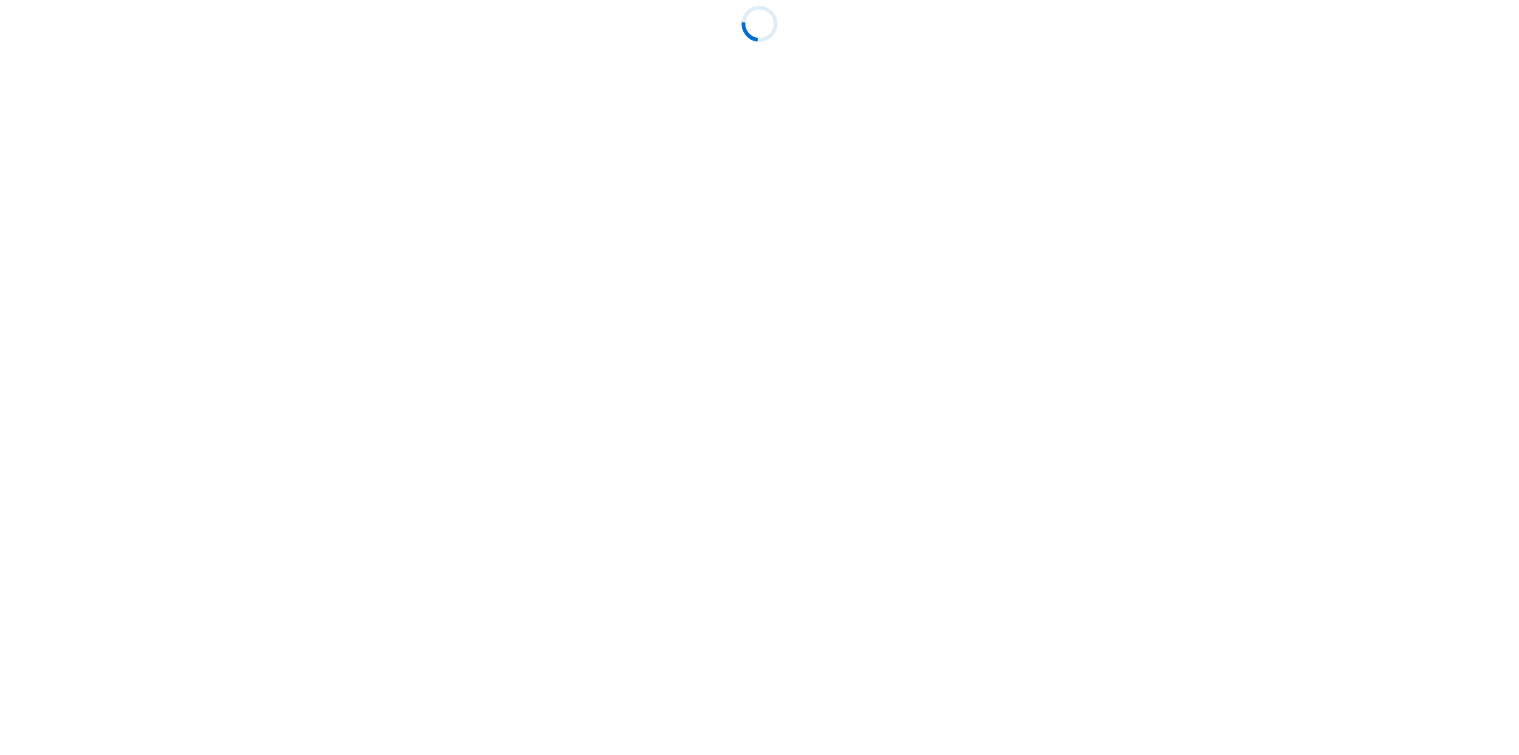 scroll, scrollTop: 0, scrollLeft: 0, axis: both 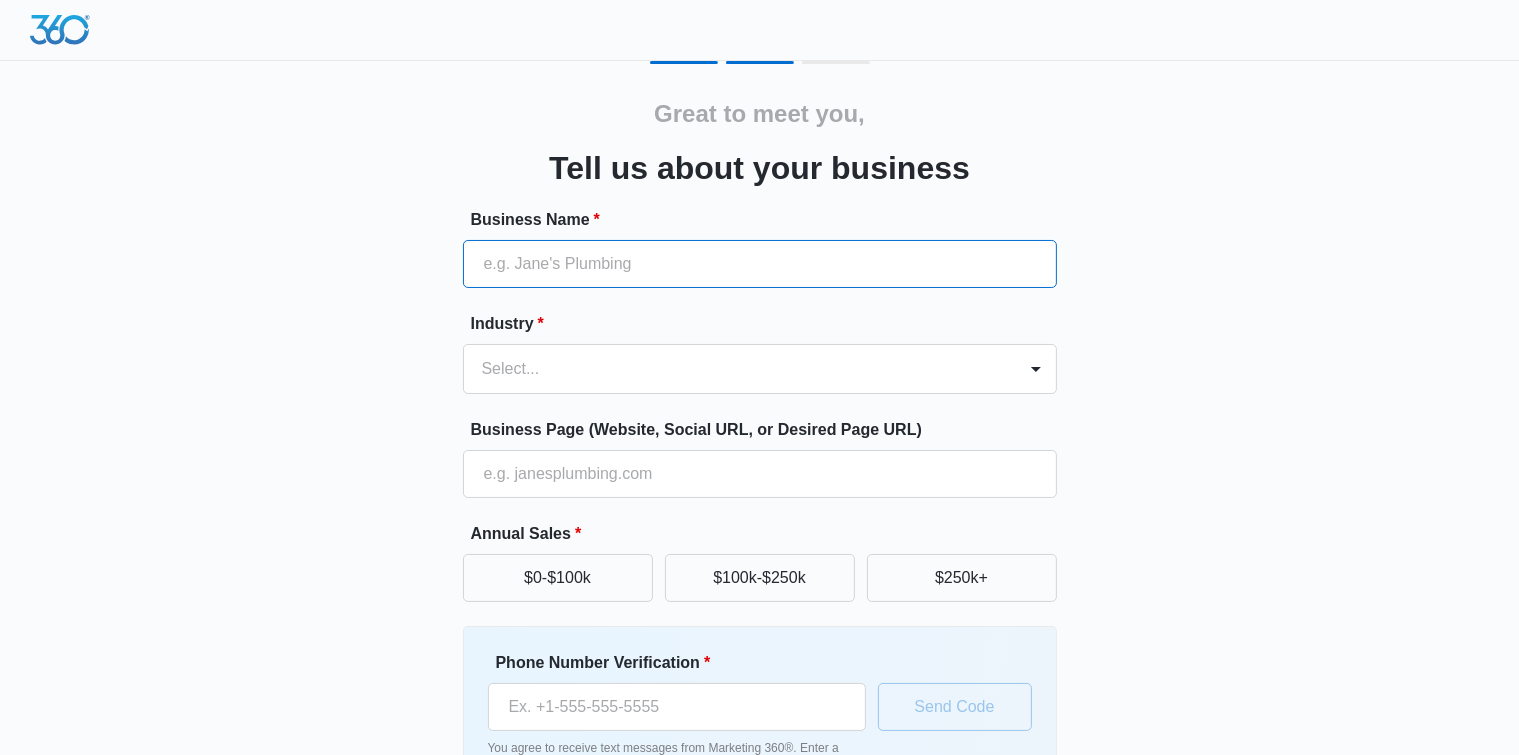 click on "Business Name *" at bounding box center [760, 264] 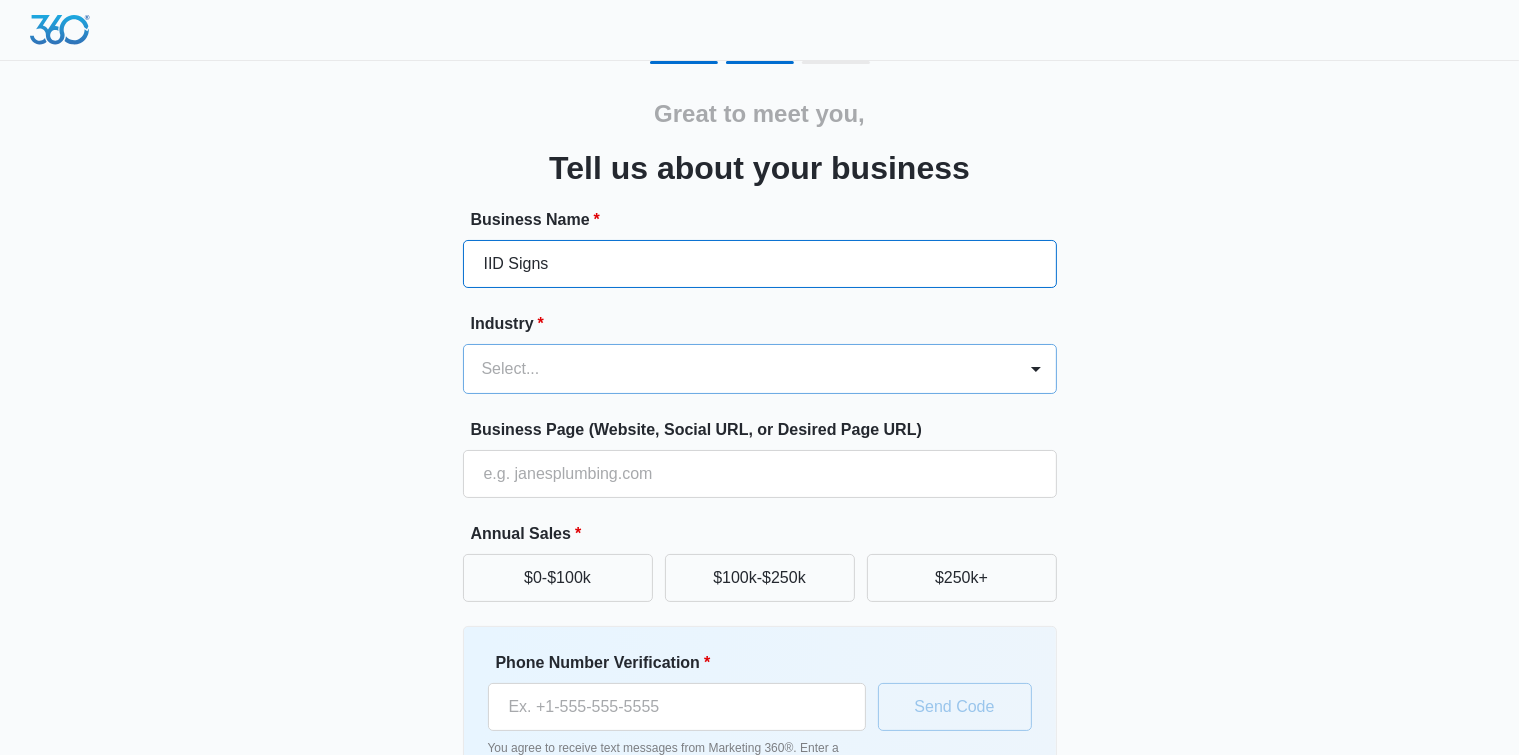 type on "IID Signs" 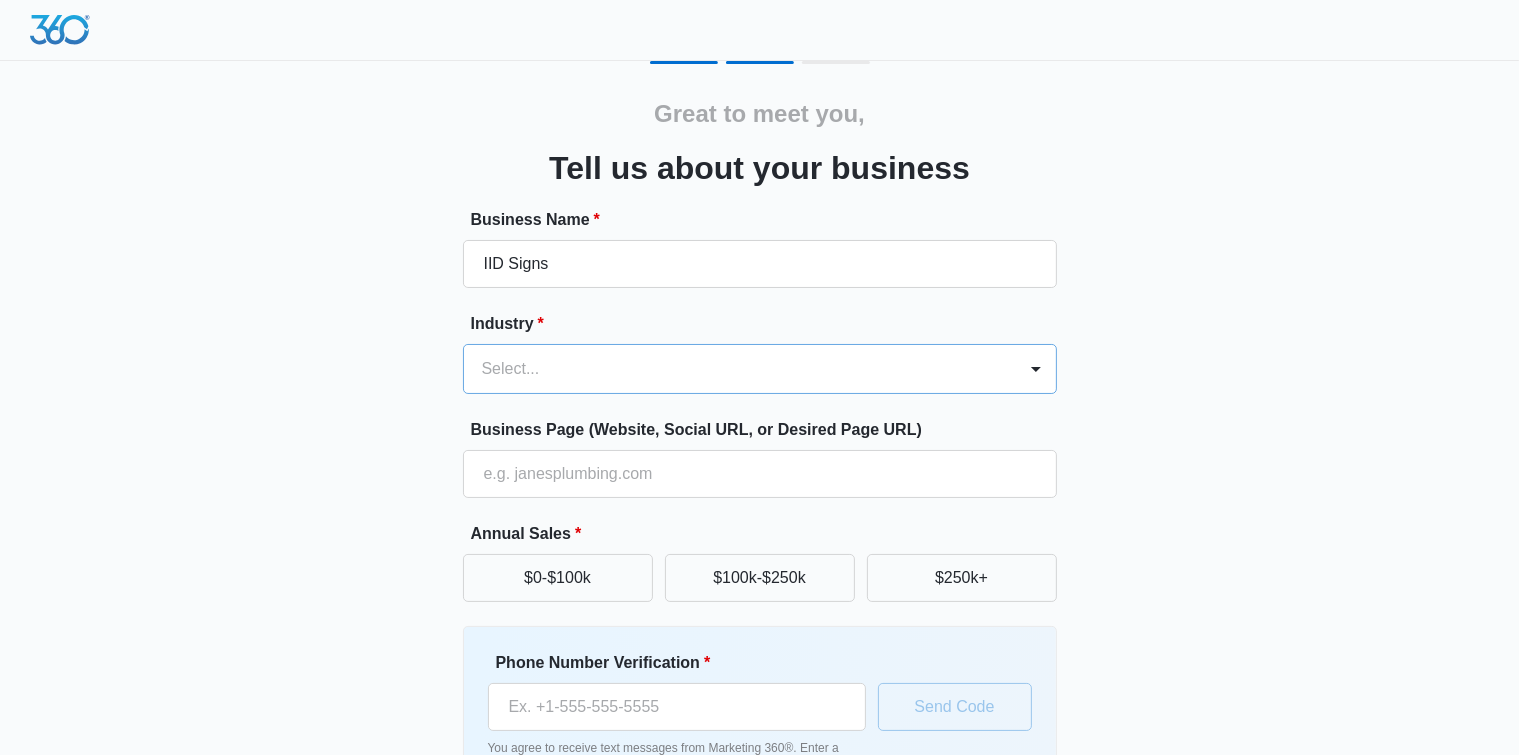 click at bounding box center (736, 369) 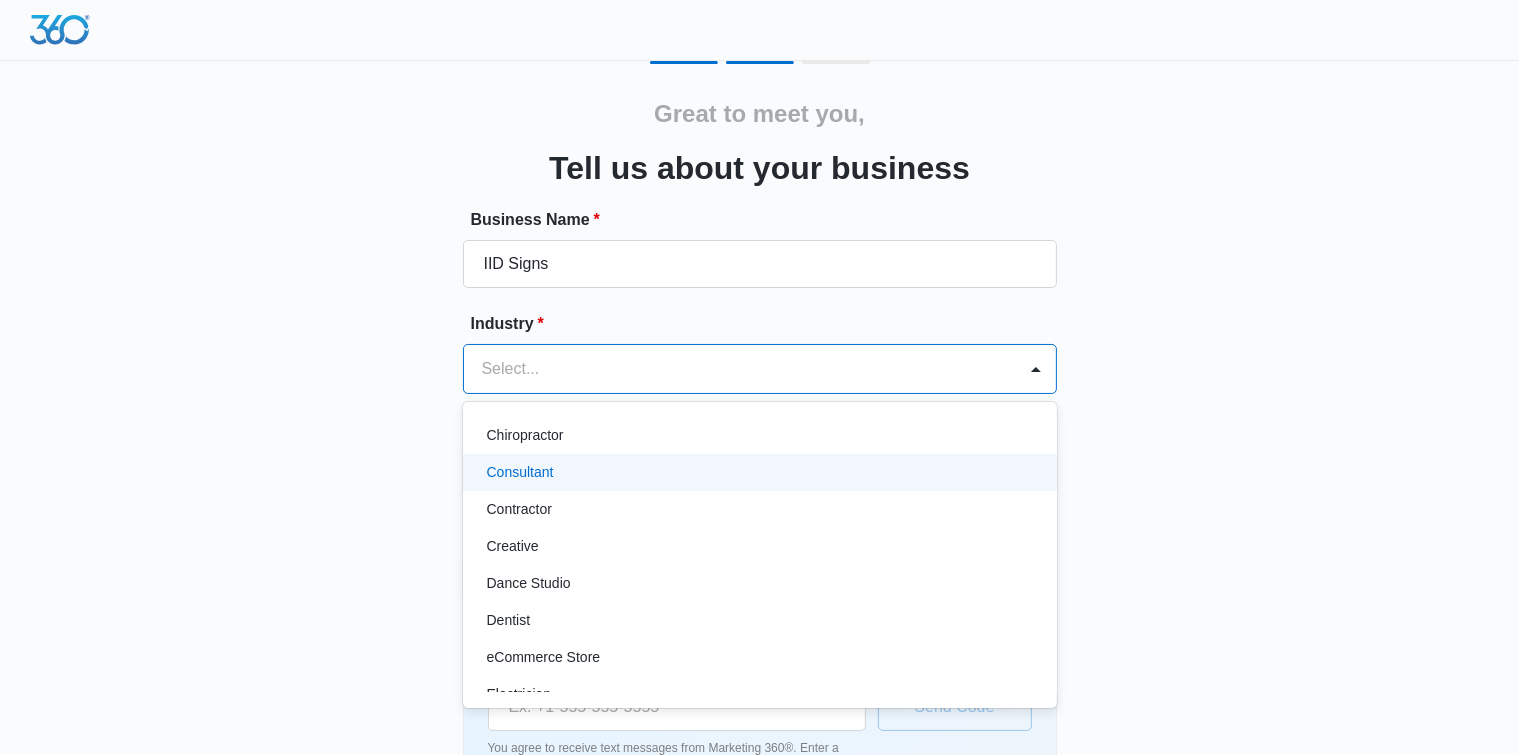 scroll, scrollTop: 300, scrollLeft: 0, axis: vertical 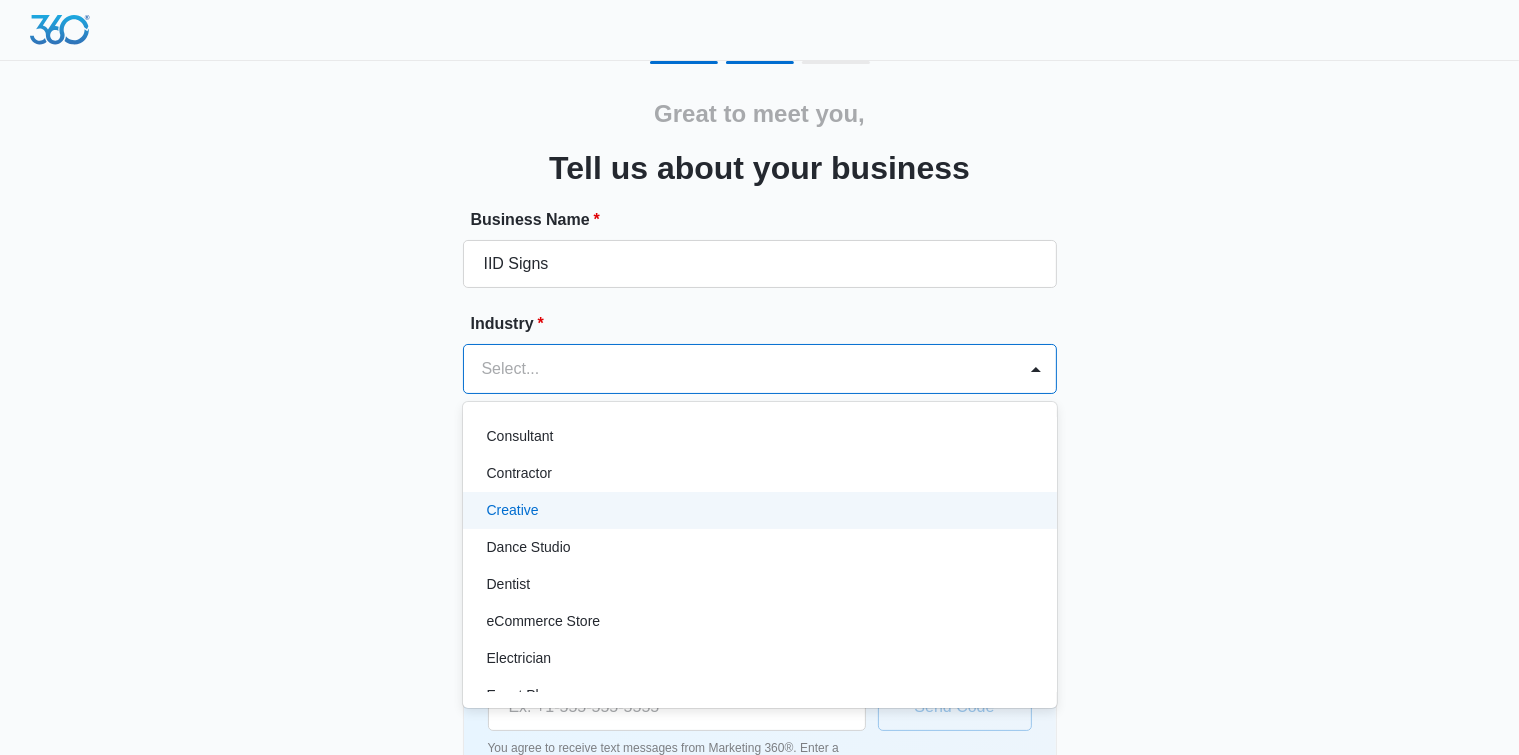 click on "Creative" at bounding box center [513, 510] 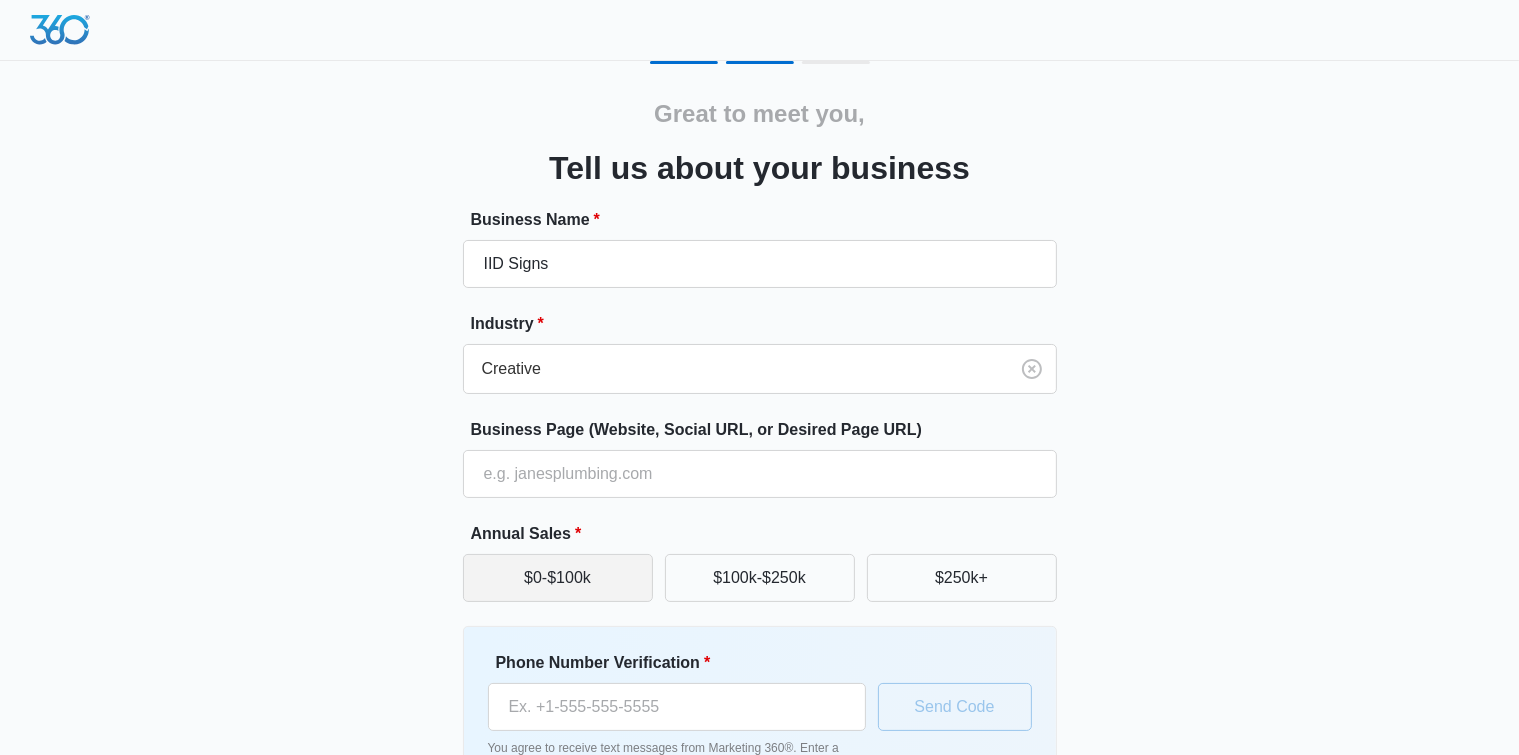 click on "$0-$100k" at bounding box center (558, 578) 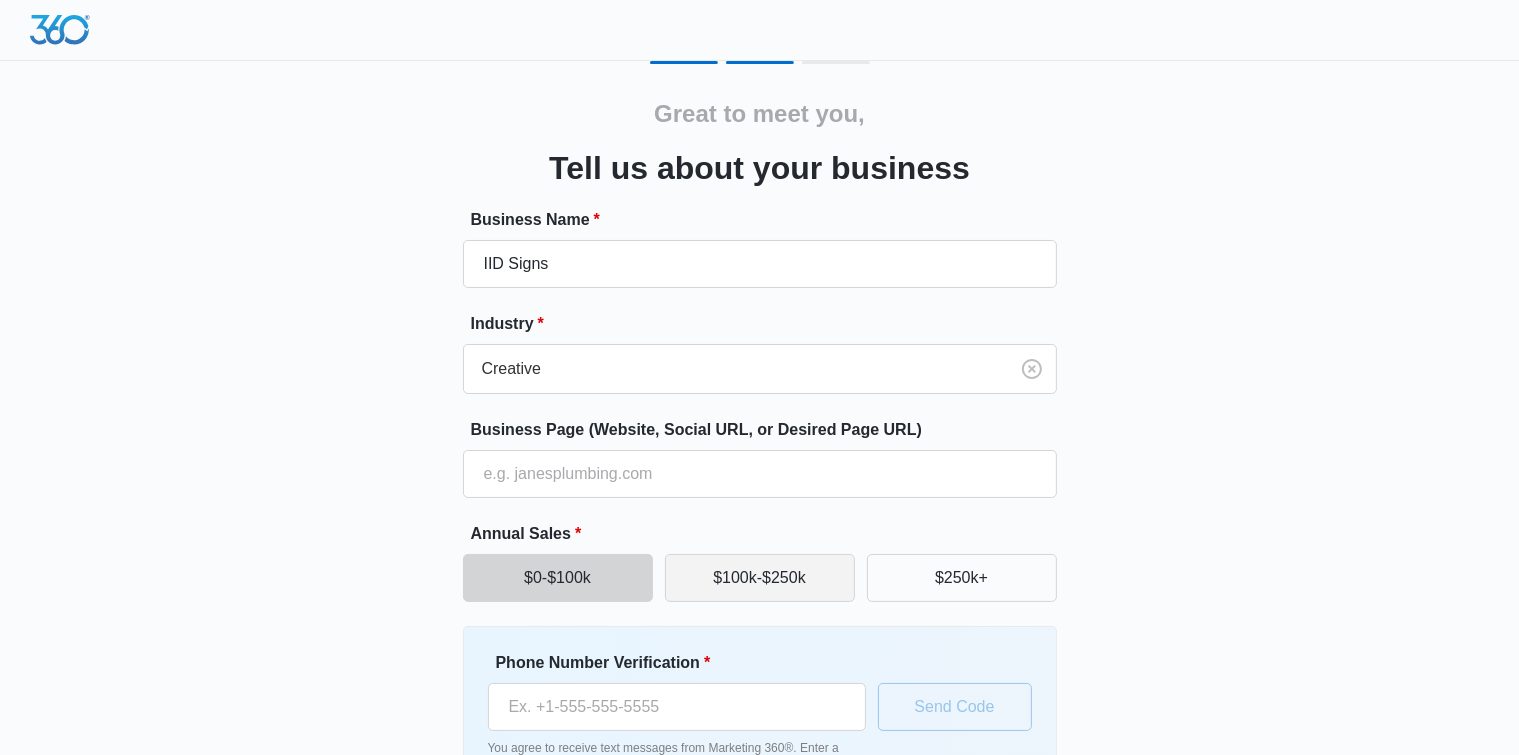 click on "$100k-$250k" at bounding box center [760, 578] 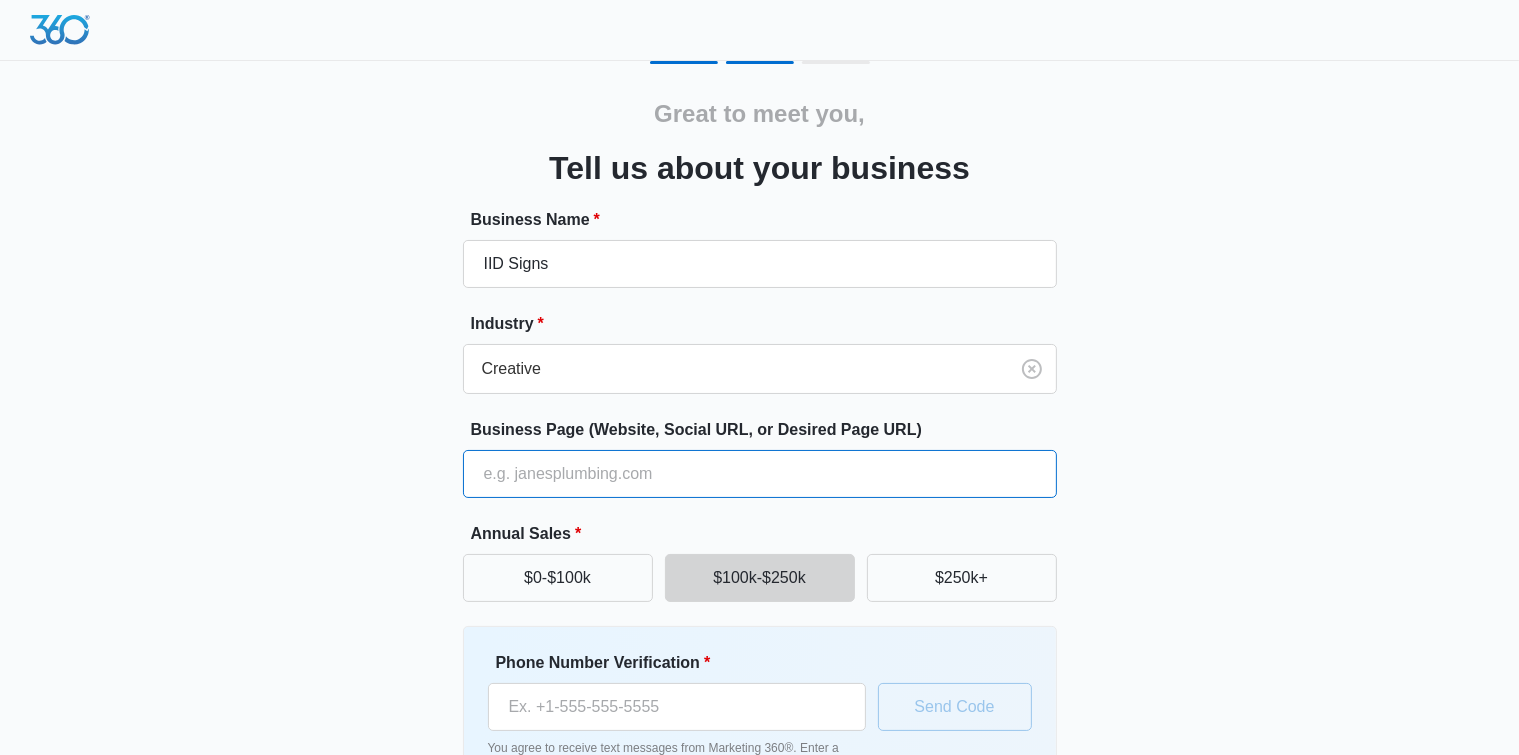 click on "Business Page (Website, Social URL, or Desired Page URL)" at bounding box center [760, 474] 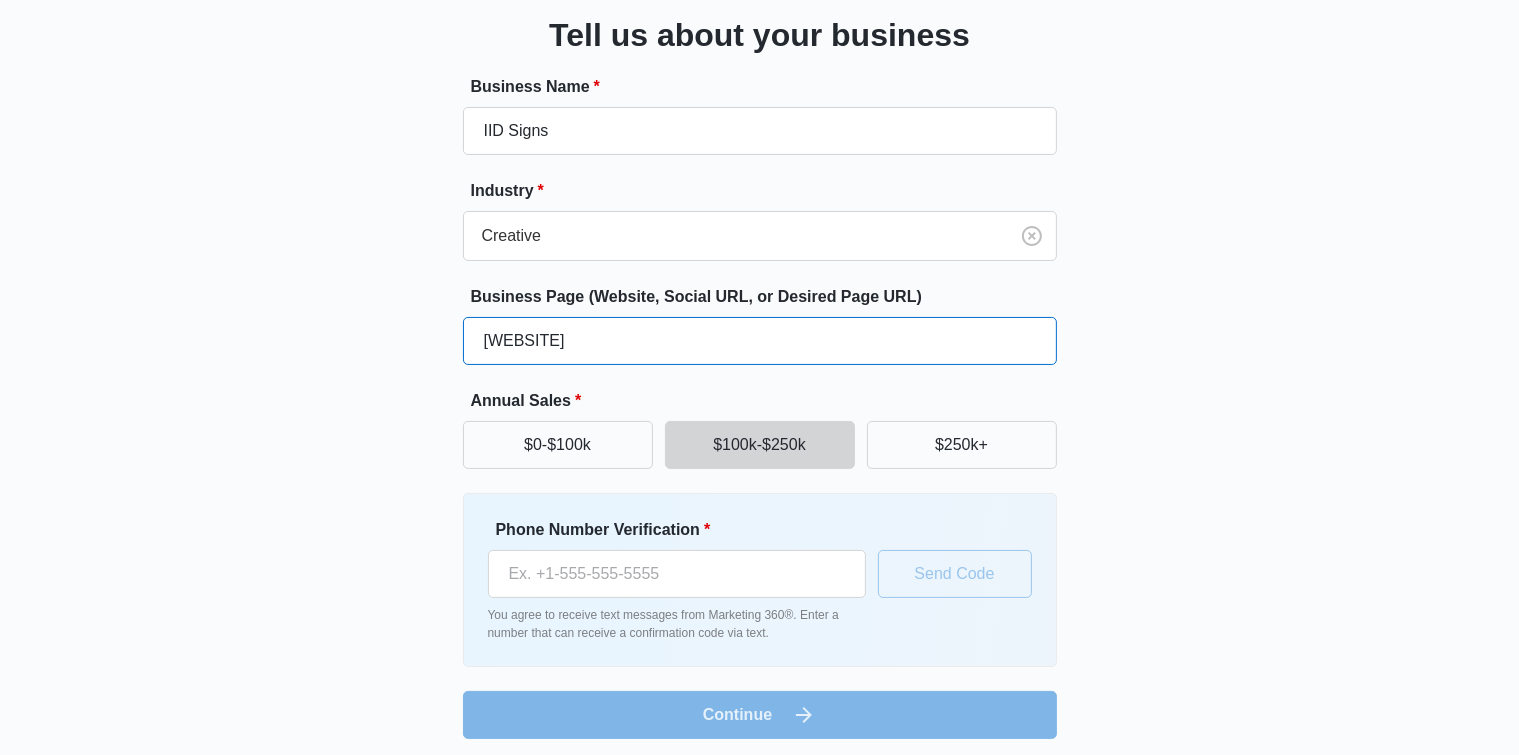 scroll, scrollTop: 140, scrollLeft: 0, axis: vertical 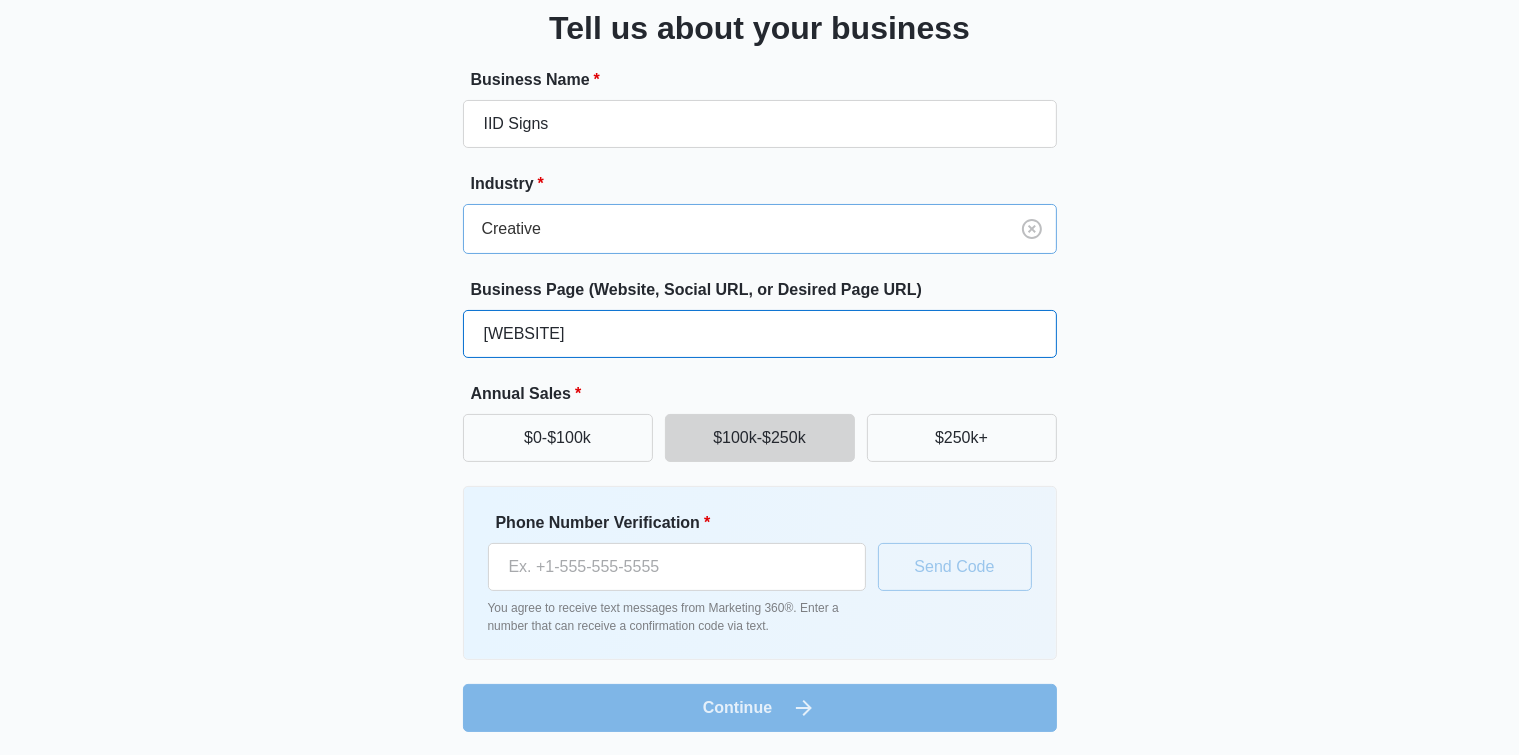 type on "iidsigns.com" 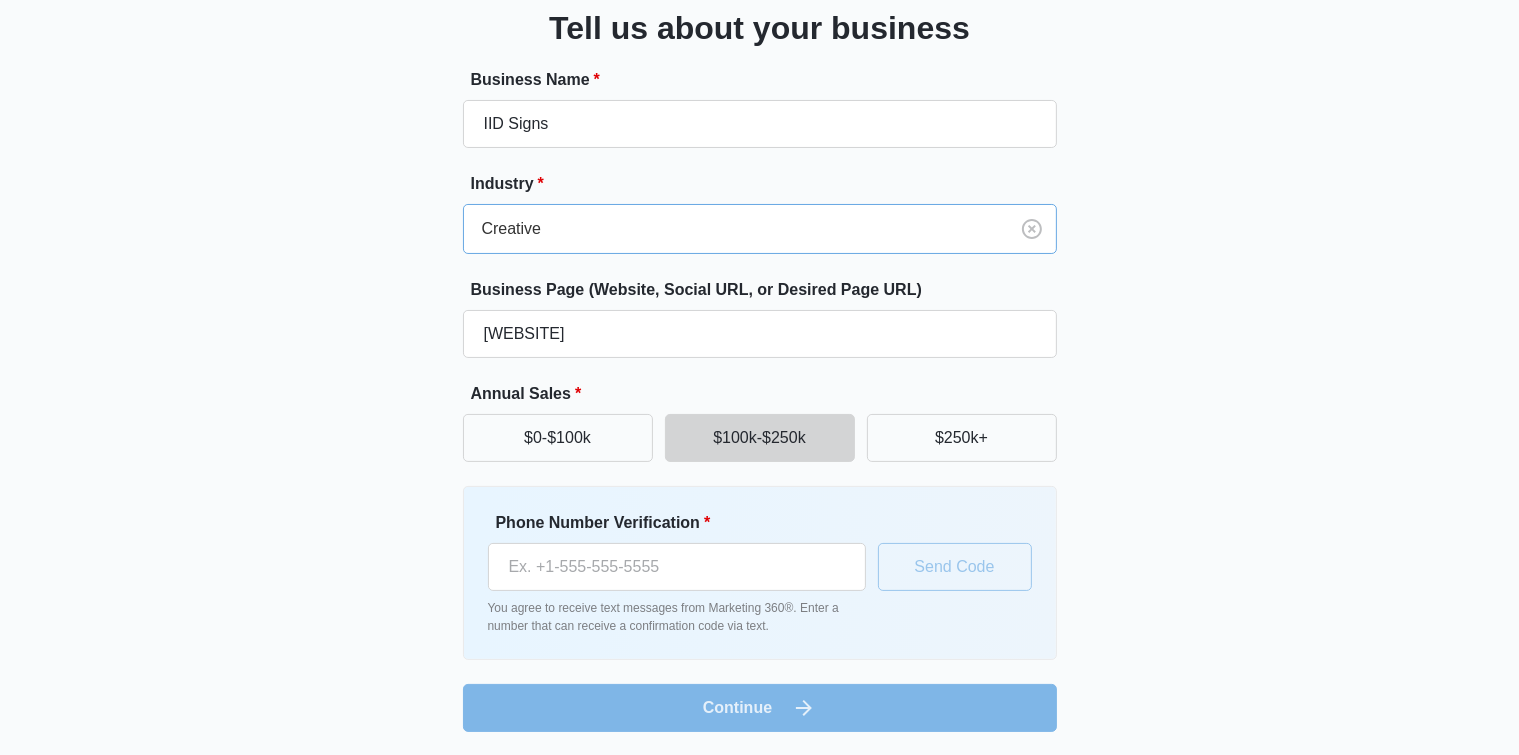 click at bounding box center [732, 229] 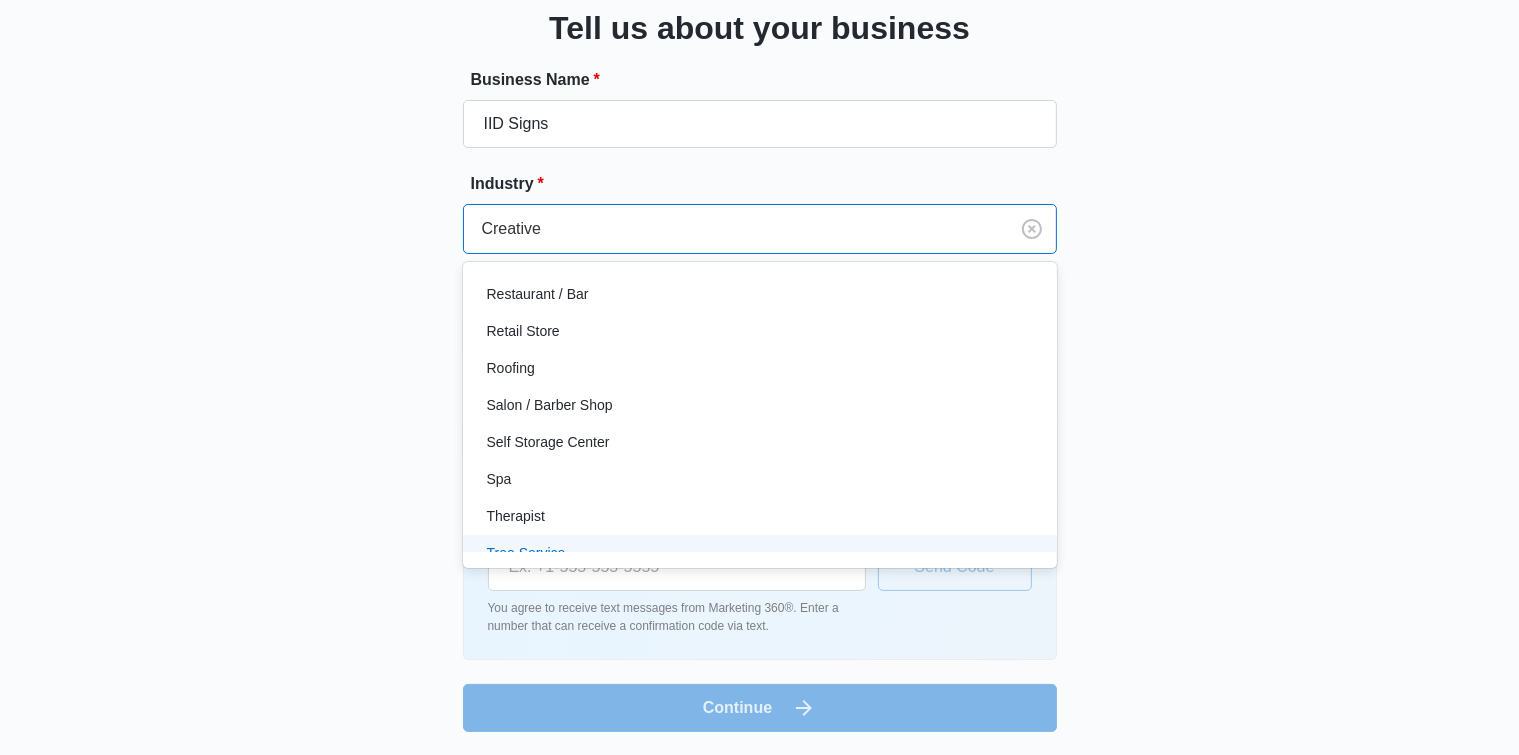 scroll, scrollTop: 1549, scrollLeft: 0, axis: vertical 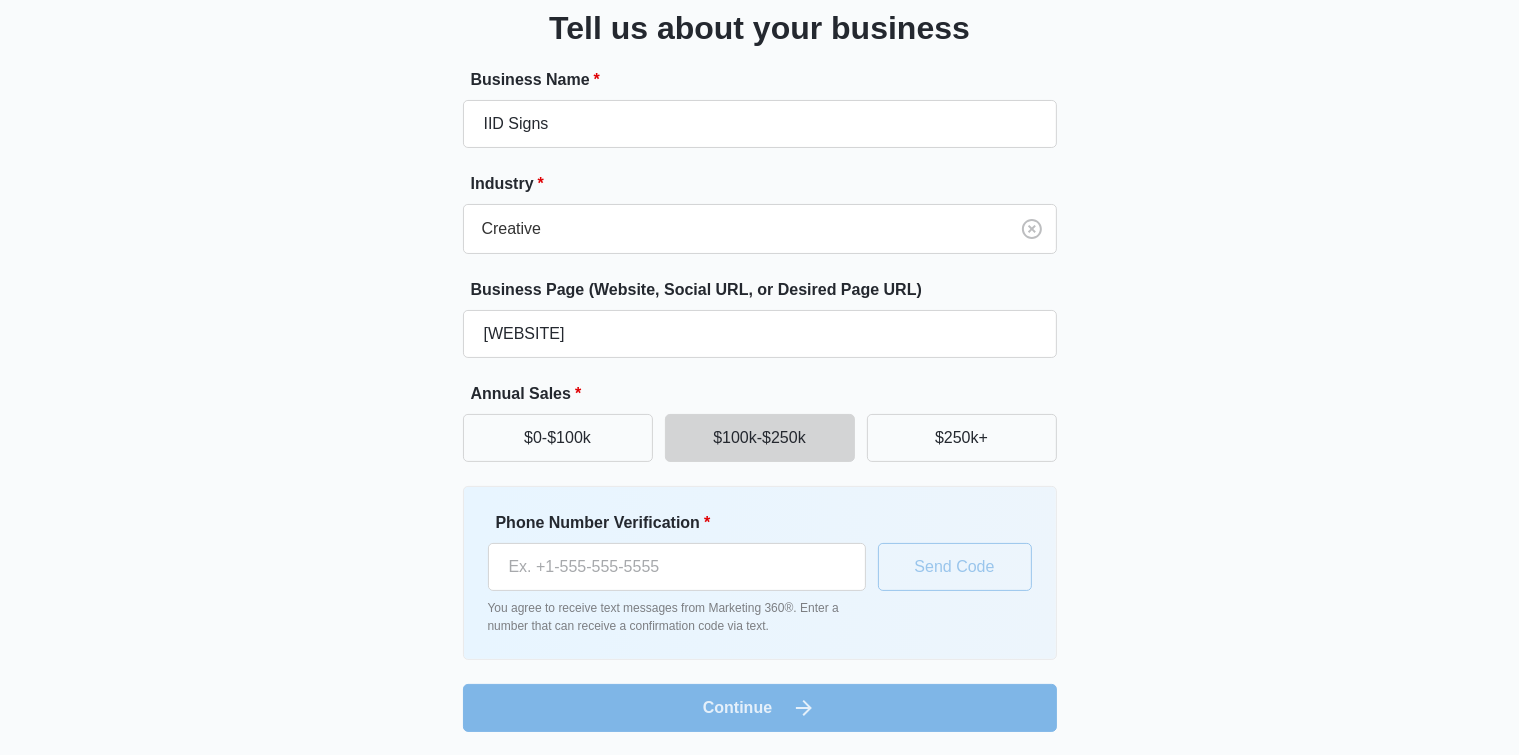 click on "Business Name * IID Signs Industry * Creative Business Page (Website, Social URL, or Desired Page URL) iidsigns.com Annual Sales * $0-$100k $100k-$250k $250k+ Phone Number Verification * You agree to receive text messages from Marketing 360®. Enter a number that can receive a confirmation code via text. Send Code Continue" at bounding box center [760, 400] 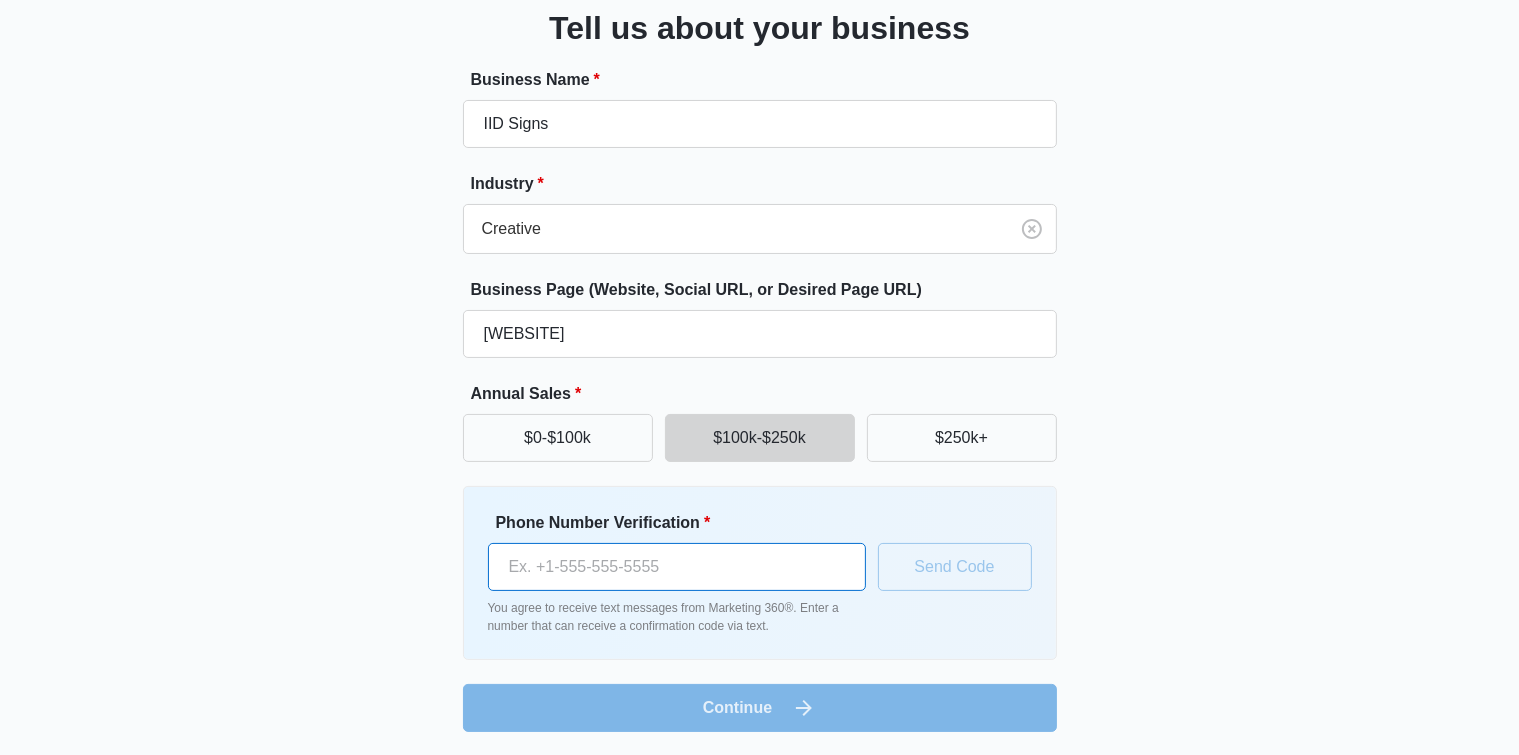 click on "Phone Number Verification *" at bounding box center [677, 567] 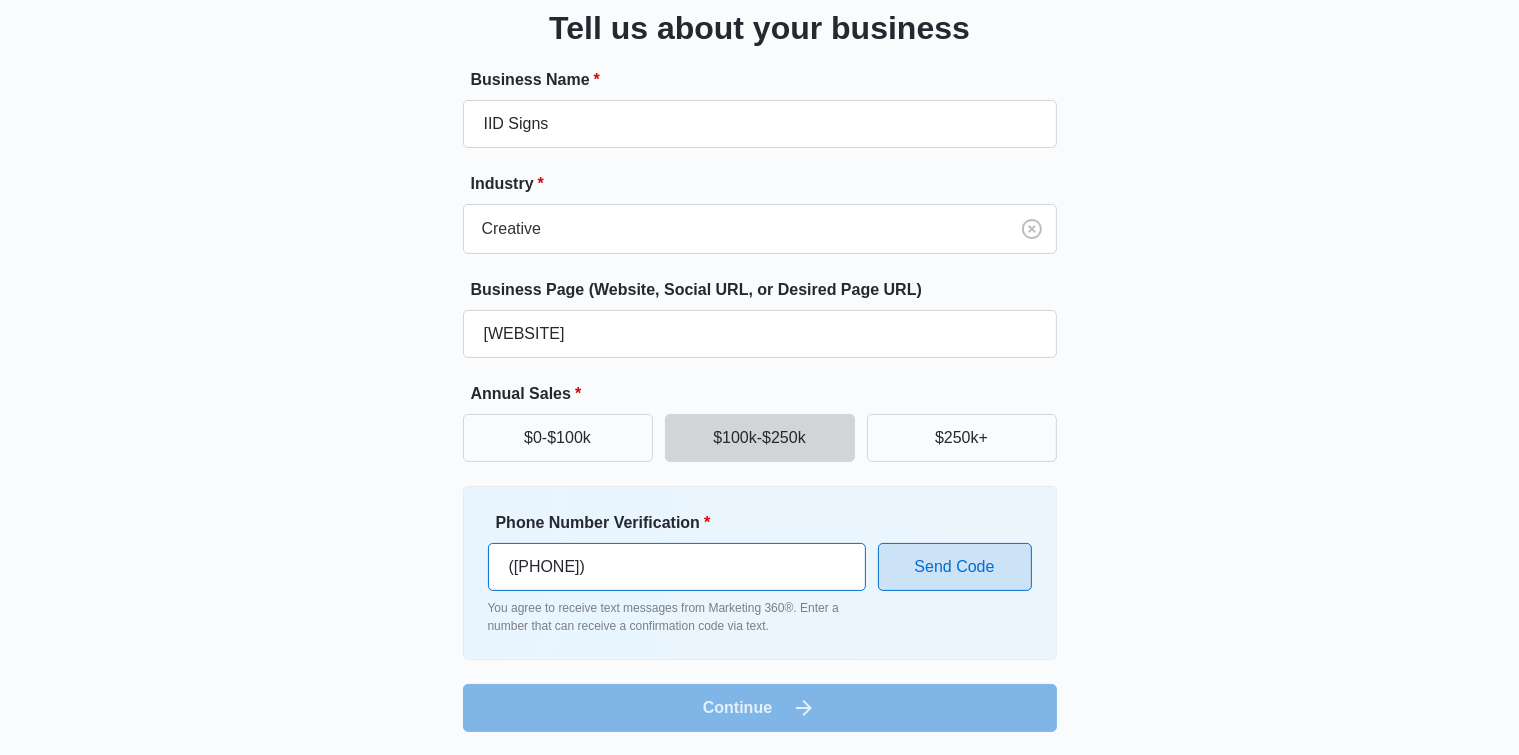 type on "(609) 230-6272" 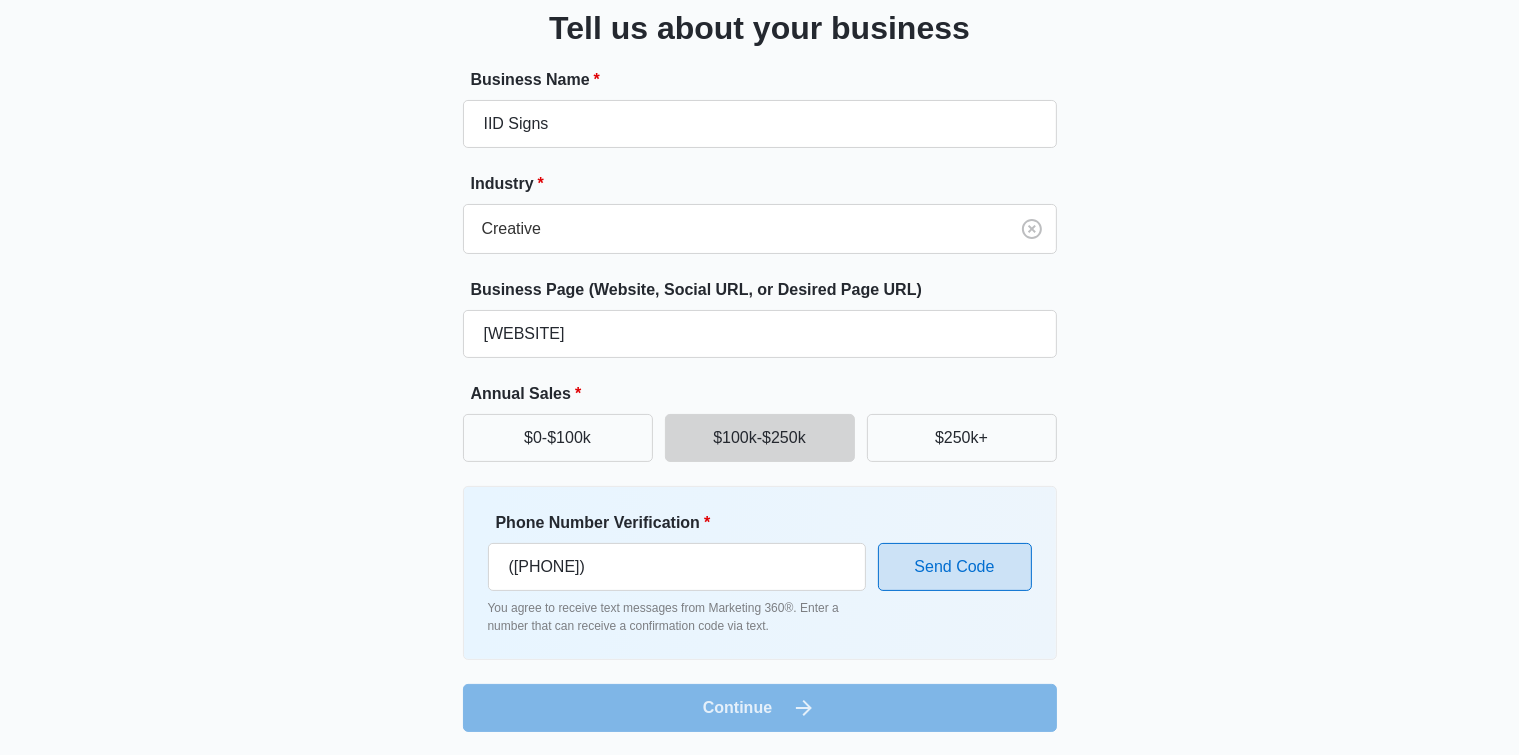 click on "Send Code" at bounding box center [955, 567] 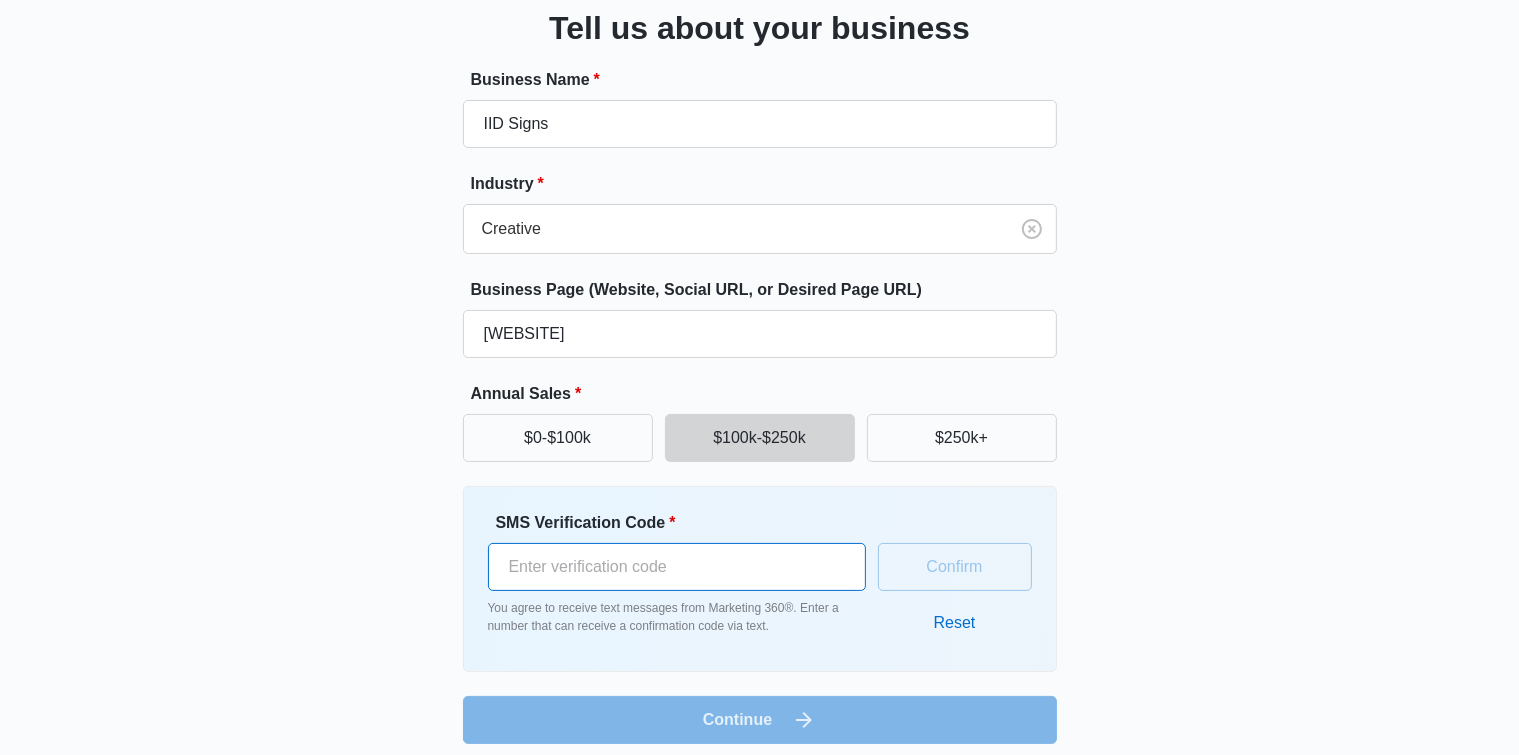 click on "SMS Verification Code *" at bounding box center [677, 567] 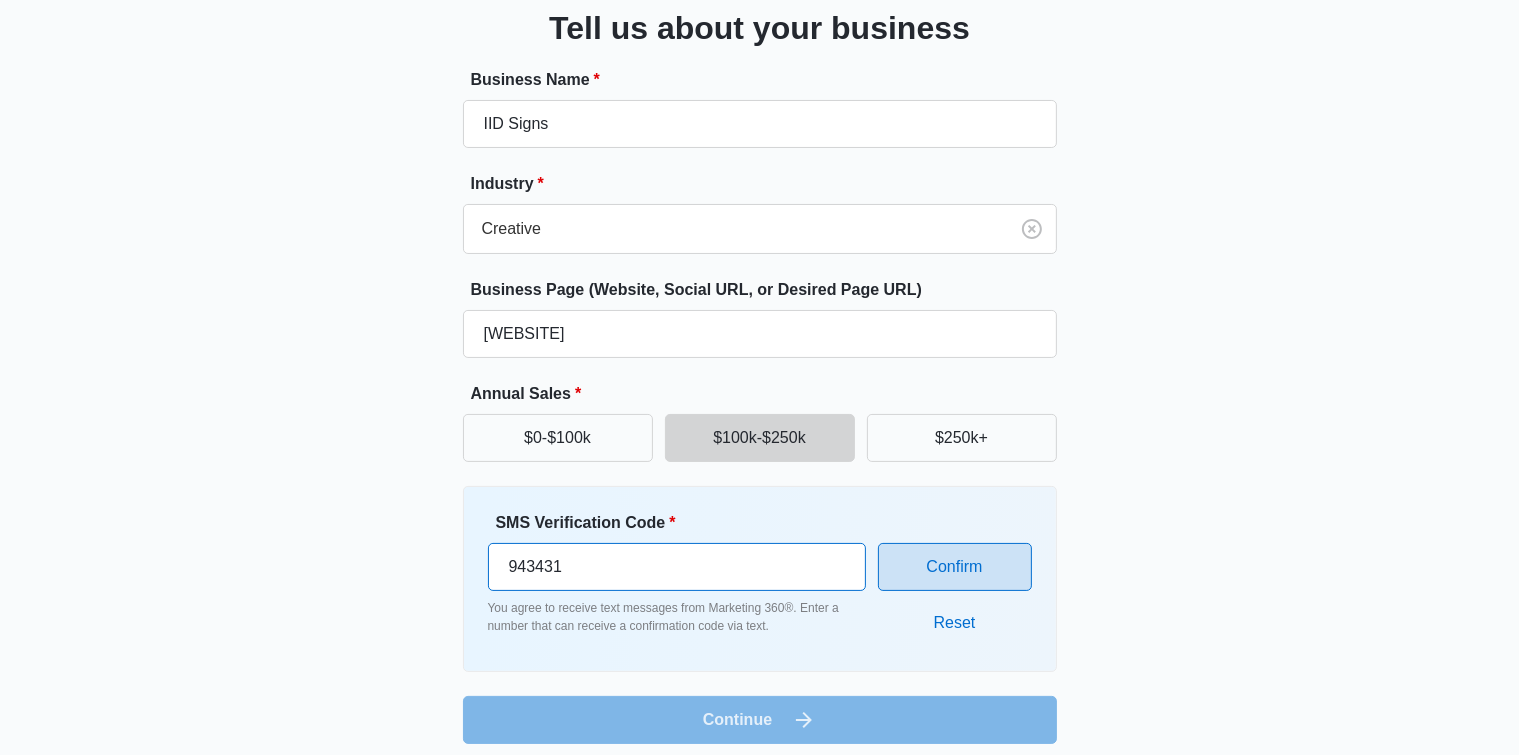 type on "943431" 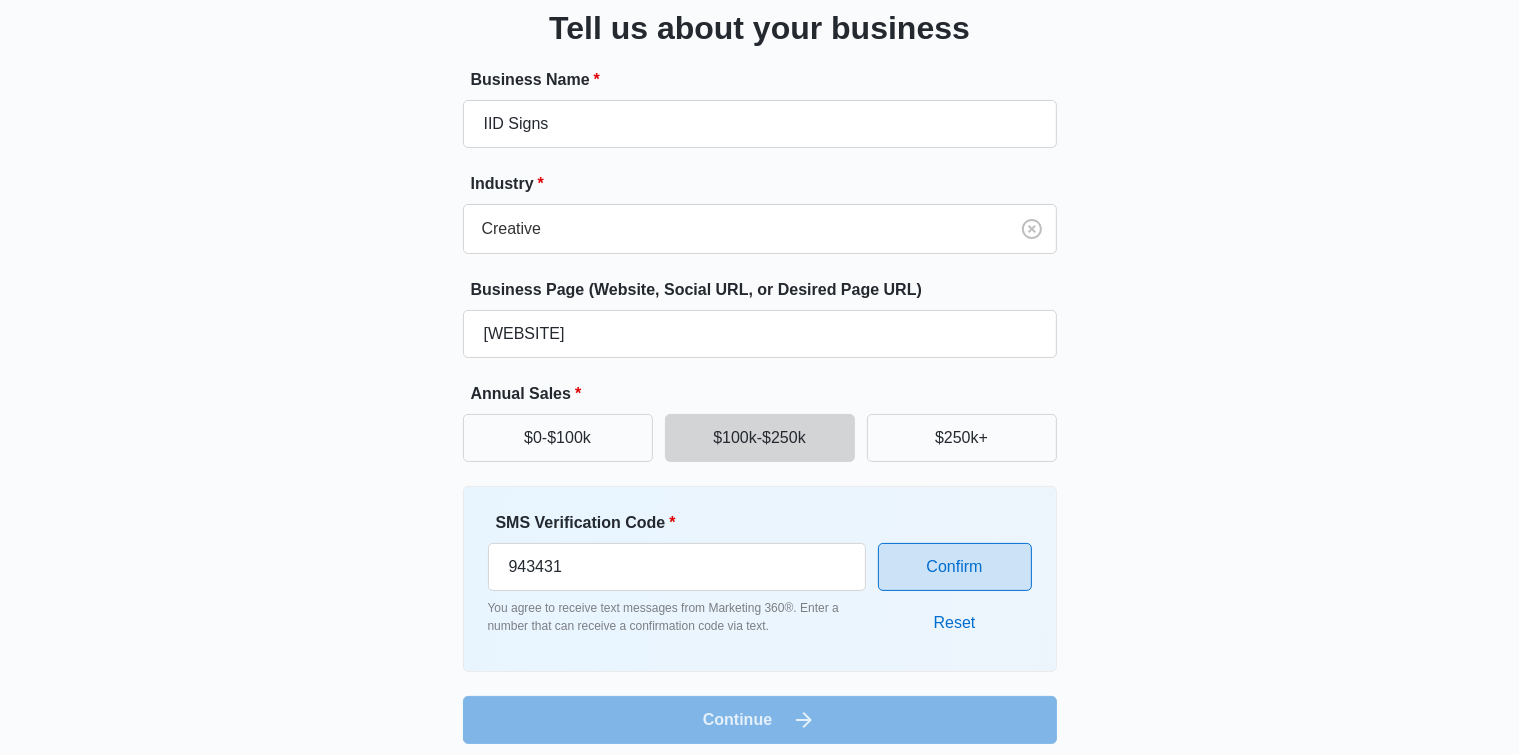 click on "Confirm" at bounding box center (955, 567) 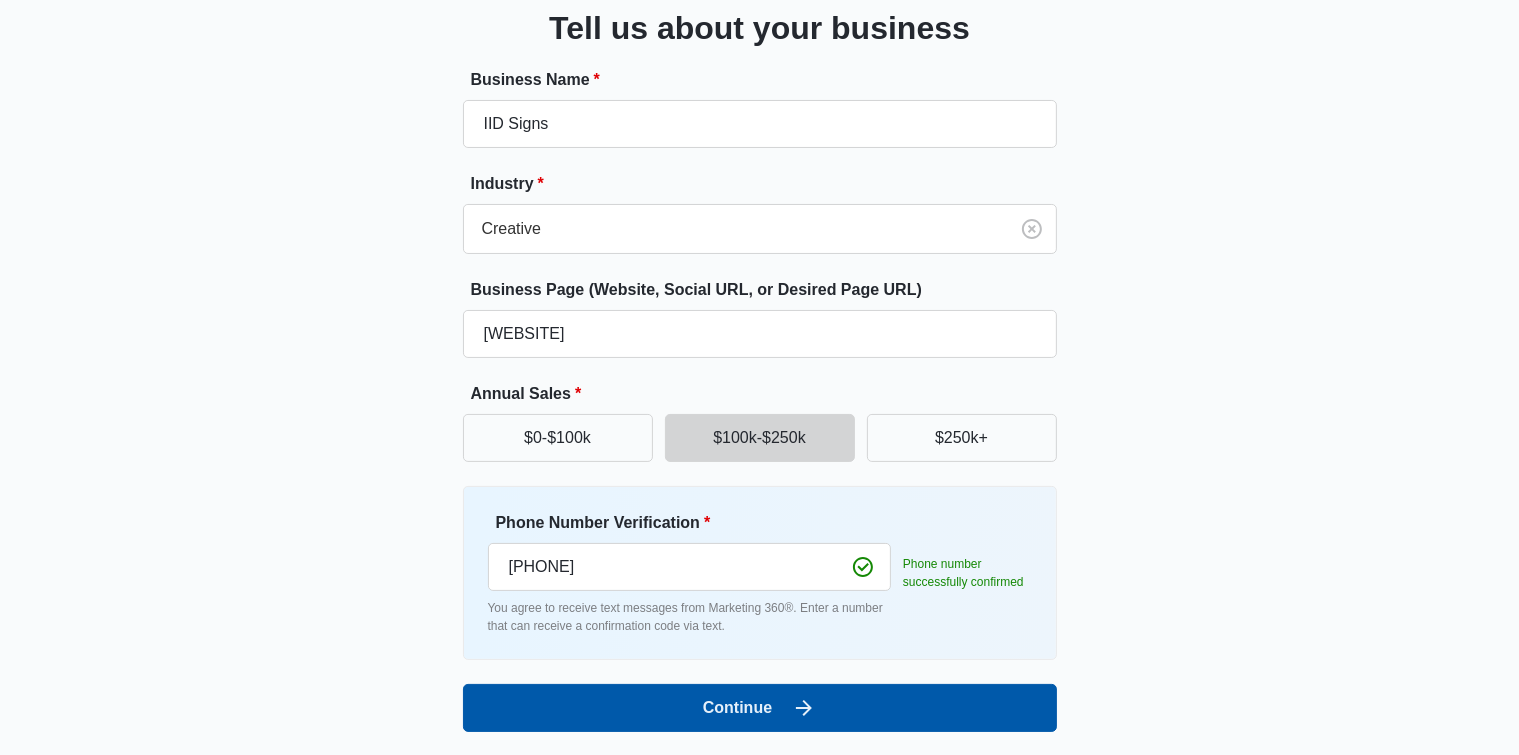 click 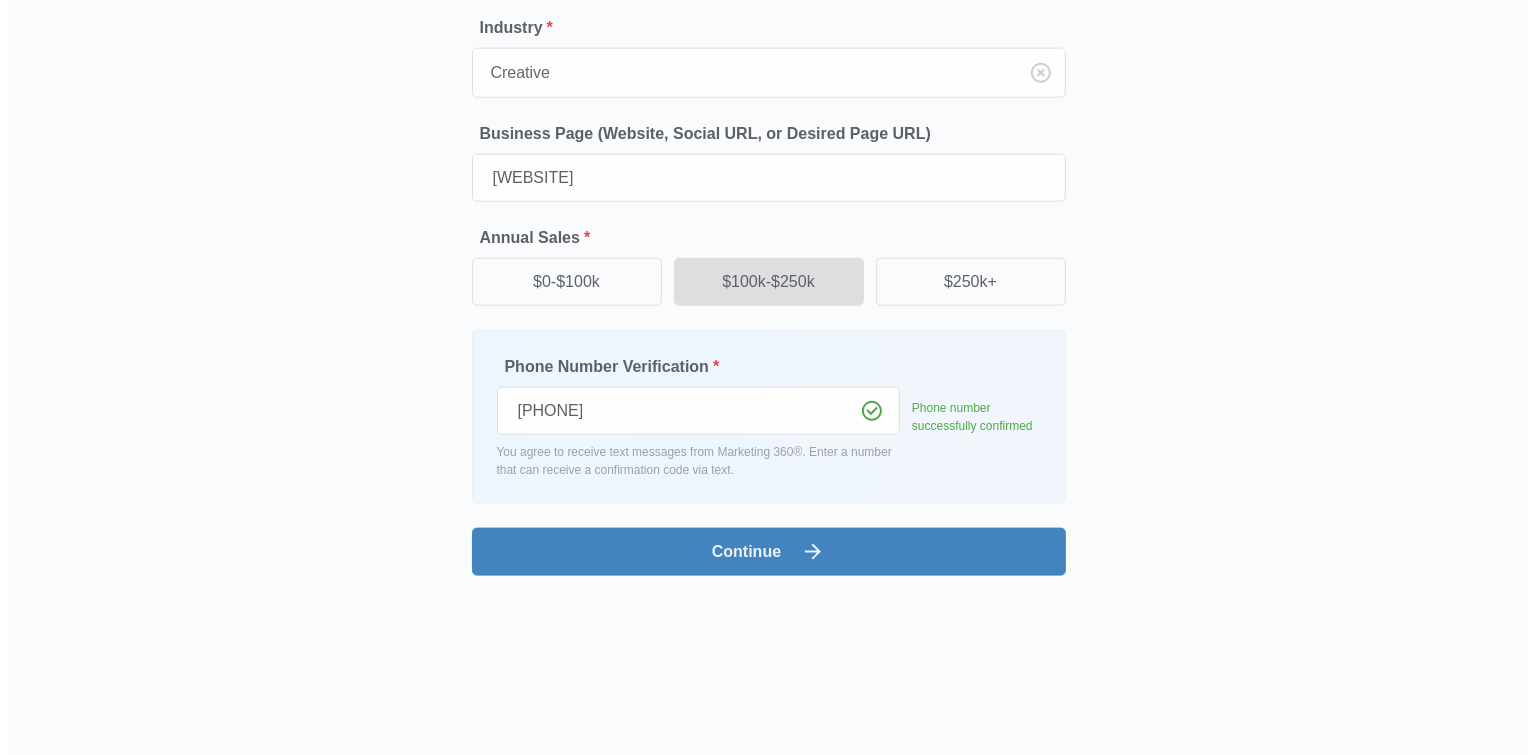 scroll, scrollTop: 0, scrollLeft: 0, axis: both 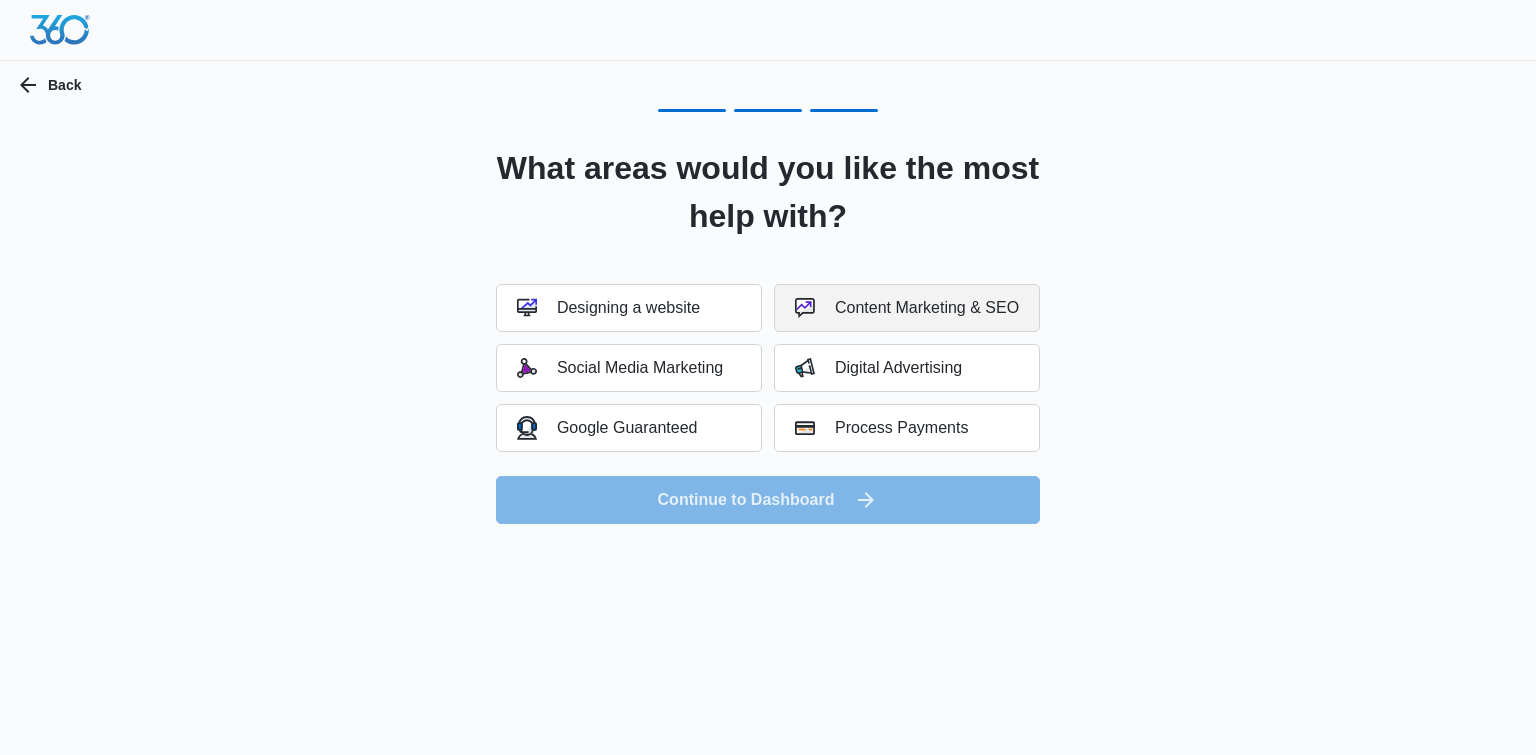 click on "Content Marketing & SEO" at bounding box center [907, 308] 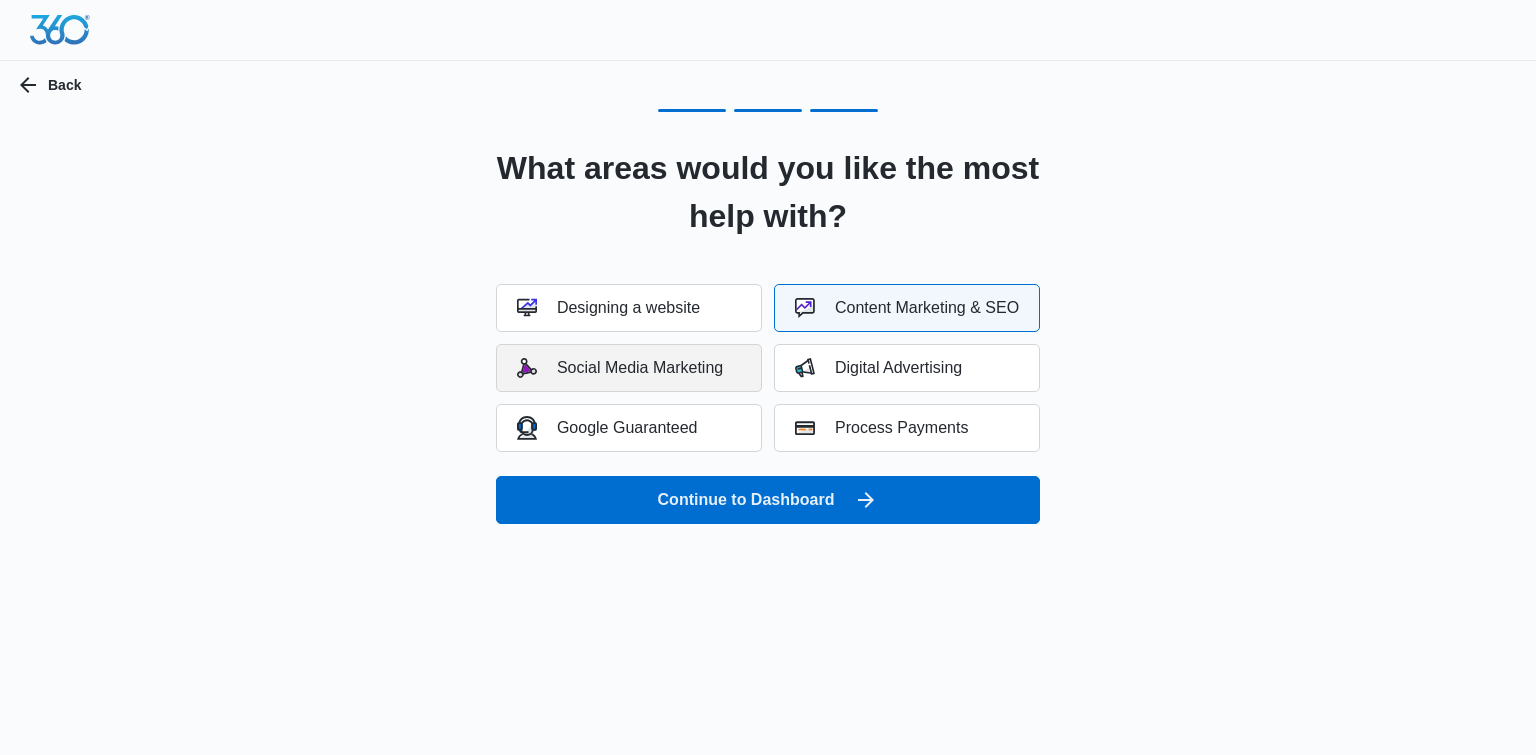 click on "Social Media Marketing" at bounding box center [620, 368] 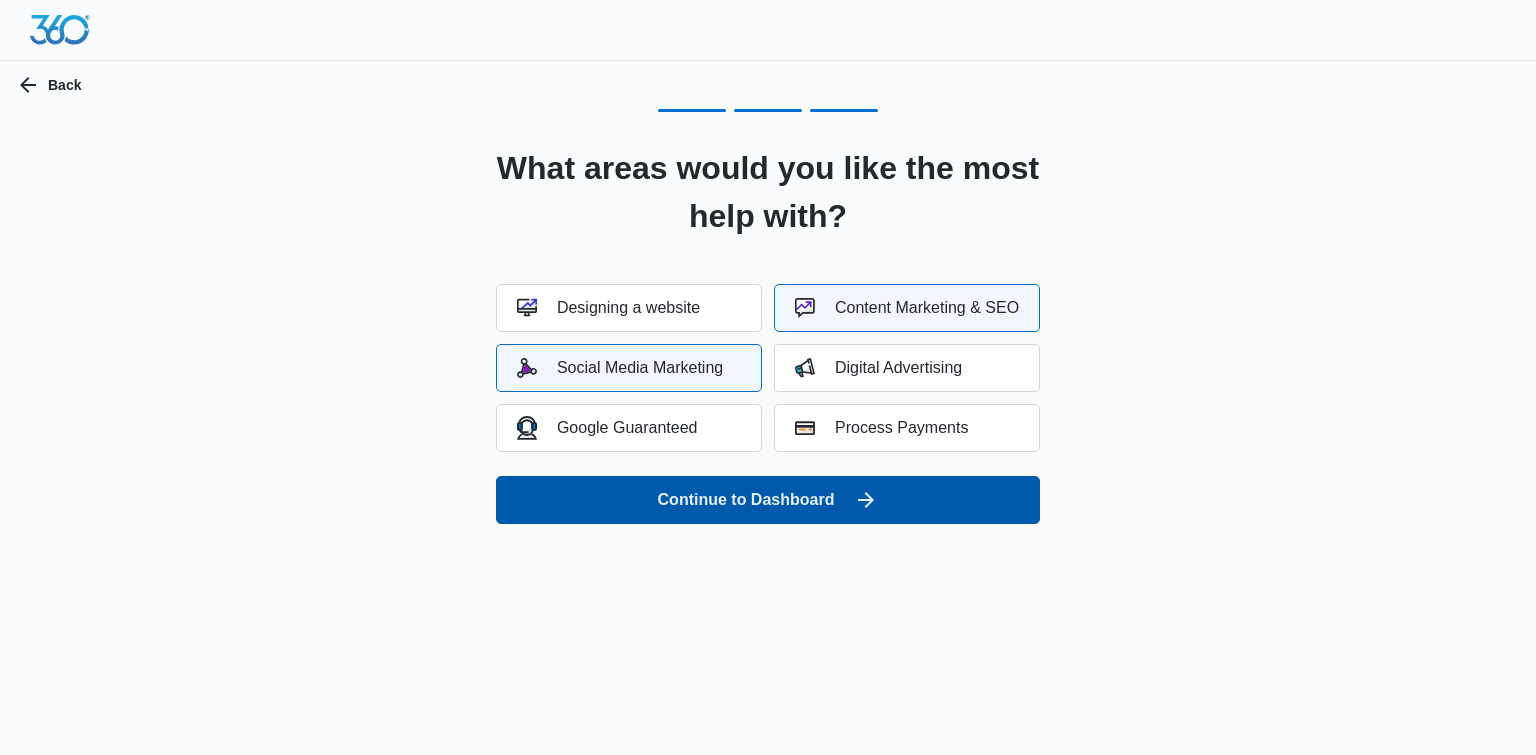 click on "Continue to Dashboard" at bounding box center (768, 500) 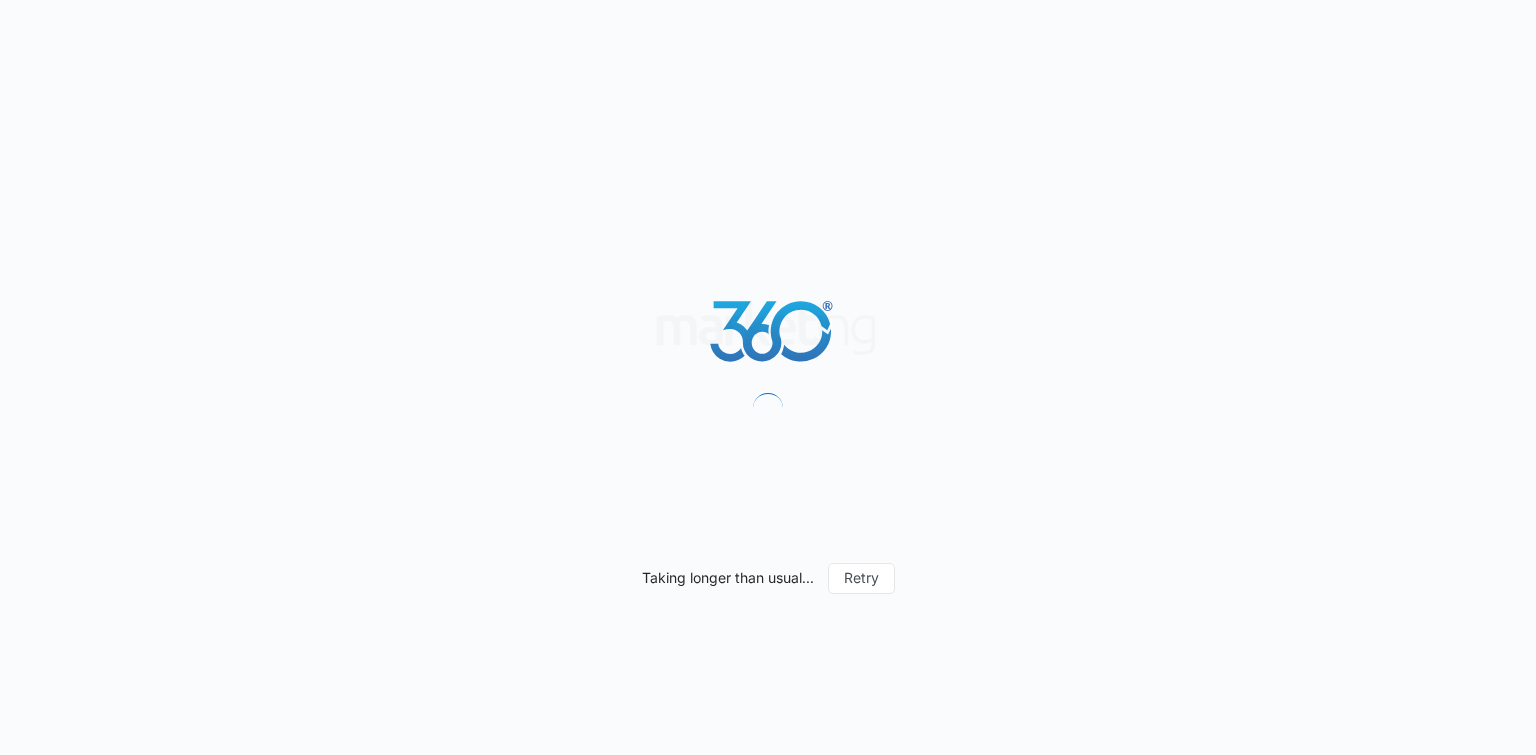 scroll, scrollTop: 0, scrollLeft: 0, axis: both 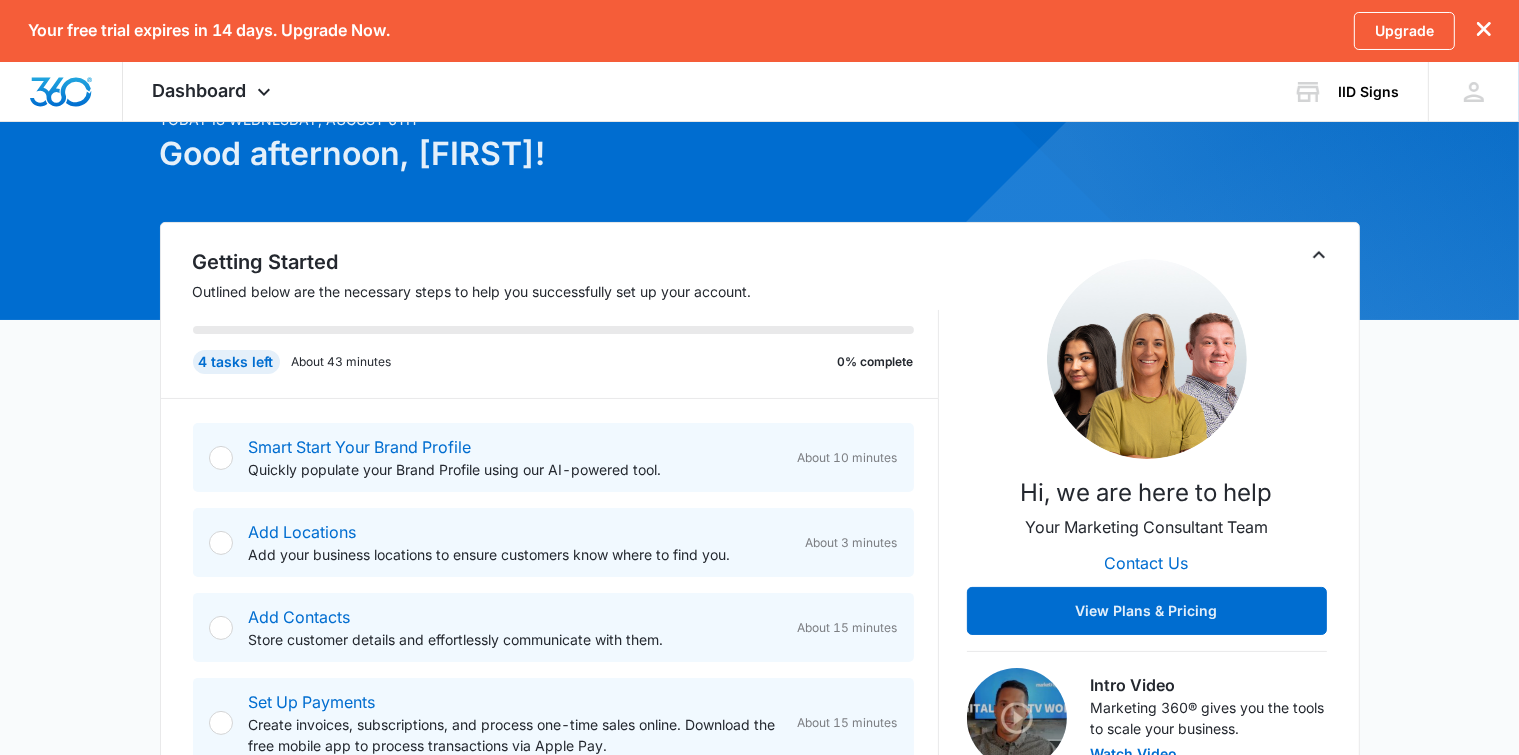 click at bounding box center [221, 458] 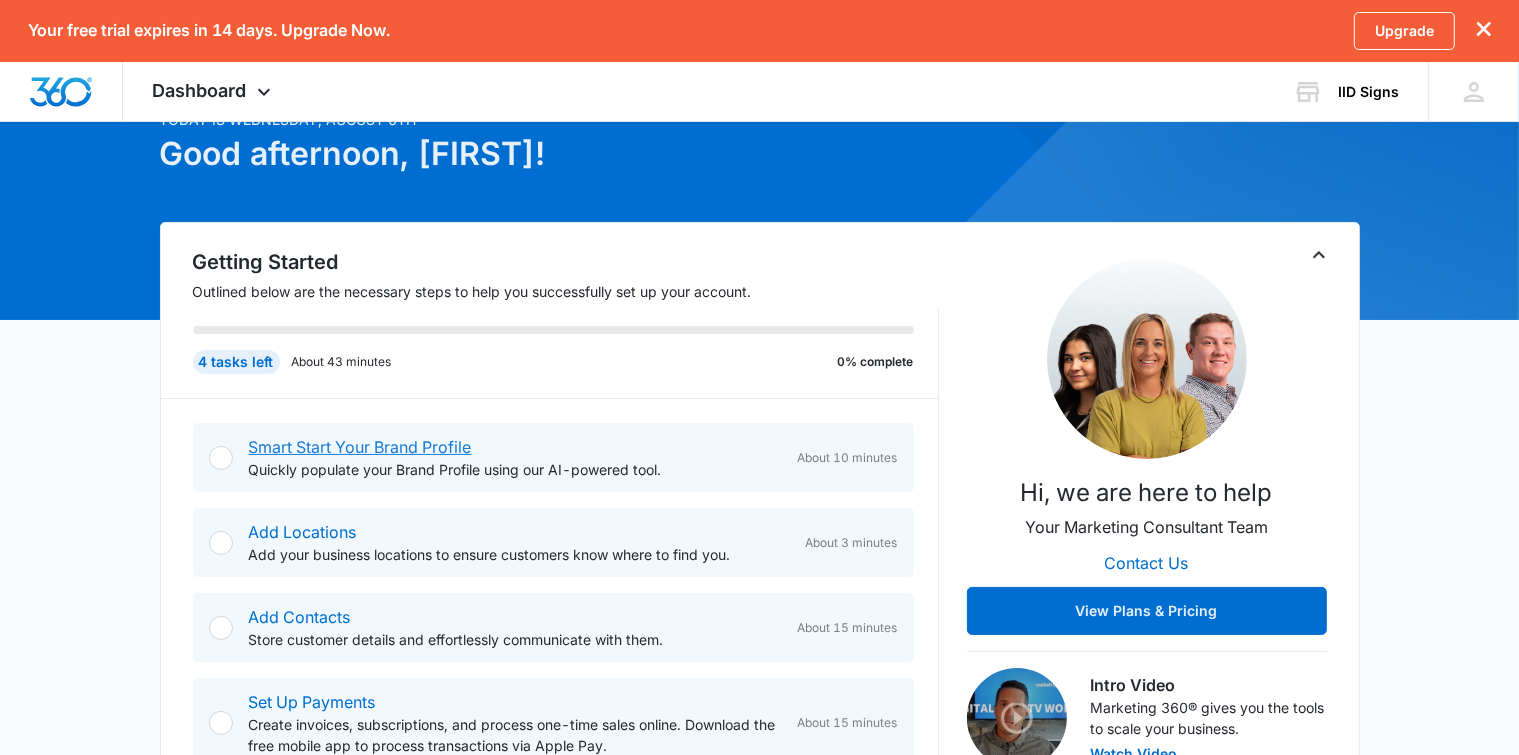 click on "Smart Start Your Brand Profile" at bounding box center [360, 447] 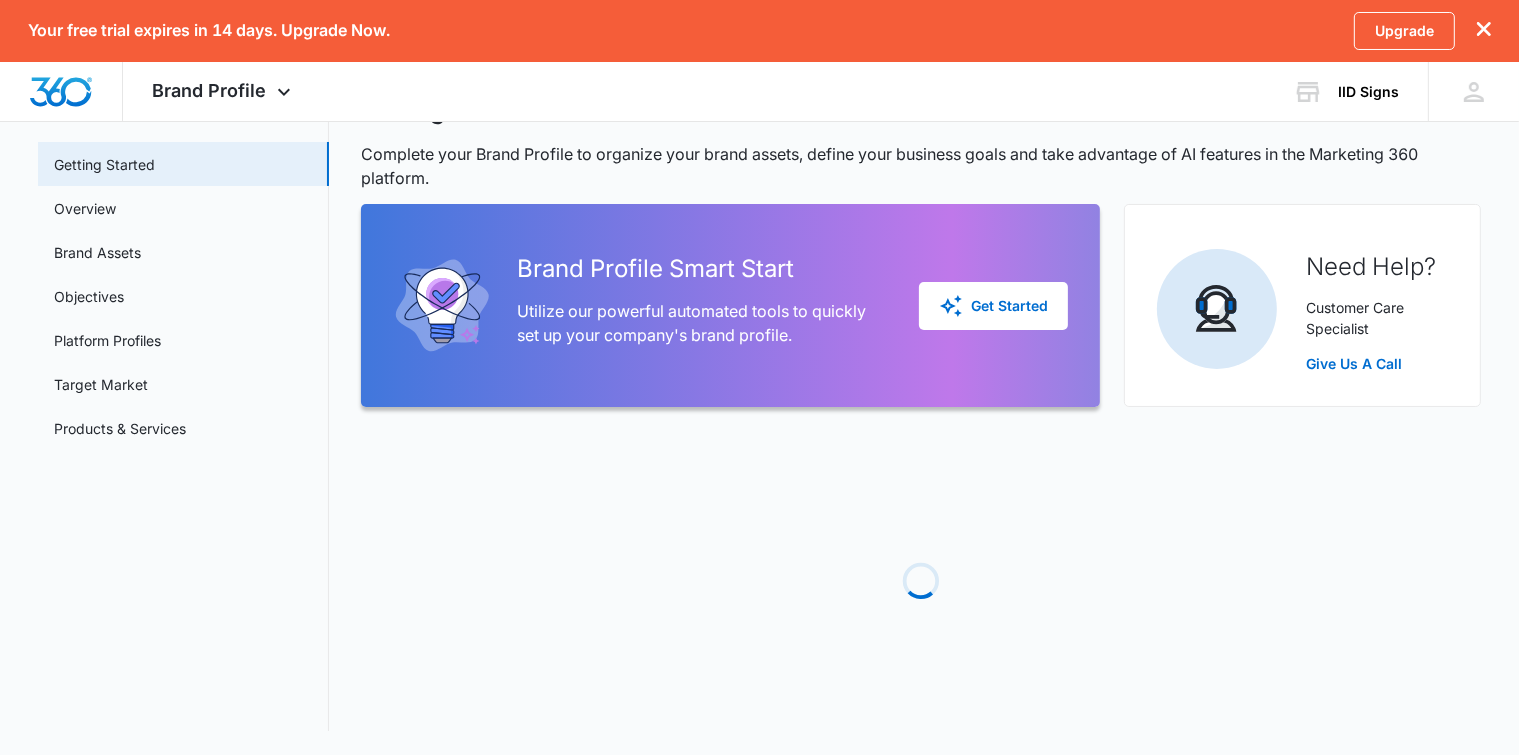 scroll, scrollTop: 0, scrollLeft: 0, axis: both 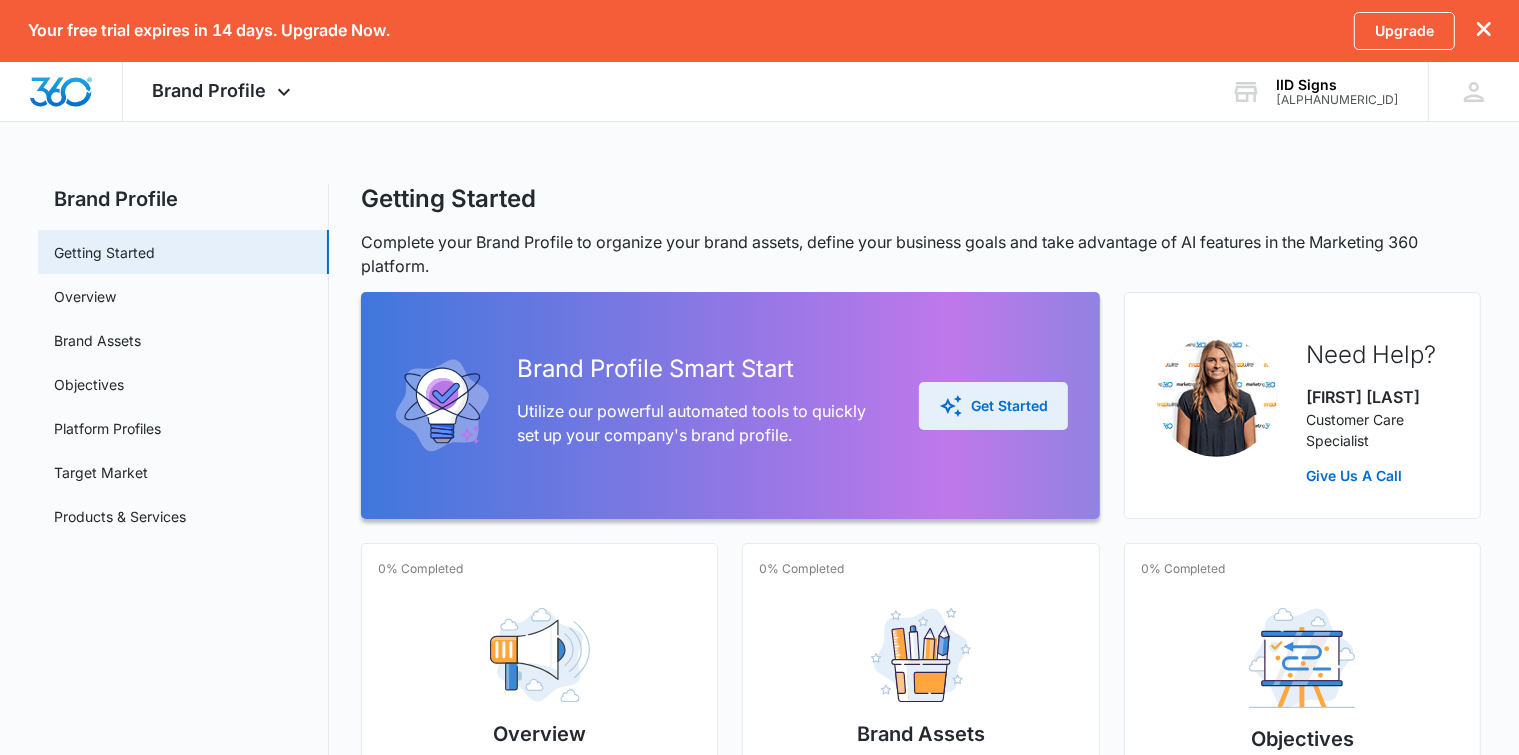 click on "Get Started" at bounding box center (993, 406) 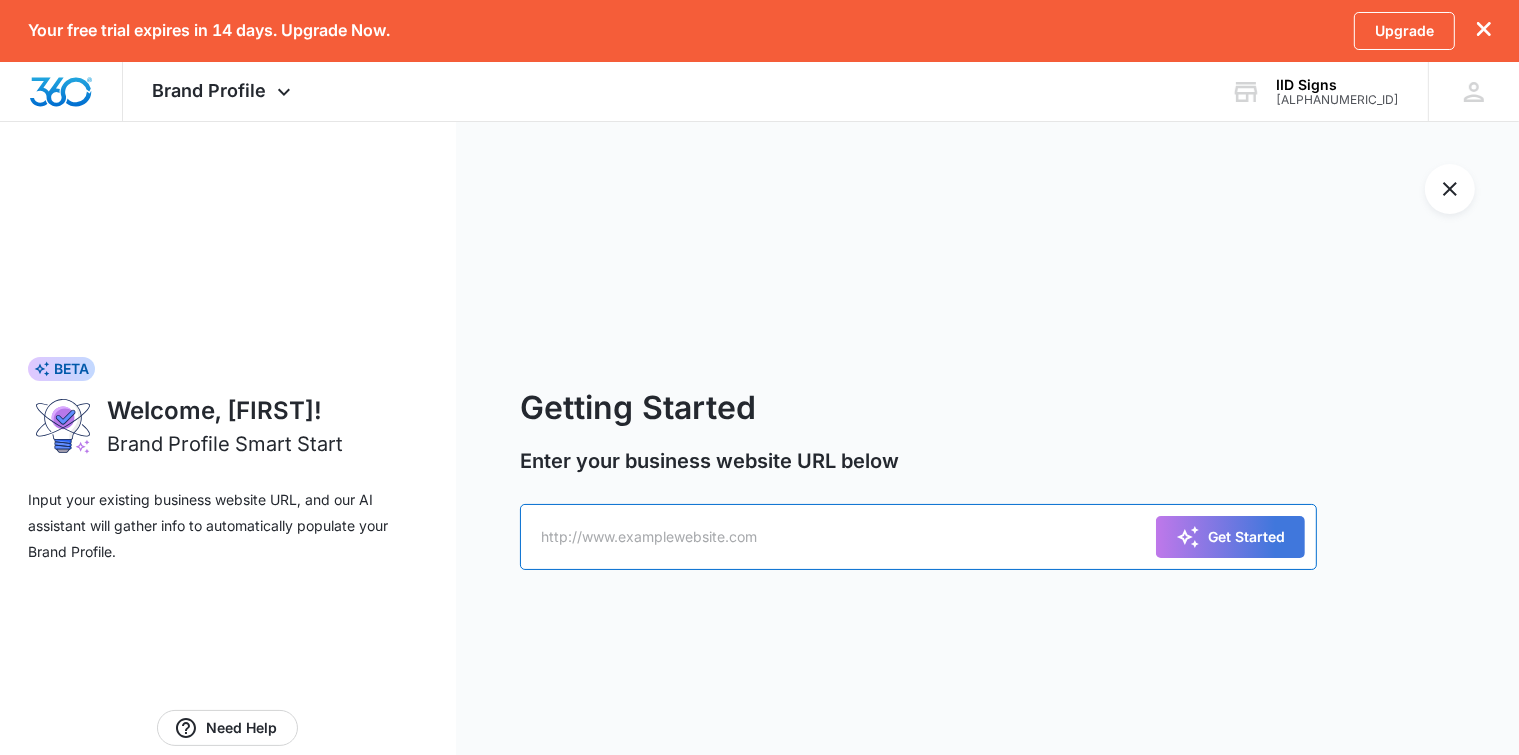 click at bounding box center [918, 537] 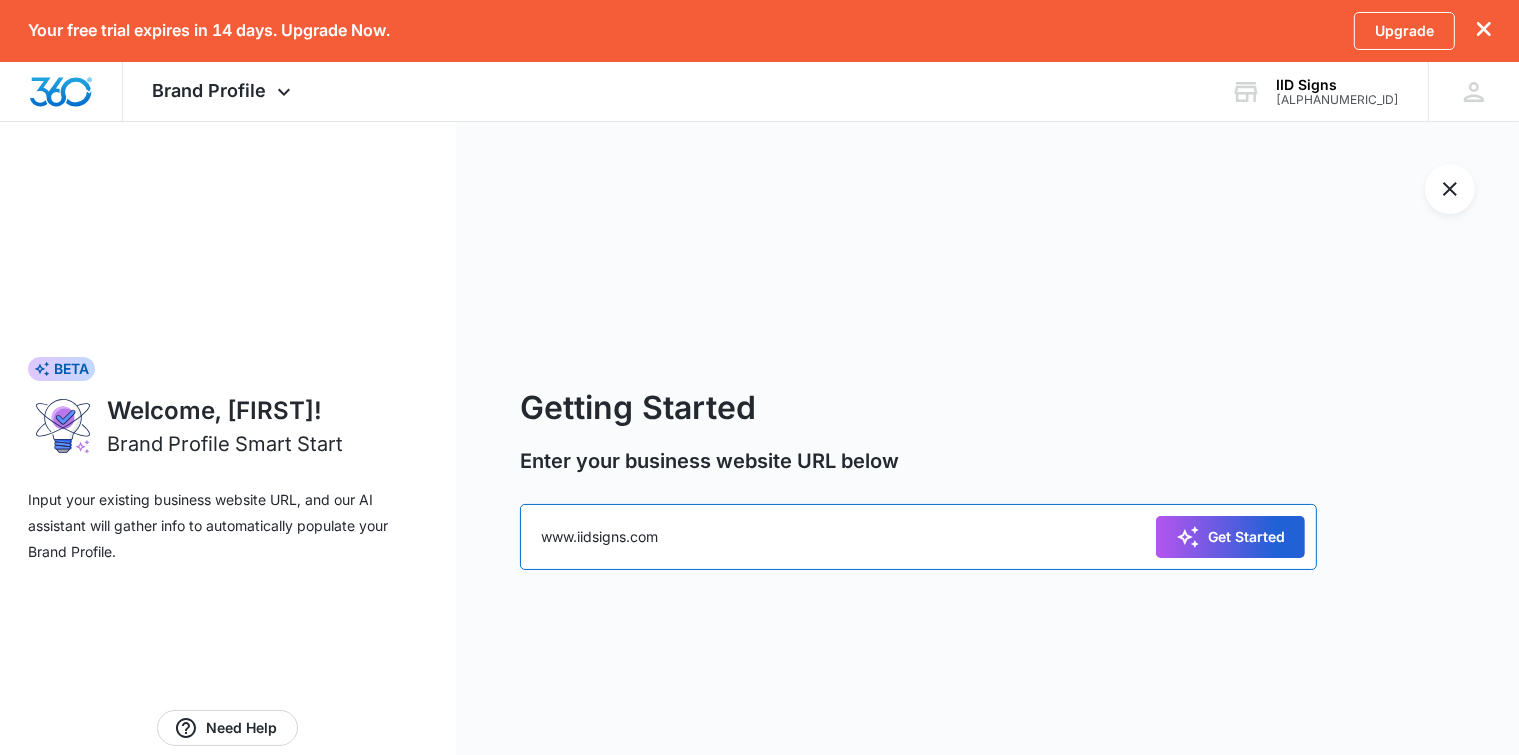 type on "www.iidsigns.com" 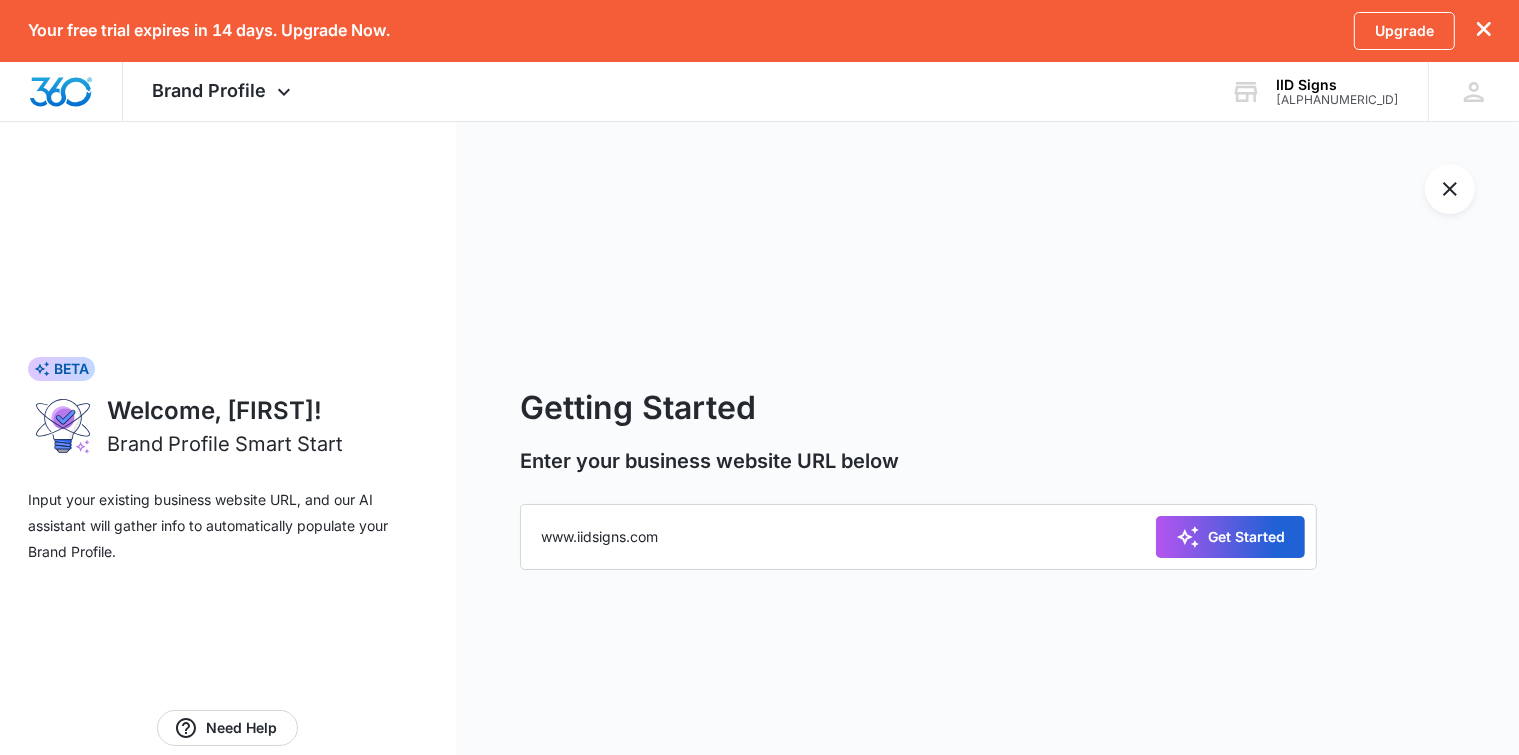 click on "Get Started" at bounding box center [1230, 537] 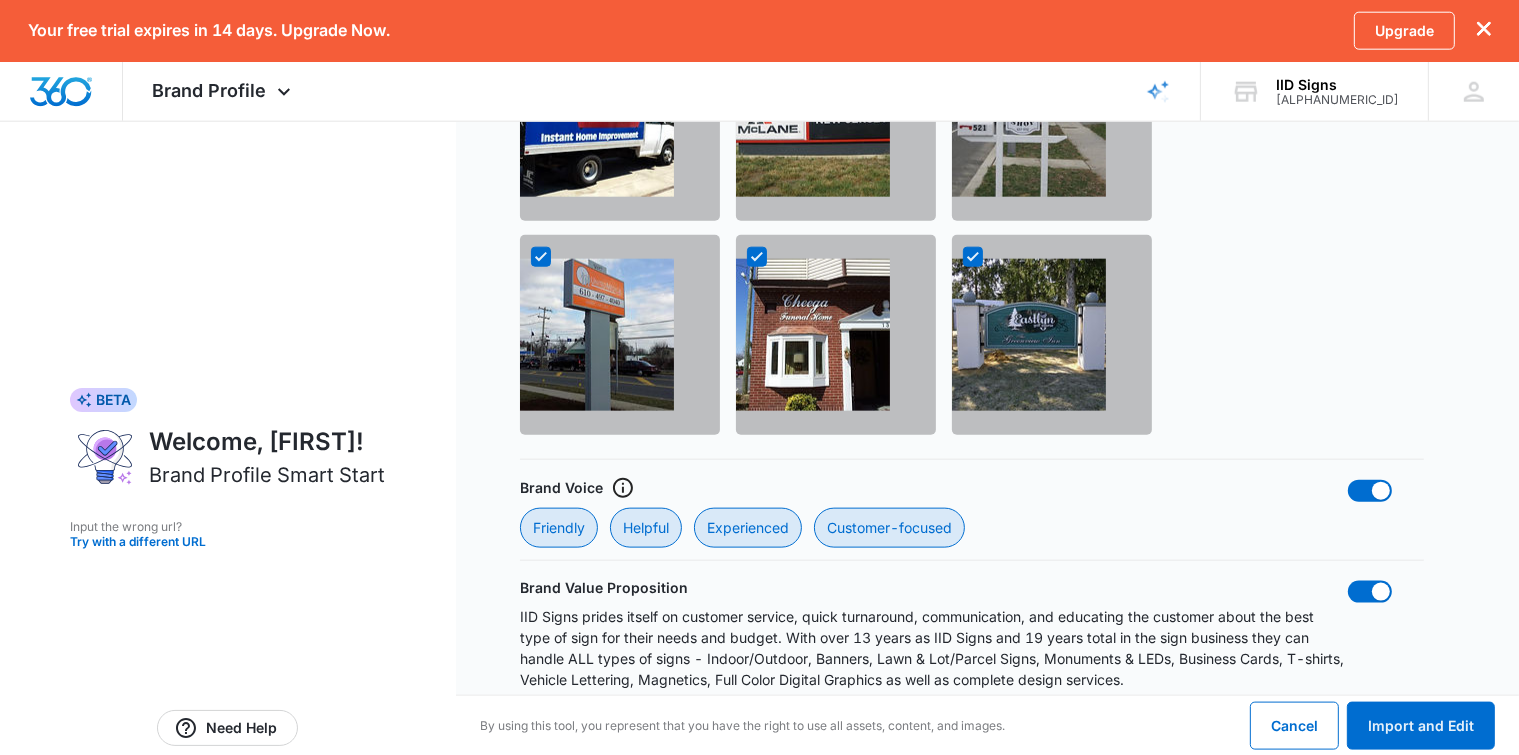 scroll, scrollTop: 2350, scrollLeft: 0, axis: vertical 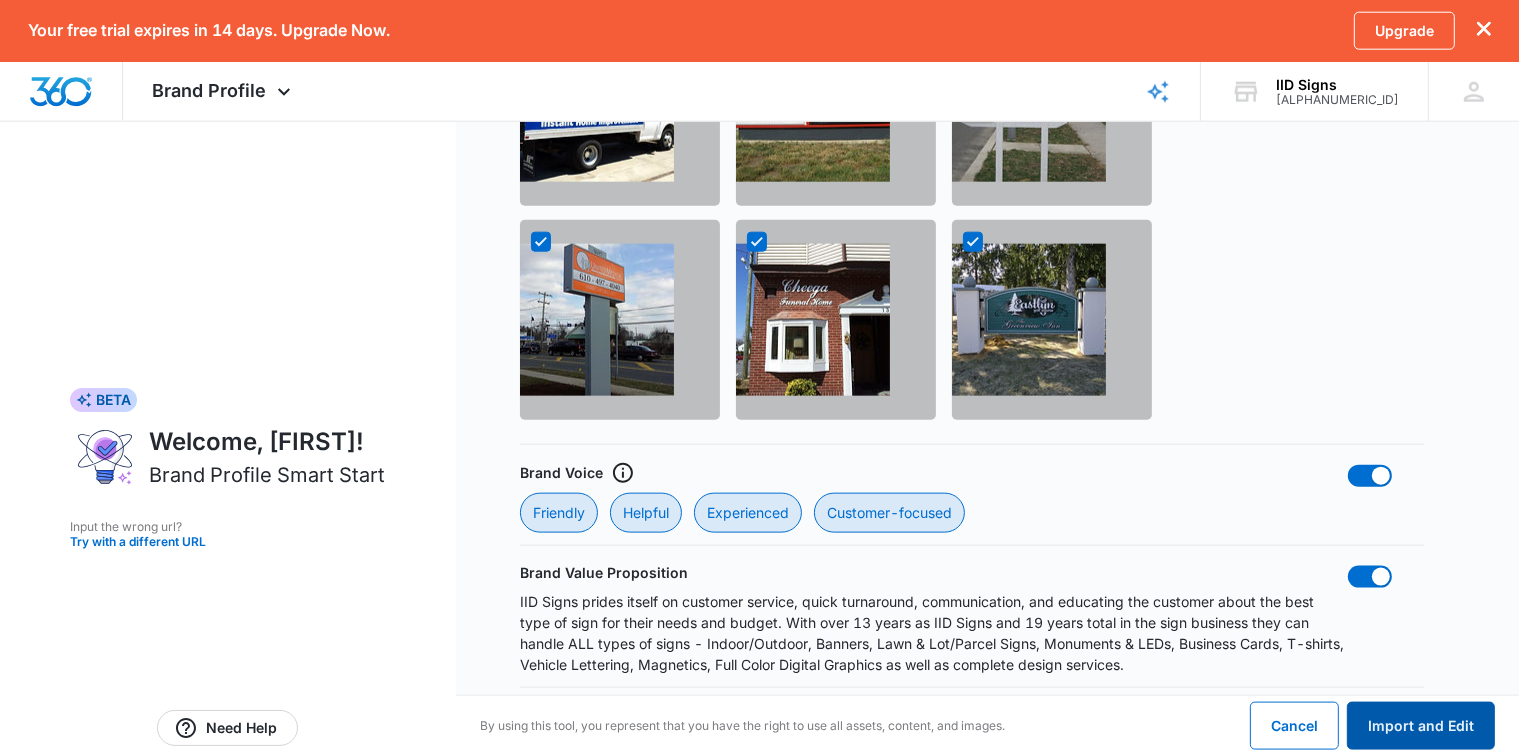 click on "Import and Edit" at bounding box center (1421, 725) 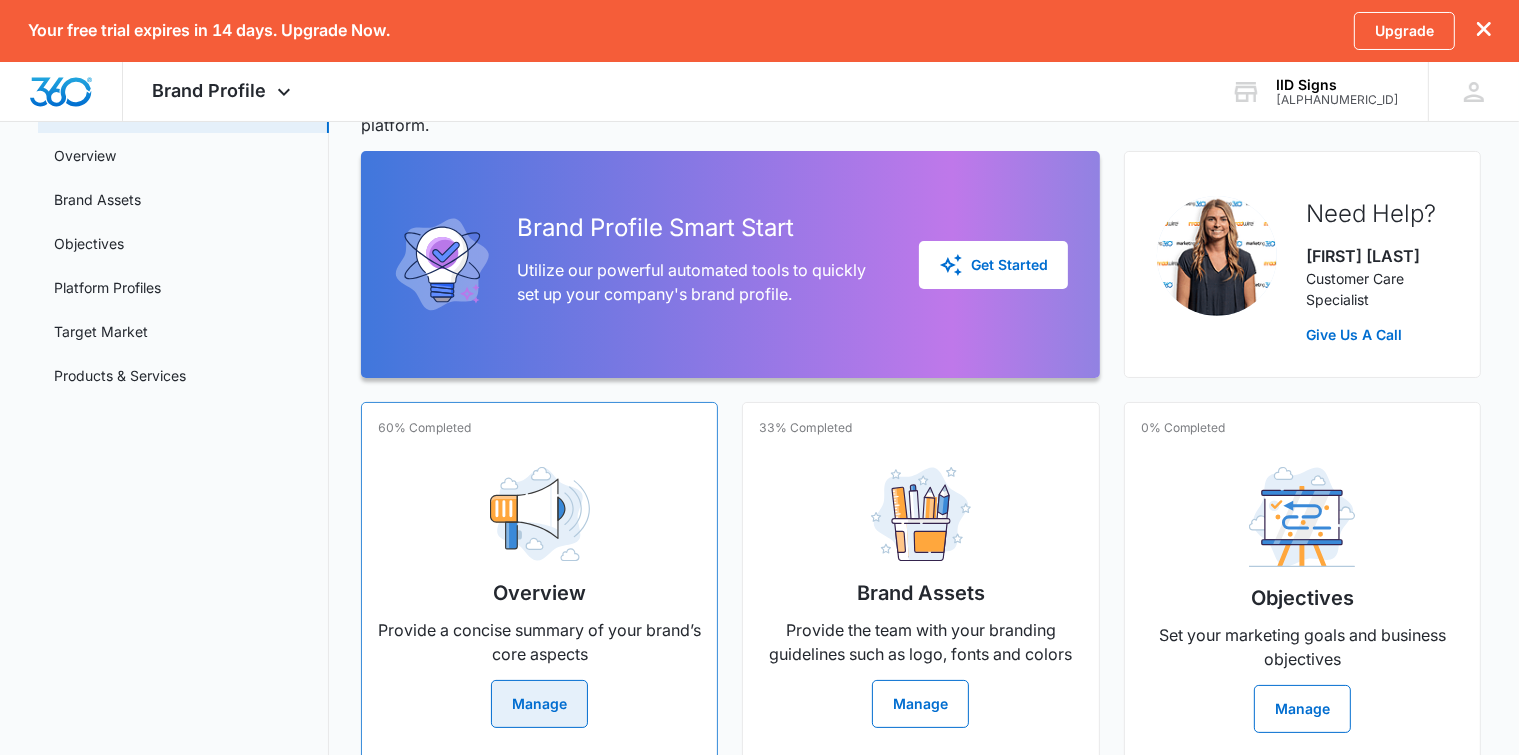 scroll, scrollTop: 200, scrollLeft: 0, axis: vertical 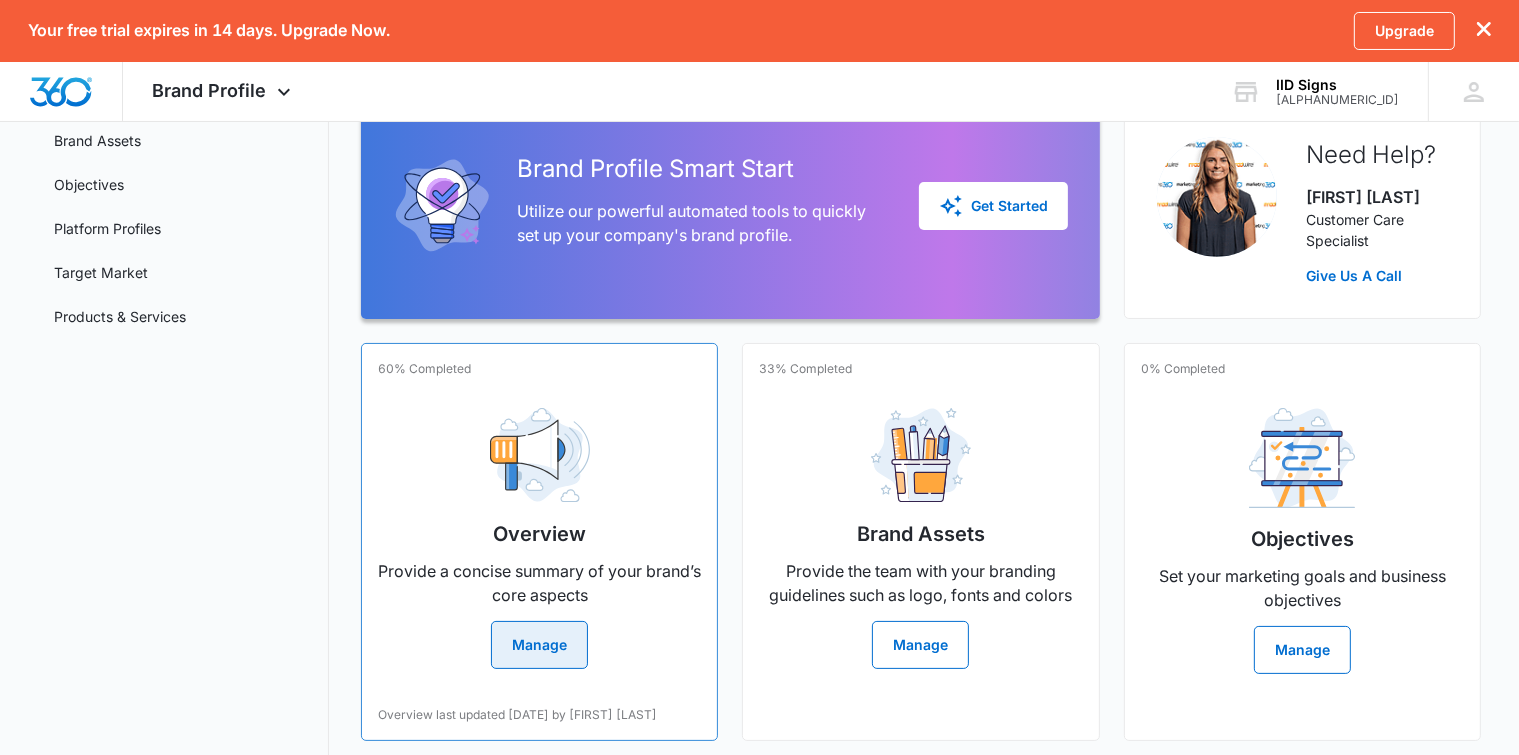 click on "Manage" at bounding box center [539, 645] 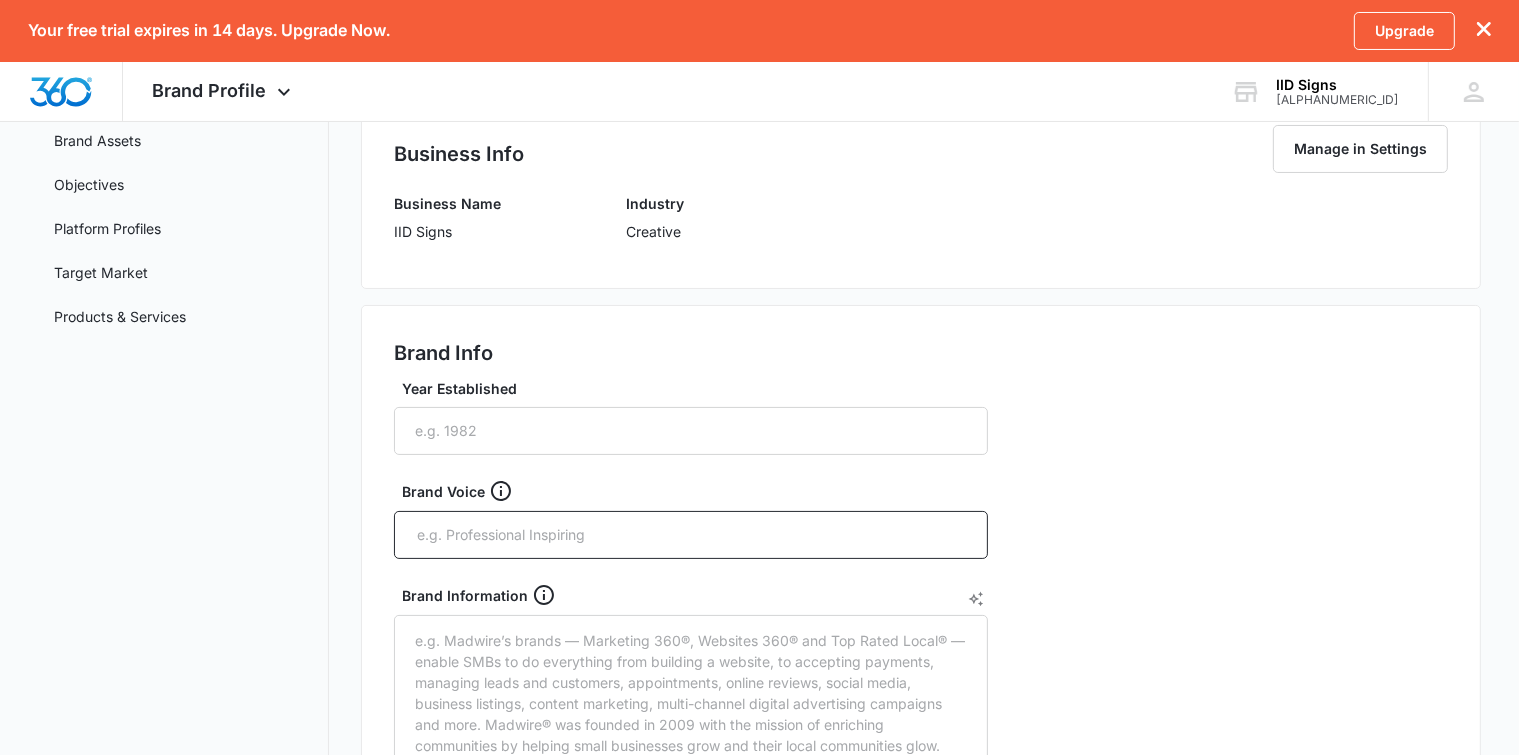 scroll, scrollTop: 0, scrollLeft: 0, axis: both 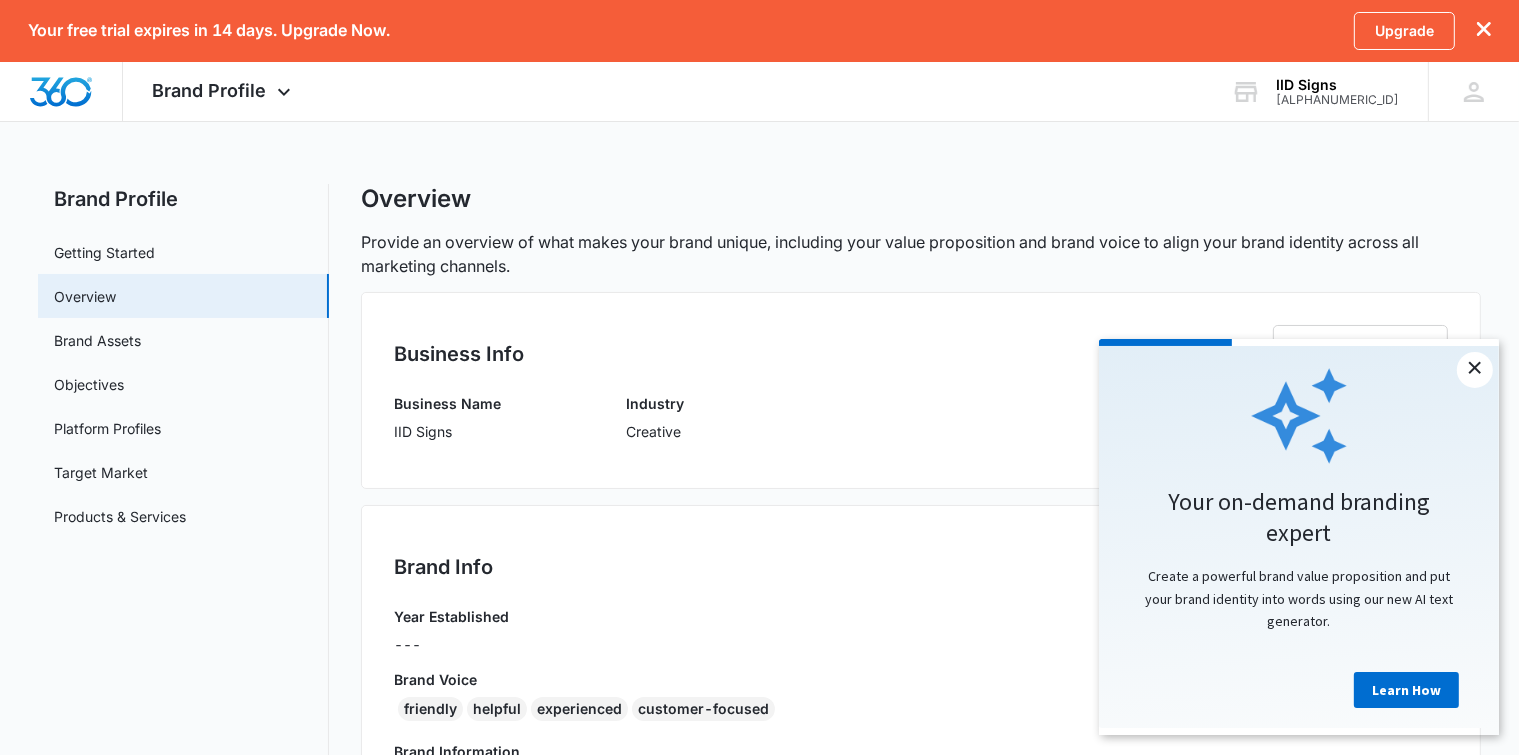 click on "×" at bounding box center [1474, 369] 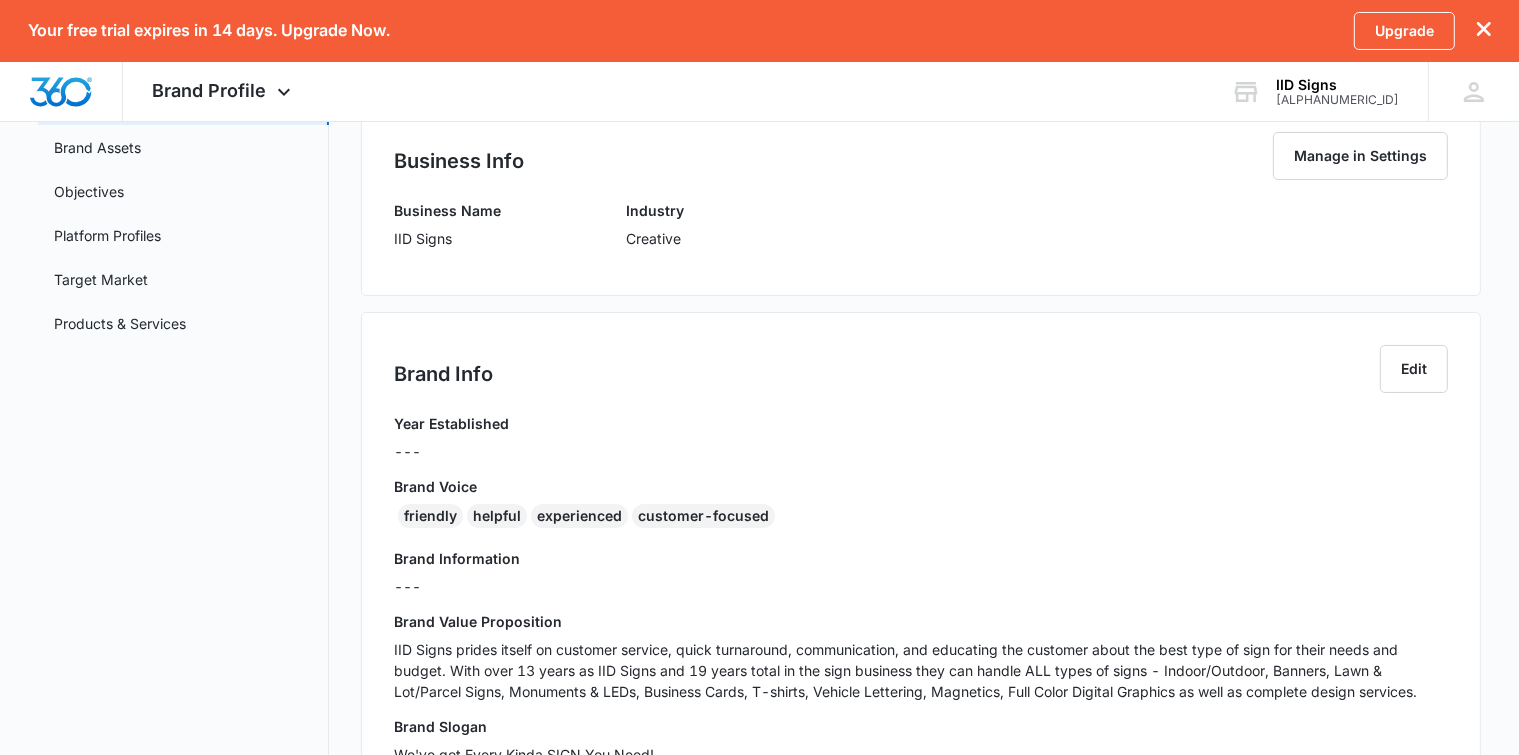 scroll, scrollTop: 200, scrollLeft: 0, axis: vertical 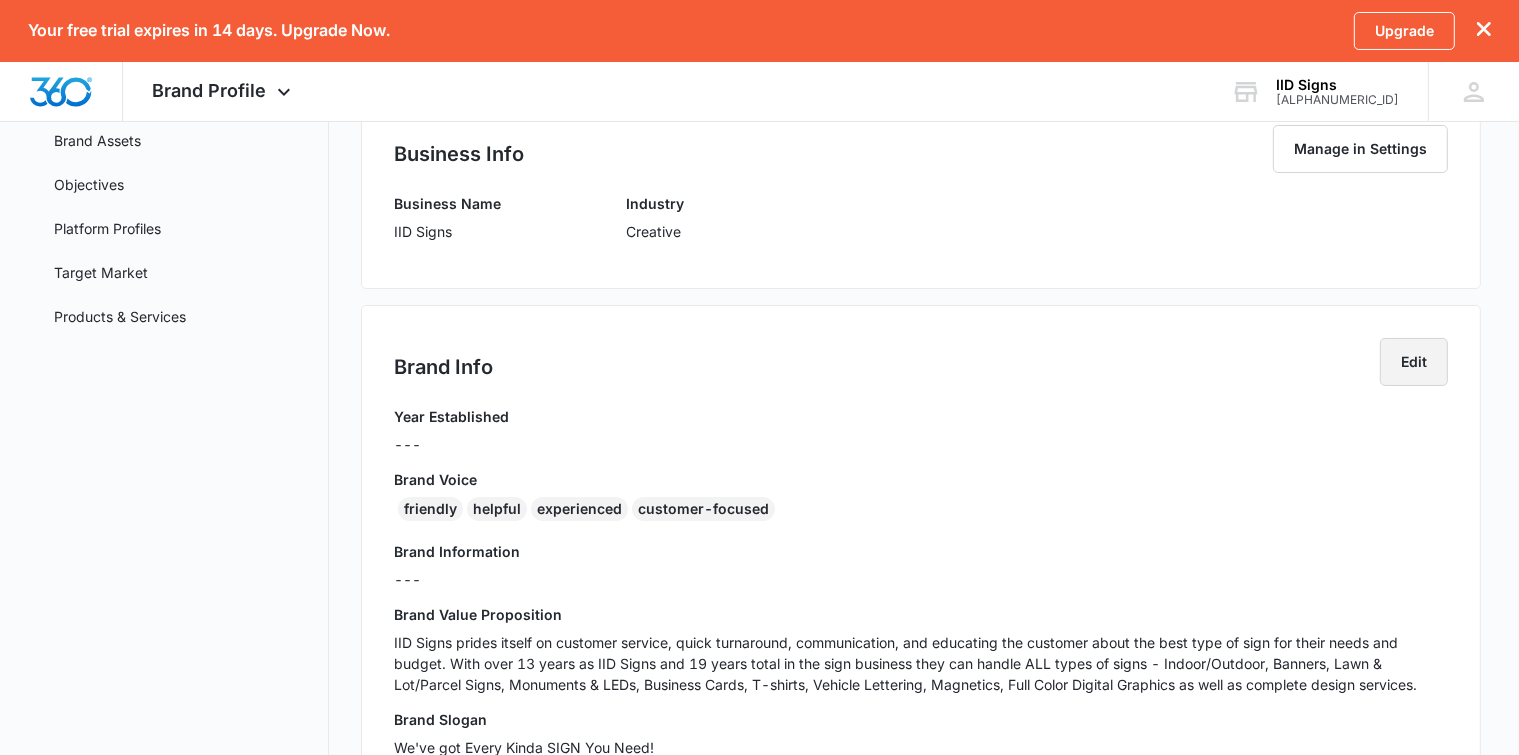 click on "Edit" at bounding box center [1414, 362] 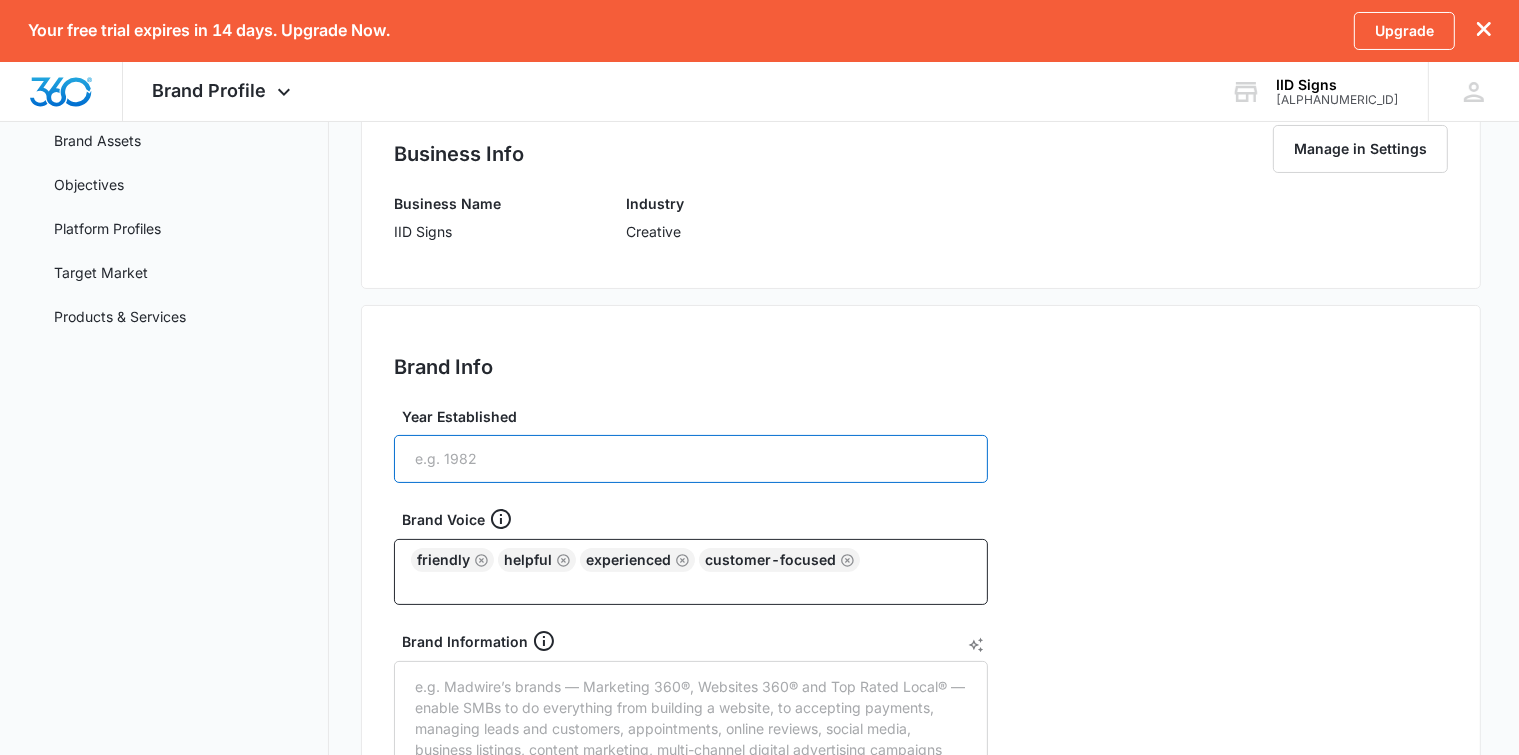 click on "Year Established" at bounding box center [691, 459] 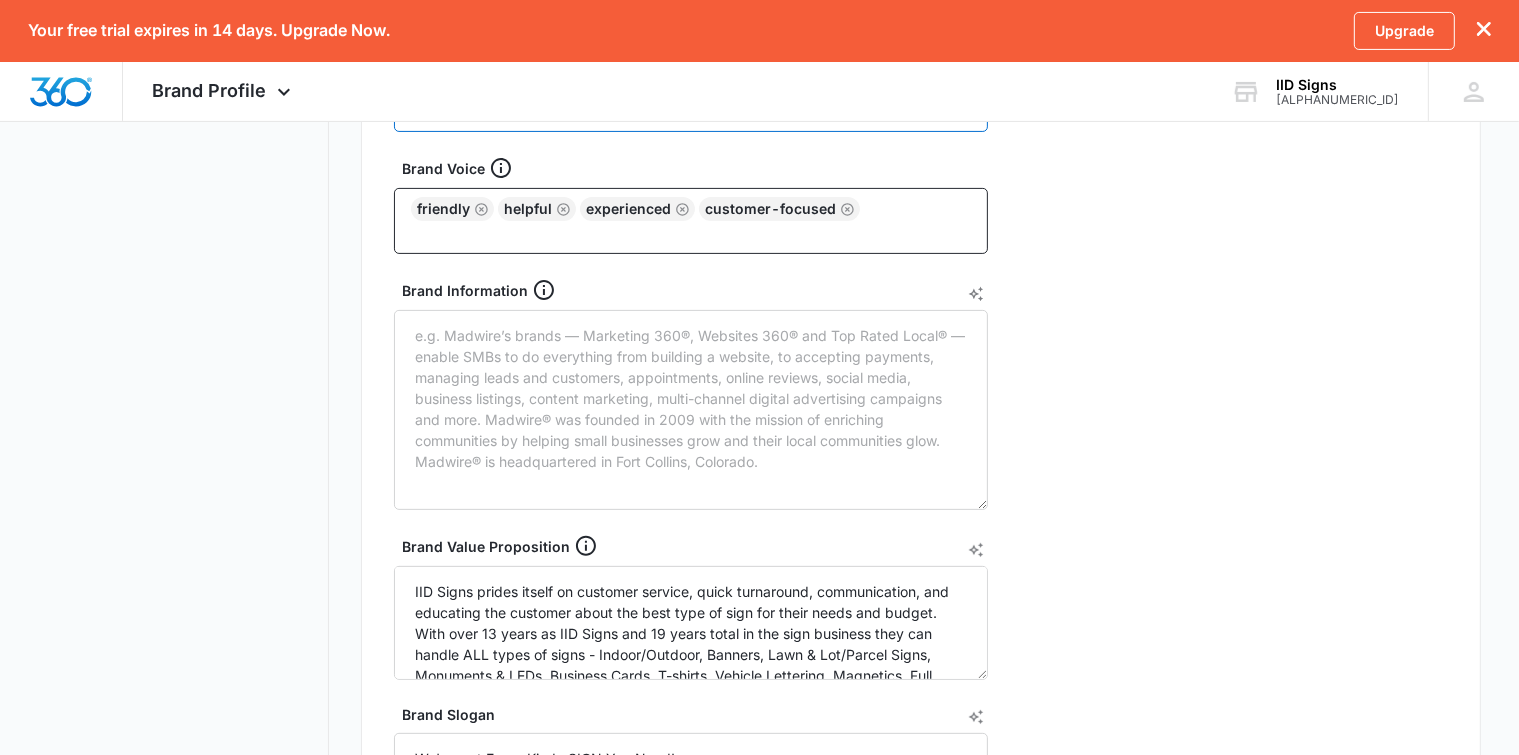 scroll, scrollTop: 600, scrollLeft: 0, axis: vertical 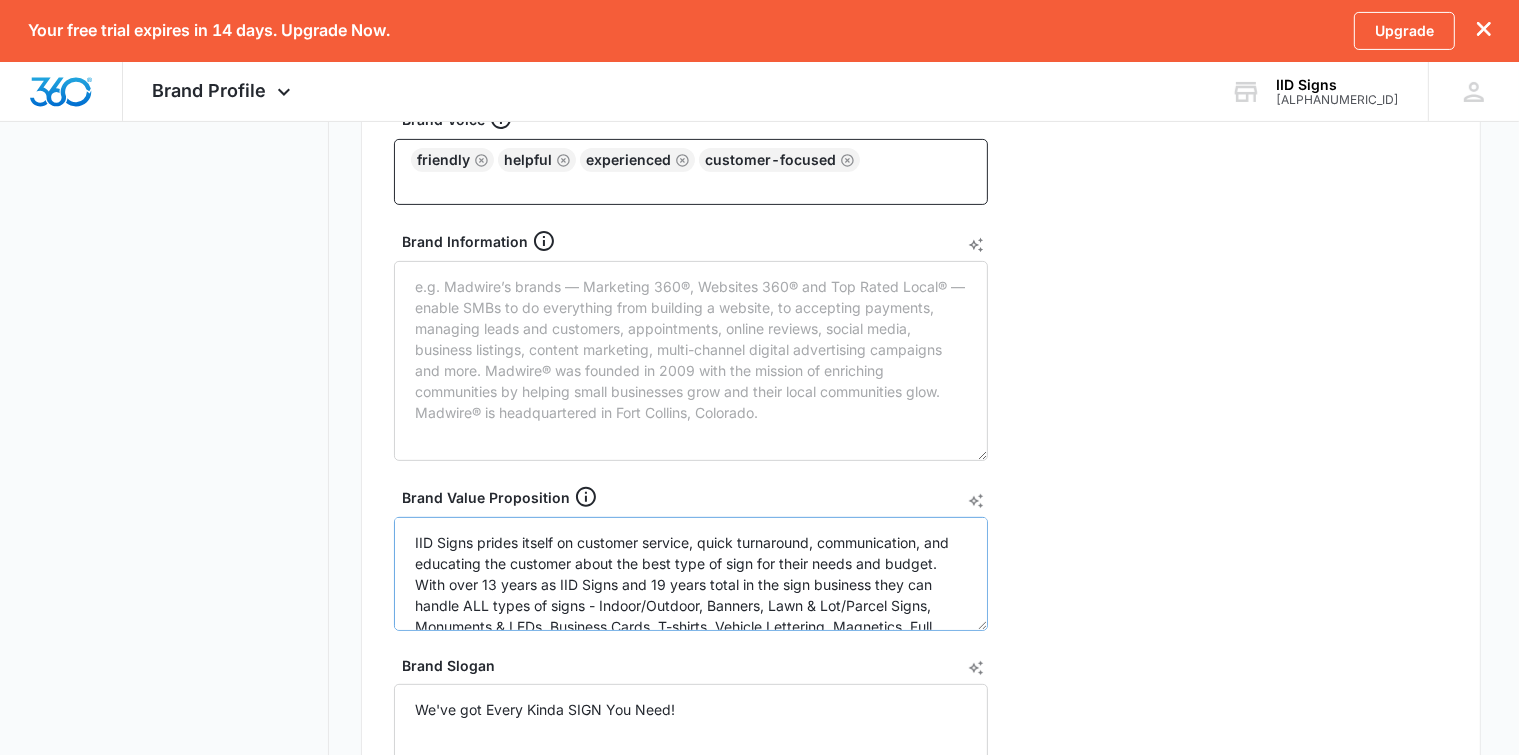 type on "2007" 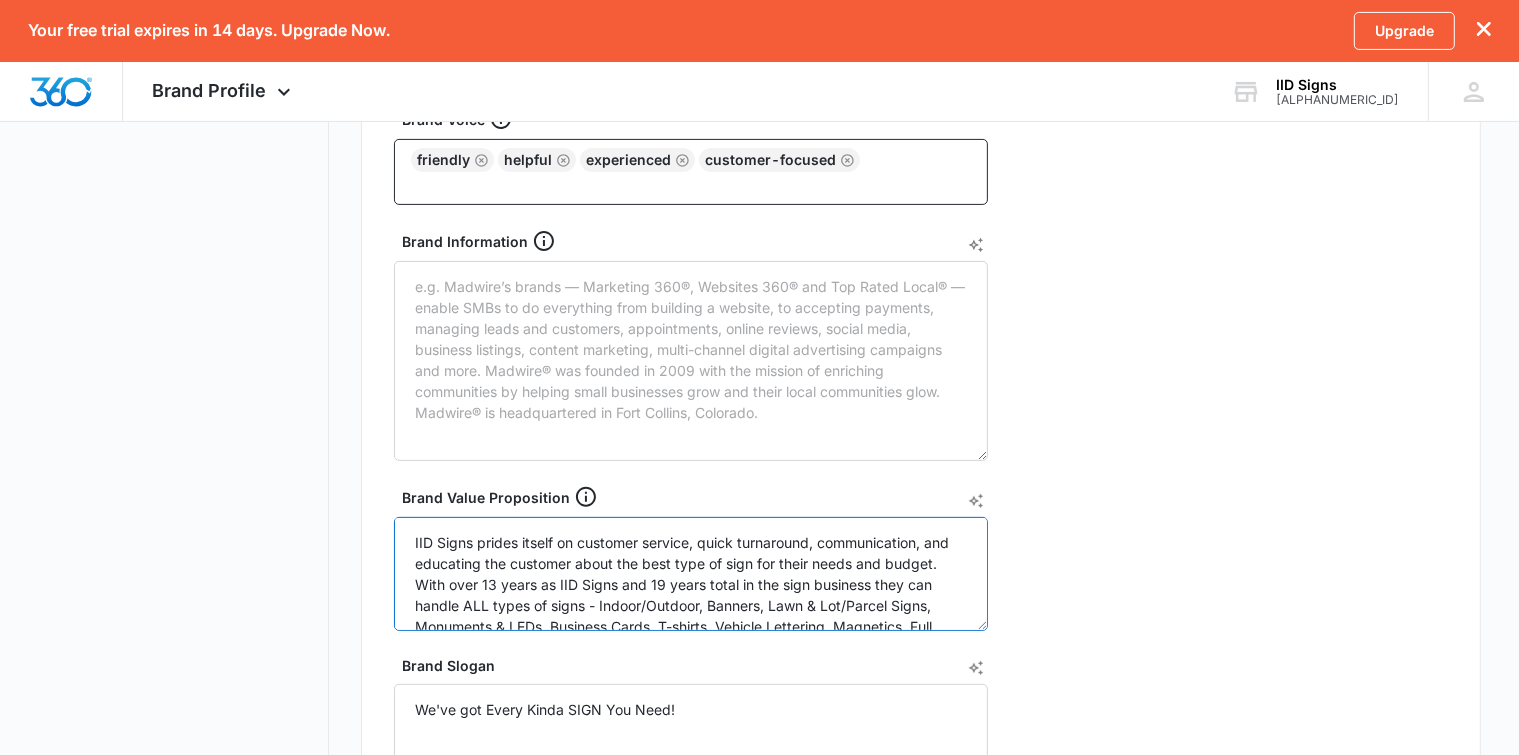 drag, startPoint x: 536, startPoint y: 580, endPoint x: 550, endPoint y: 582, distance: 14.142136 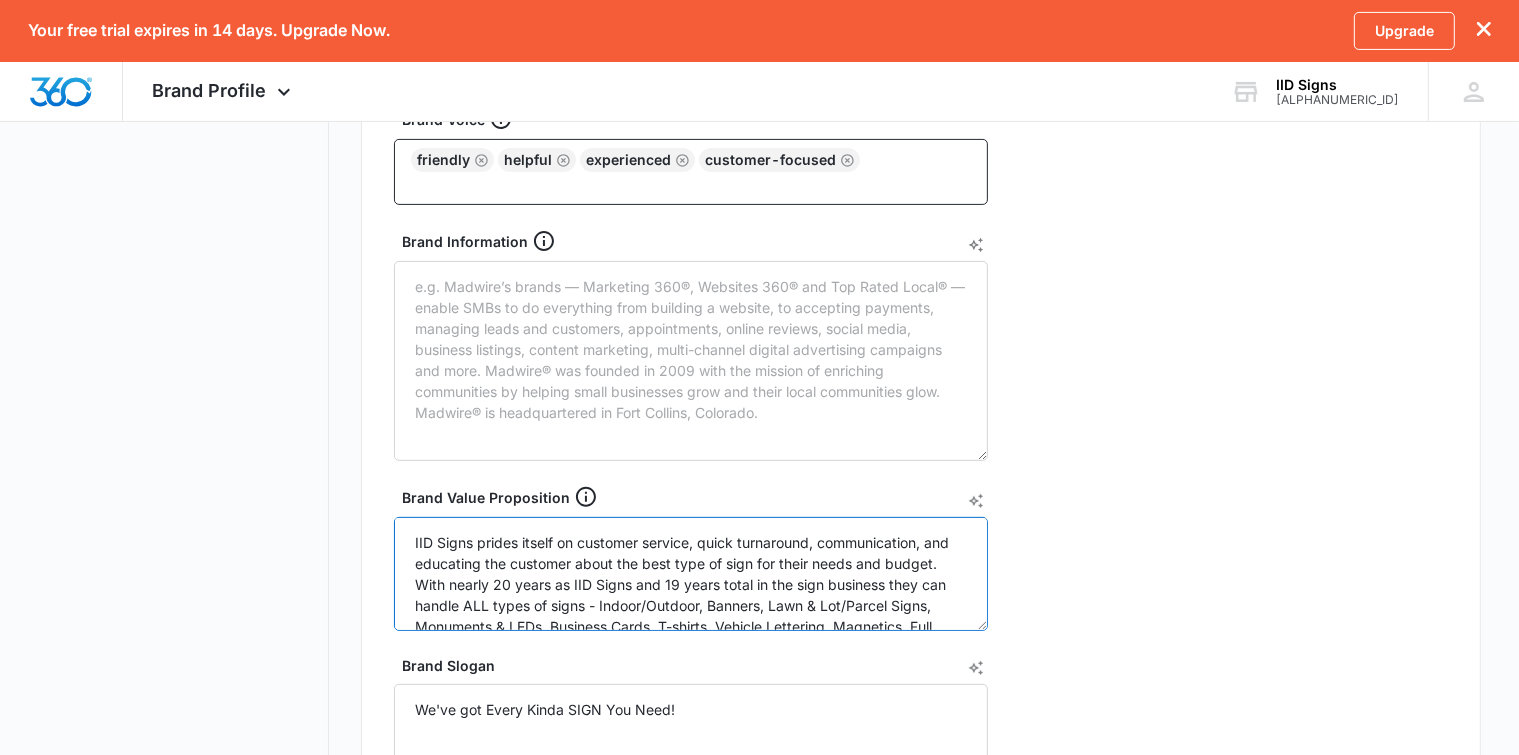 drag, startPoint x: 736, startPoint y: 582, endPoint x: 723, endPoint y: 582, distance: 13 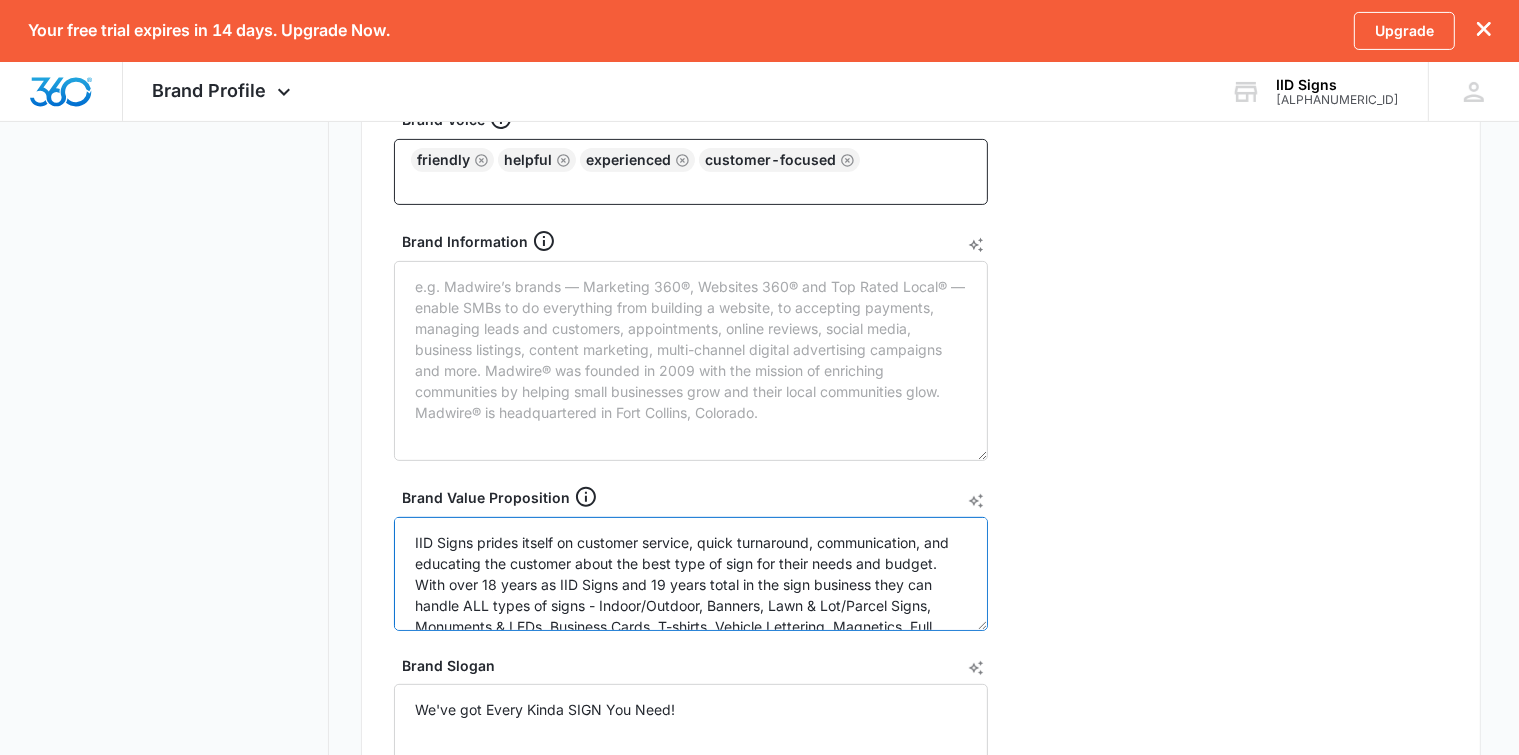 drag, startPoint x: 707, startPoint y: 582, endPoint x: 721, endPoint y: 581, distance: 14.035668 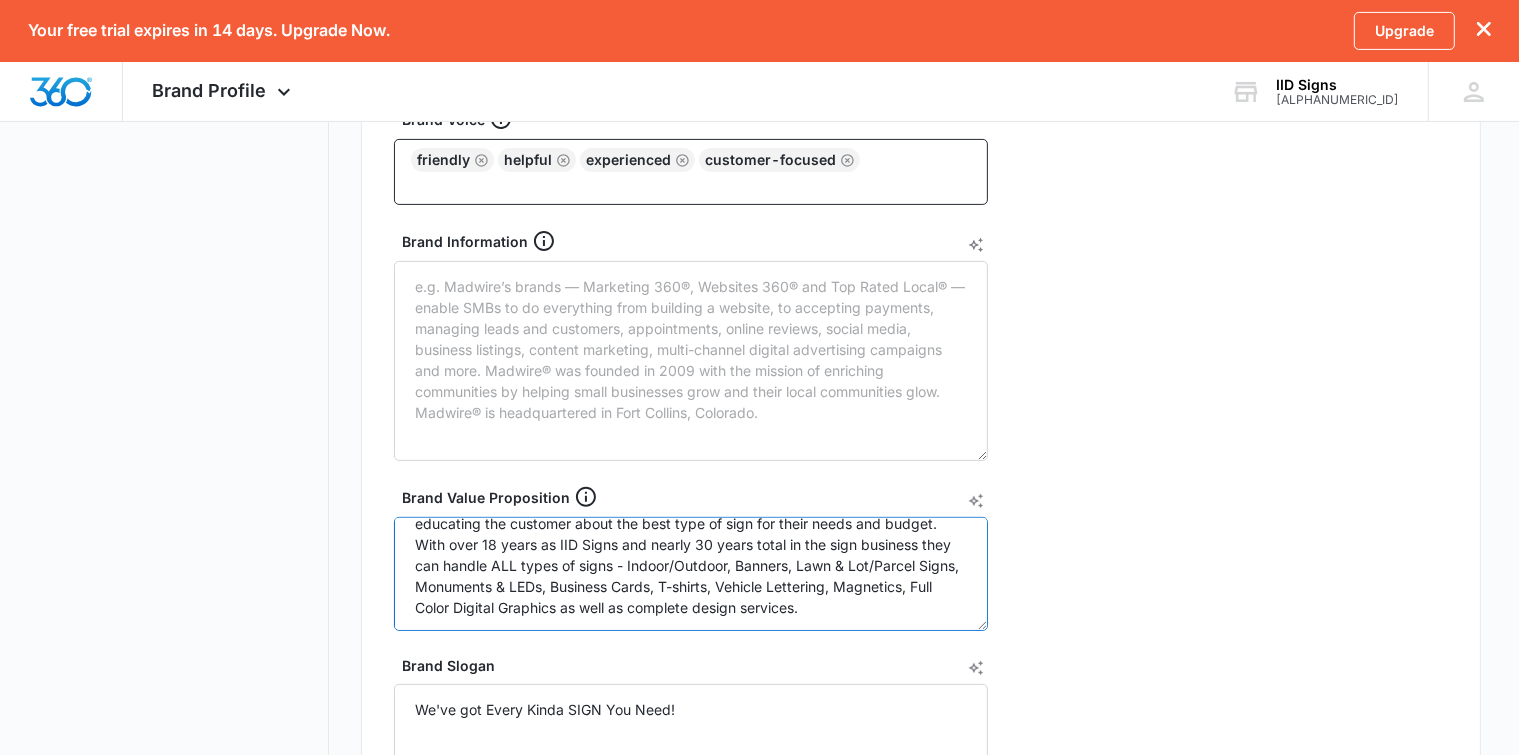 scroll, scrollTop: 63, scrollLeft: 0, axis: vertical 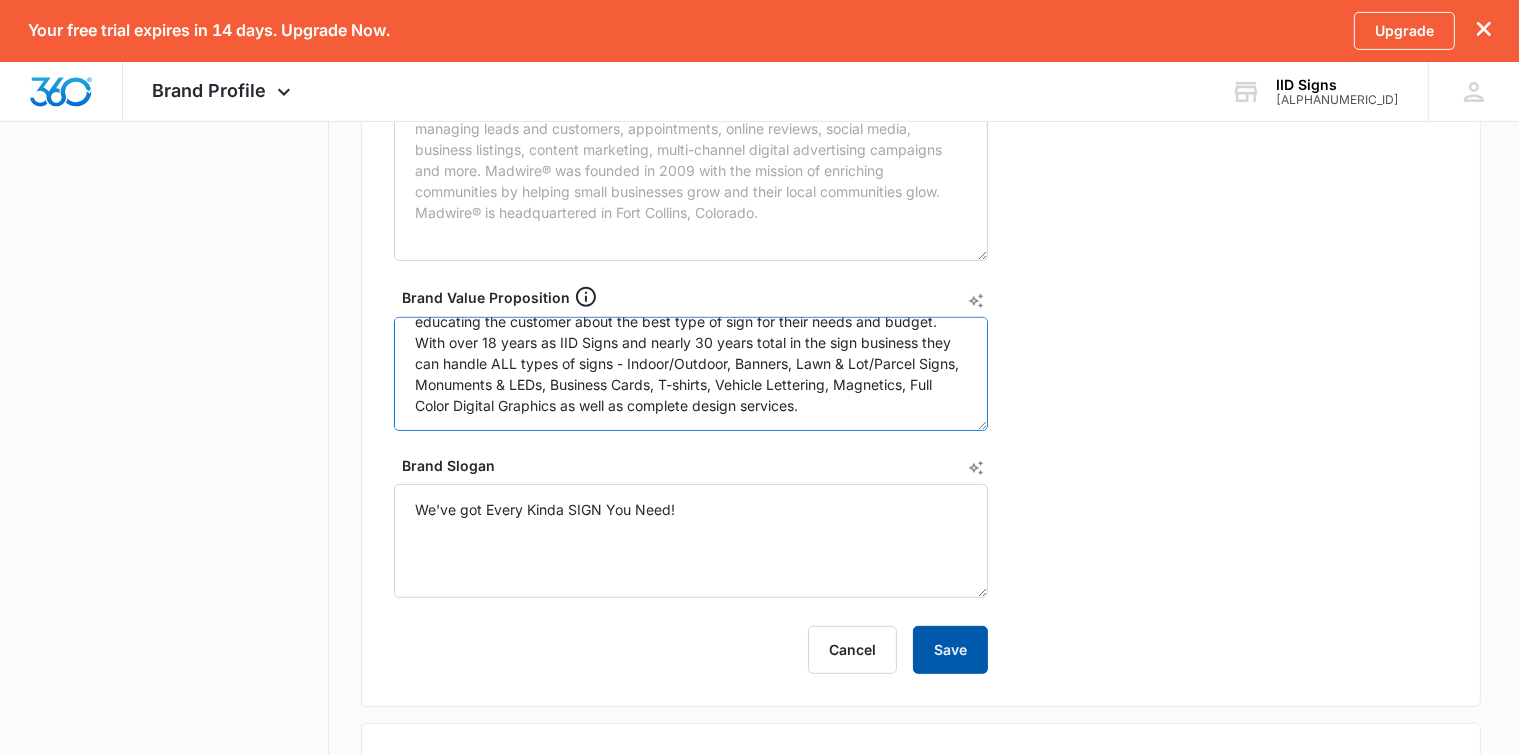 type on "IID Signs prides itself on customer service, quick turnaround, communication, and educating the customer about the best type of sign for their needs and budget. With over 18 years as IID Signs and nearly 30 years total in the sign business they can handle ALL types of signs - Indoor/Outdoor, Banners, Lawn & Lot/Parcel Signs, Monuments & LEDs, Business Cards, T-shirts, Vehicle Lettering, Magnetics, Full Color Digital Graphics as well as complete design services." 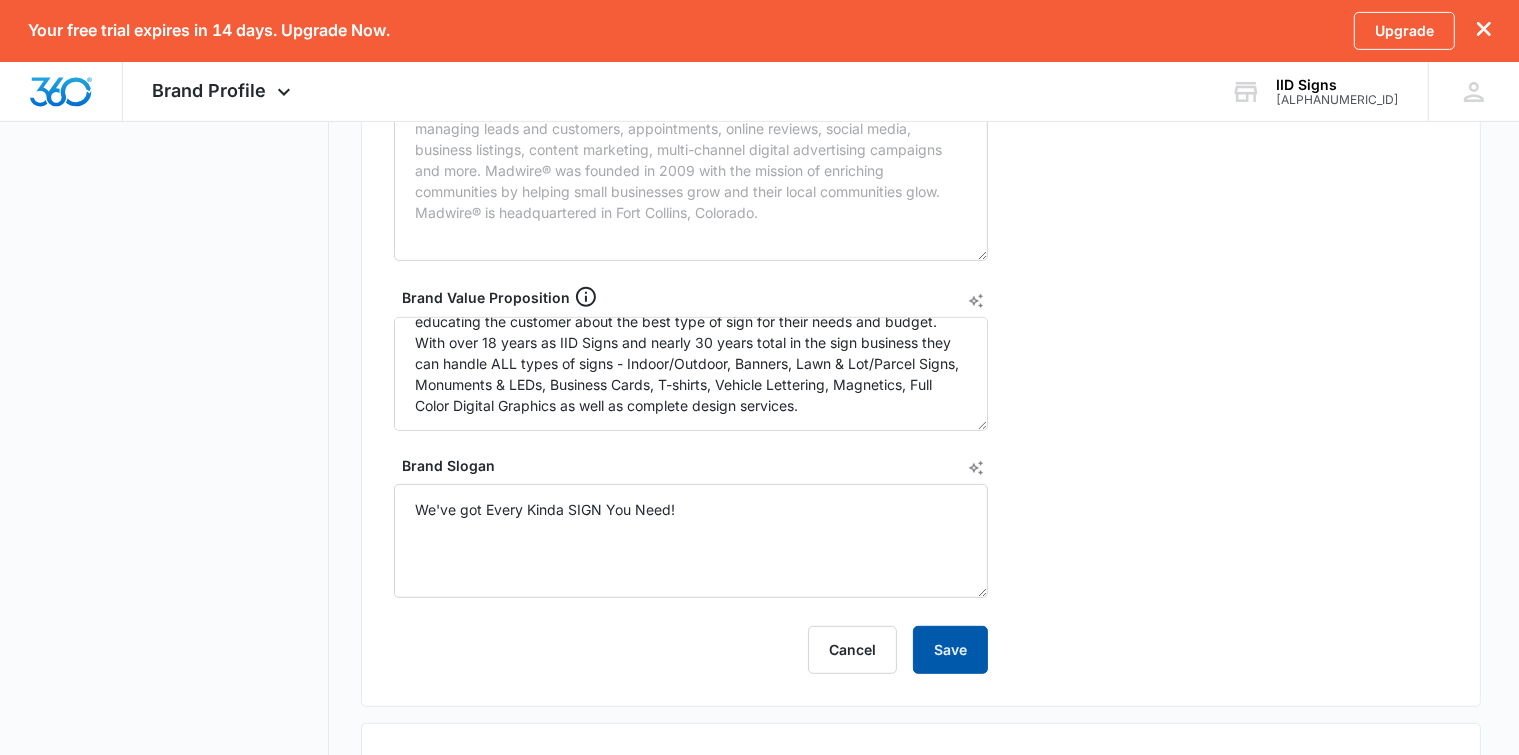 click on "Save" at bounding box center [950, 650] 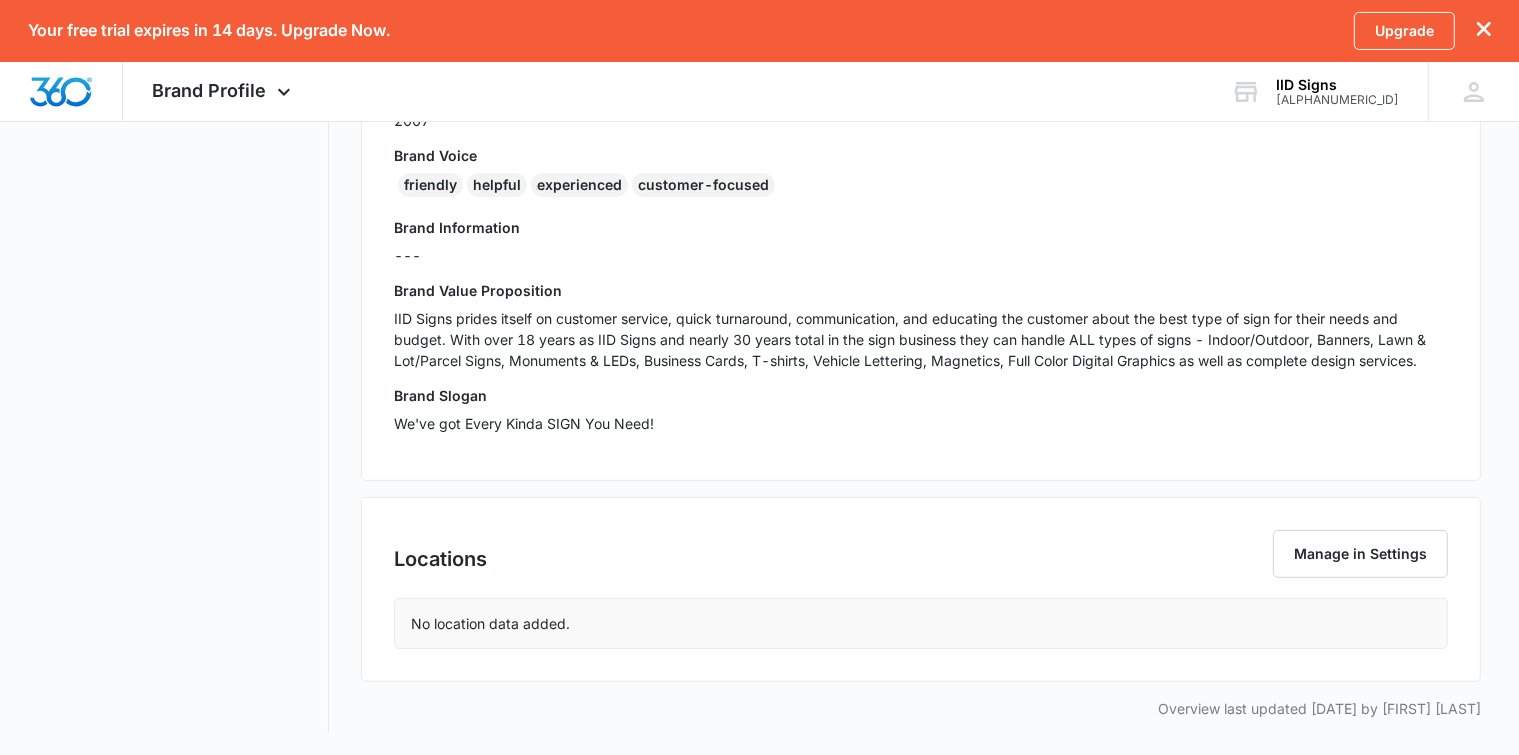 scroll, scrollTop: 0, scrollLeft: 0, axis: both 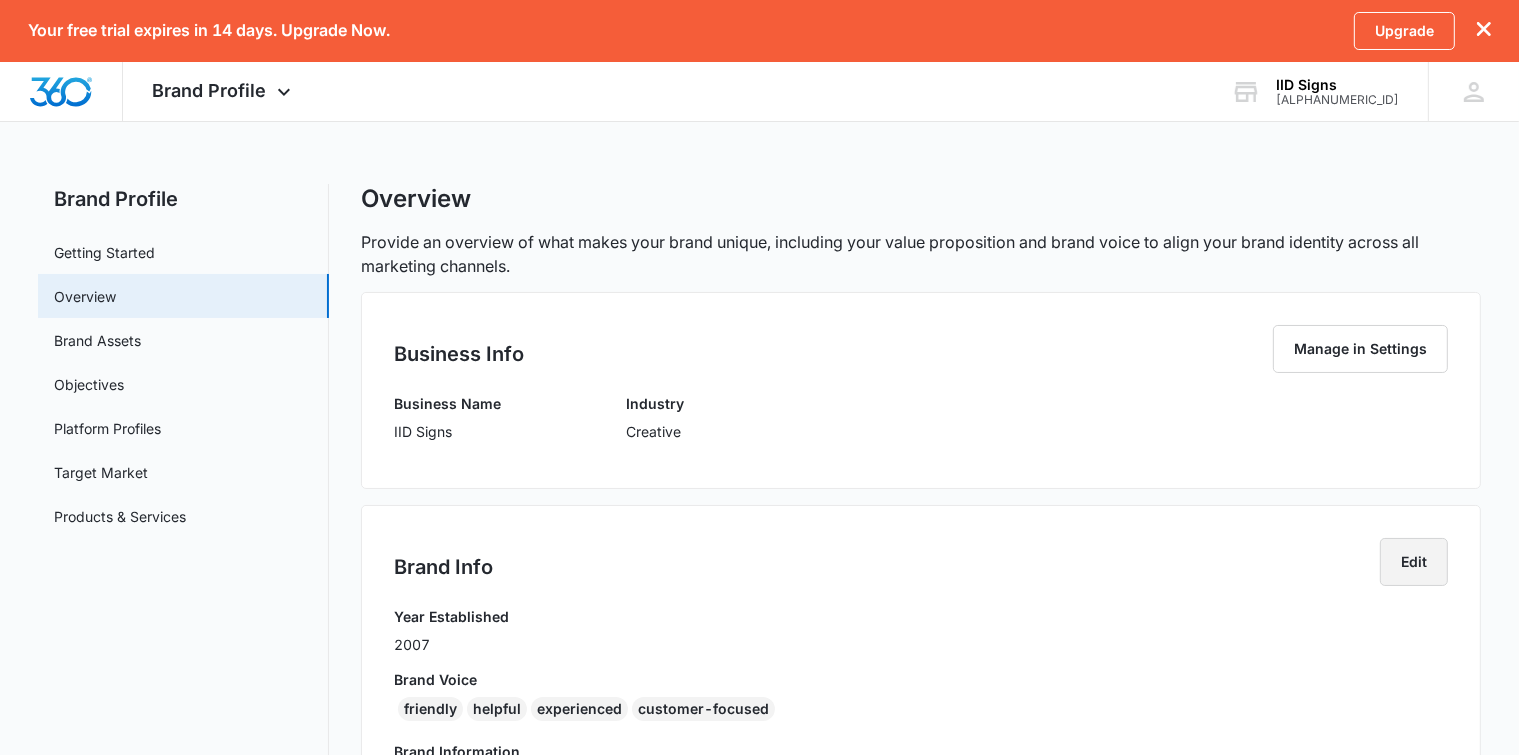 click on "Edit" at bounding box center (1414, 562) 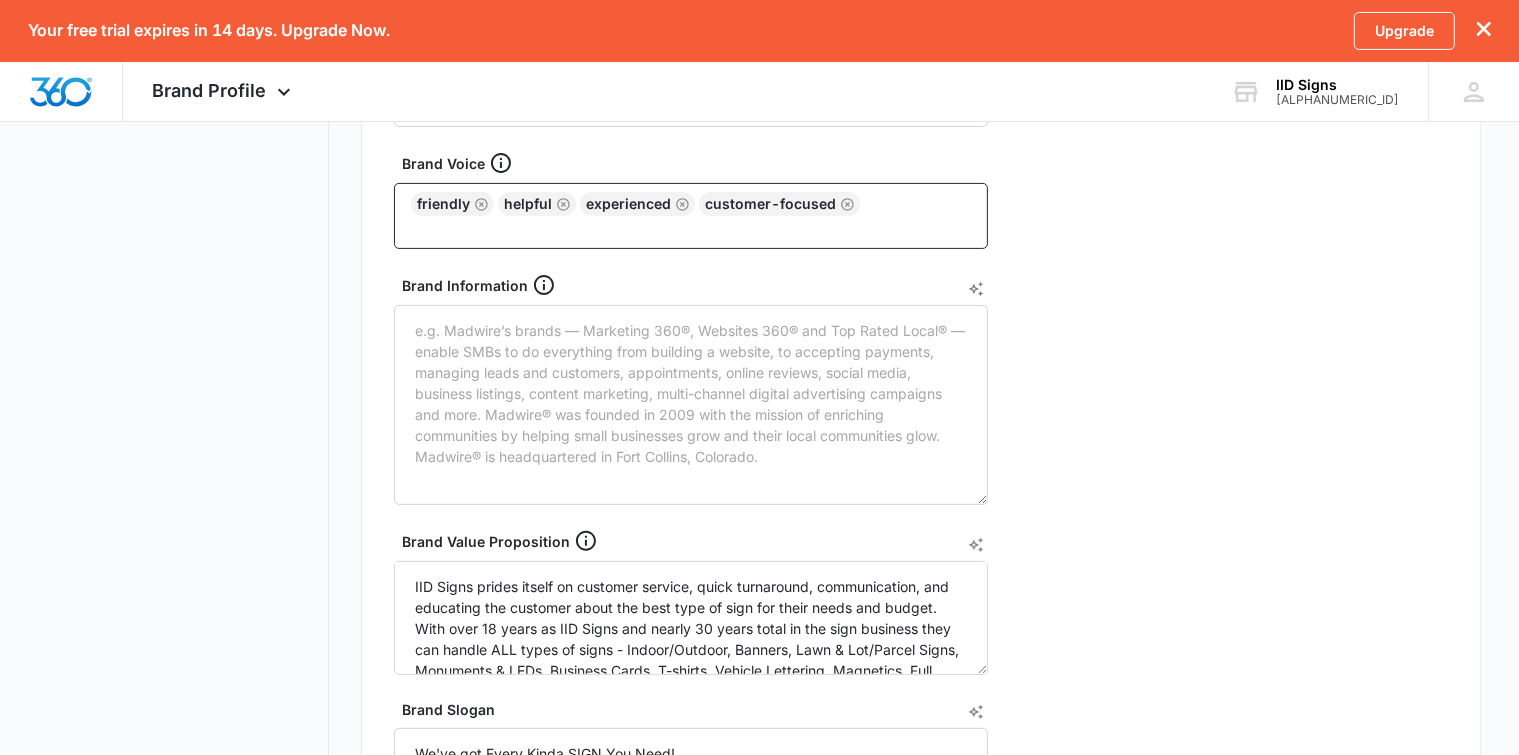 scroll, scrollTop: 524, scrollLeft: 0, axis: vertical 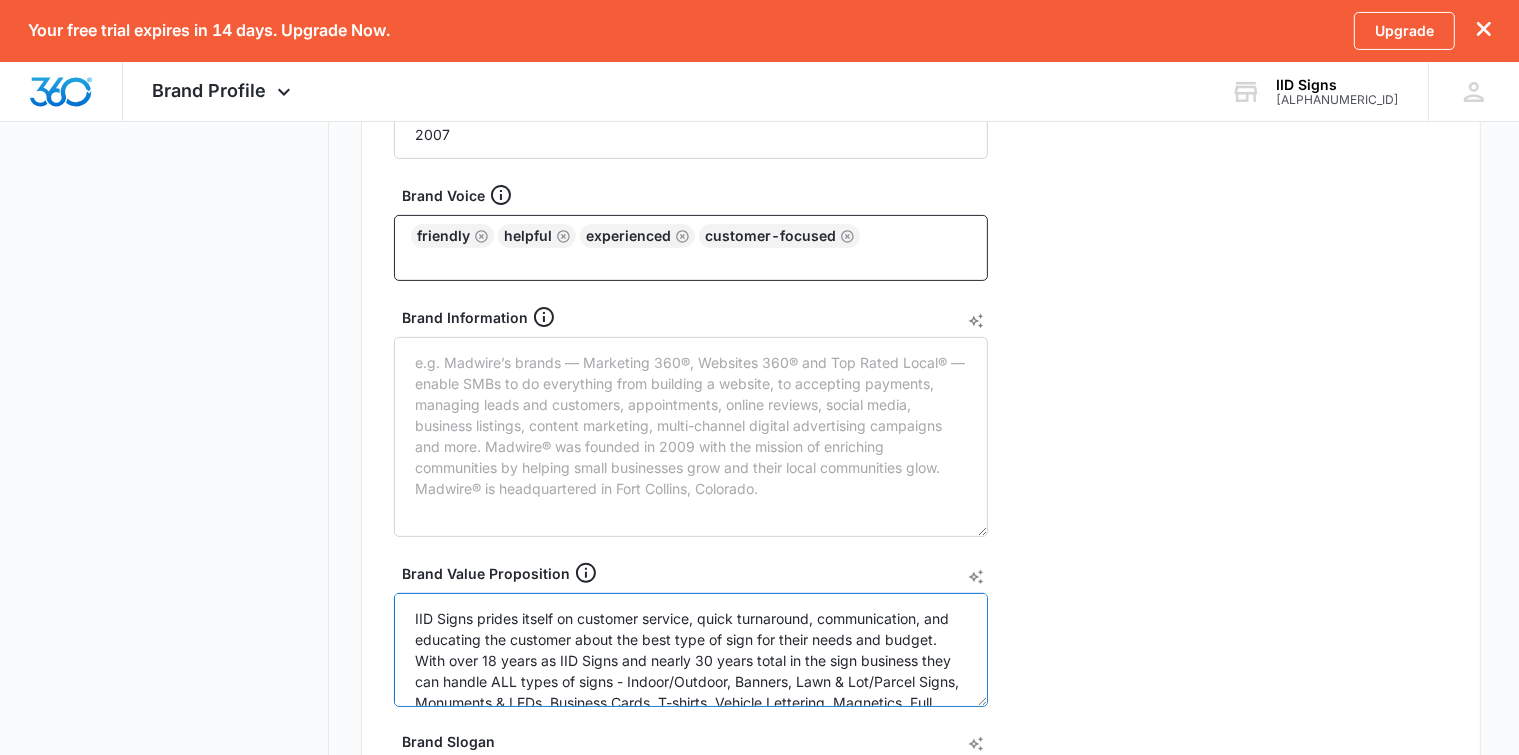 drag, startPoint x: 494, startPoint y: 682, endPoint x: 360, endPoint y: 574, distance: 172.10461 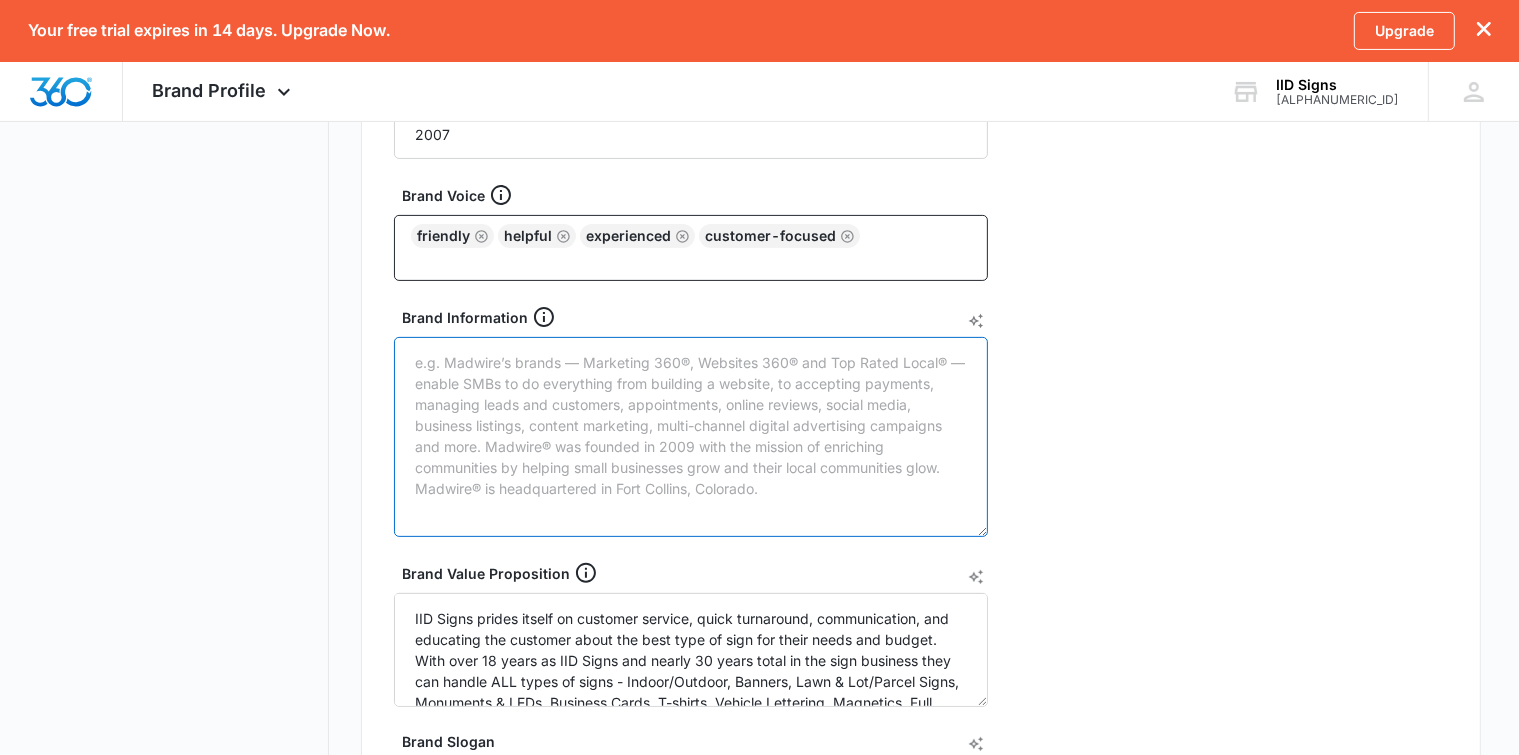 click on "Brand Information" at bounding box center [691, 437] 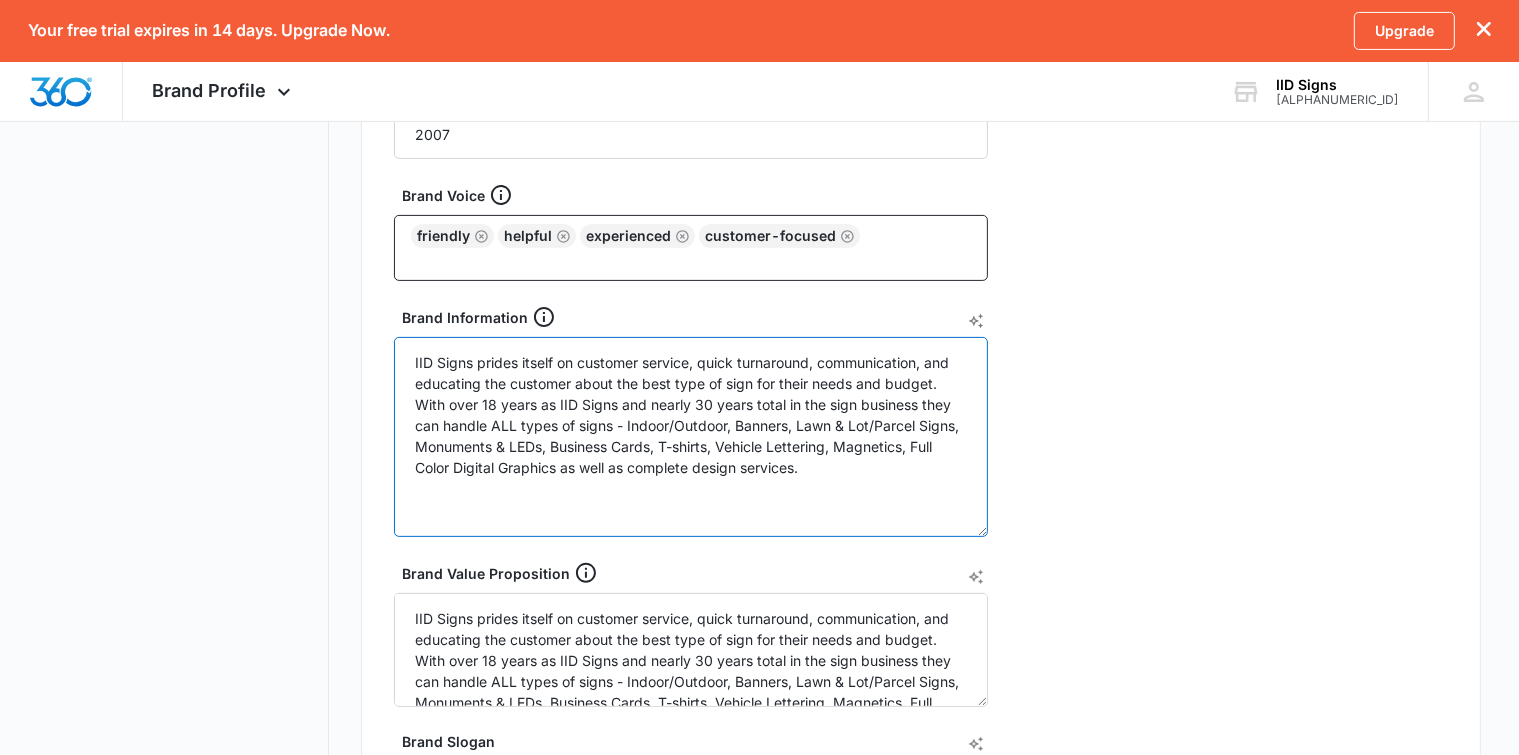 type on "IID Signs prides itself on customer service, quick turnaround, communication, and educating the customer about the best type of sign for their needs and budget. With over 18 years as IID Signs and nearly 30 years total in the sign business they can handle ALL types of signs - Indoor/Outdoor, Banners, Lawn & Lot/Parcel Signs, Monuments & LEDs, Business Cards, T-shirts, Vehicle Lettering, Magnetics, Full Color Digital Graphics as well as complete design services." 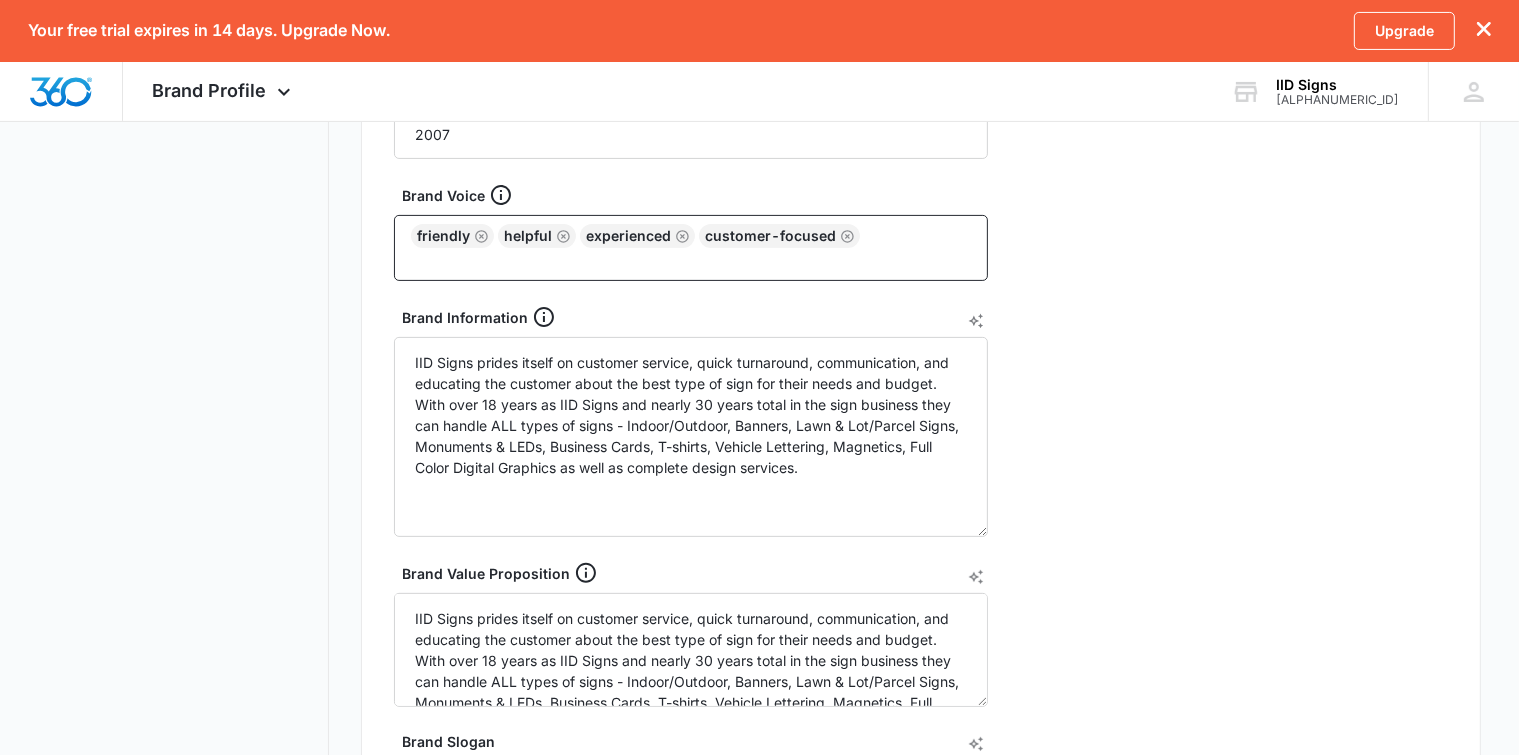 click on "Brand Info Edit Year Established 2007 Brand Voice friendly helpful experienced customer-focused Brand Information IID Signs prides itself on customer service, quick turnaround, communication, and educating the customer about the best type of sign for their needs and budget. With over 18 years as IID Signs and nearly 30 years total in the sign business they can handle ALL types of signs - Indoor/Outdoor, Banners, Lawn & Lot/Parcel Signs, Monuments & LEDs, Business Cards, T-shirts, Vehicle Lettering, Magnetics, Full Color Digital Graphics as well as complete design services. Brand Value Proposition Brand Slogan We've got Every Kinda SIGN You Need! Cancel Save" at bounding box center (921, 482) 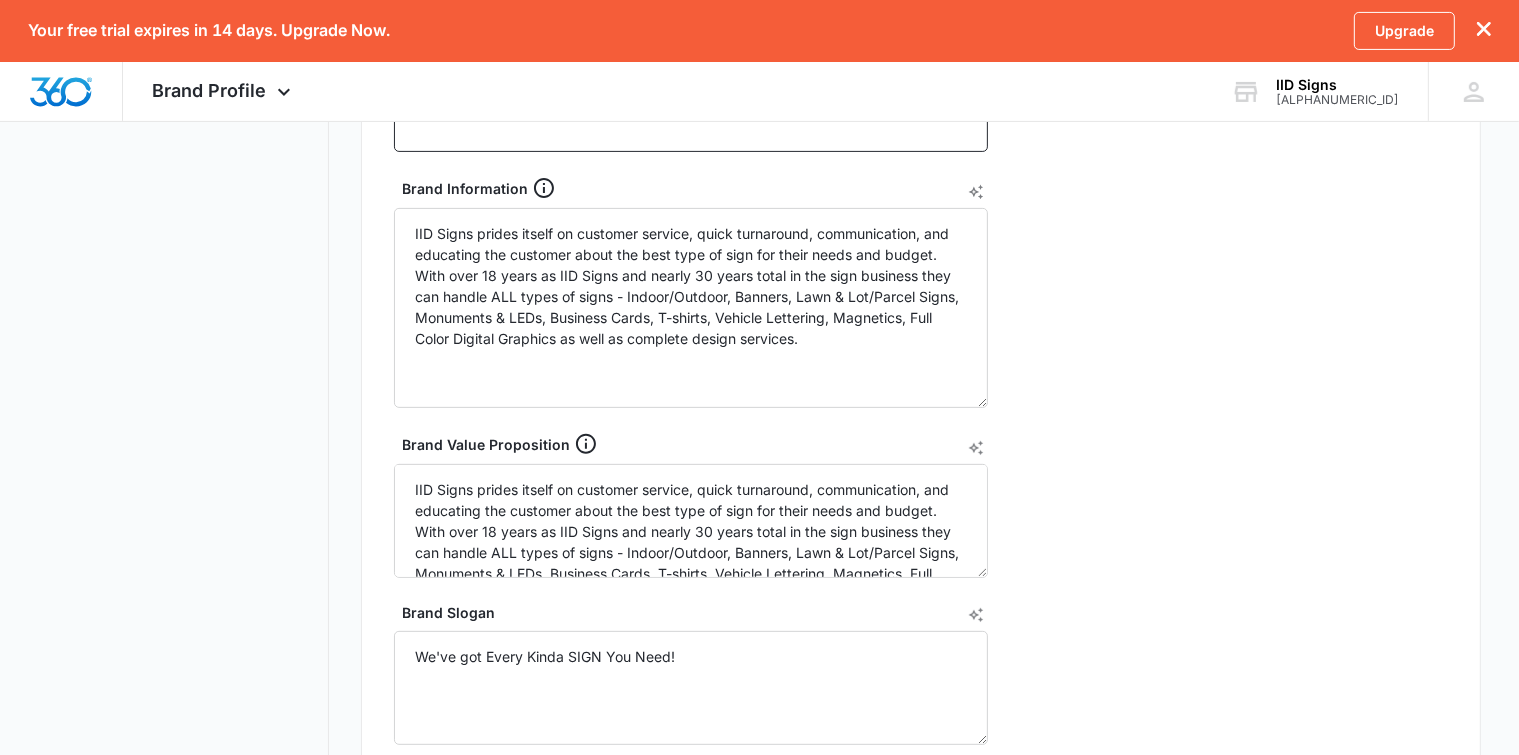 scroll, scrollTop: 924, scrollLeft: 0, axis: vertical 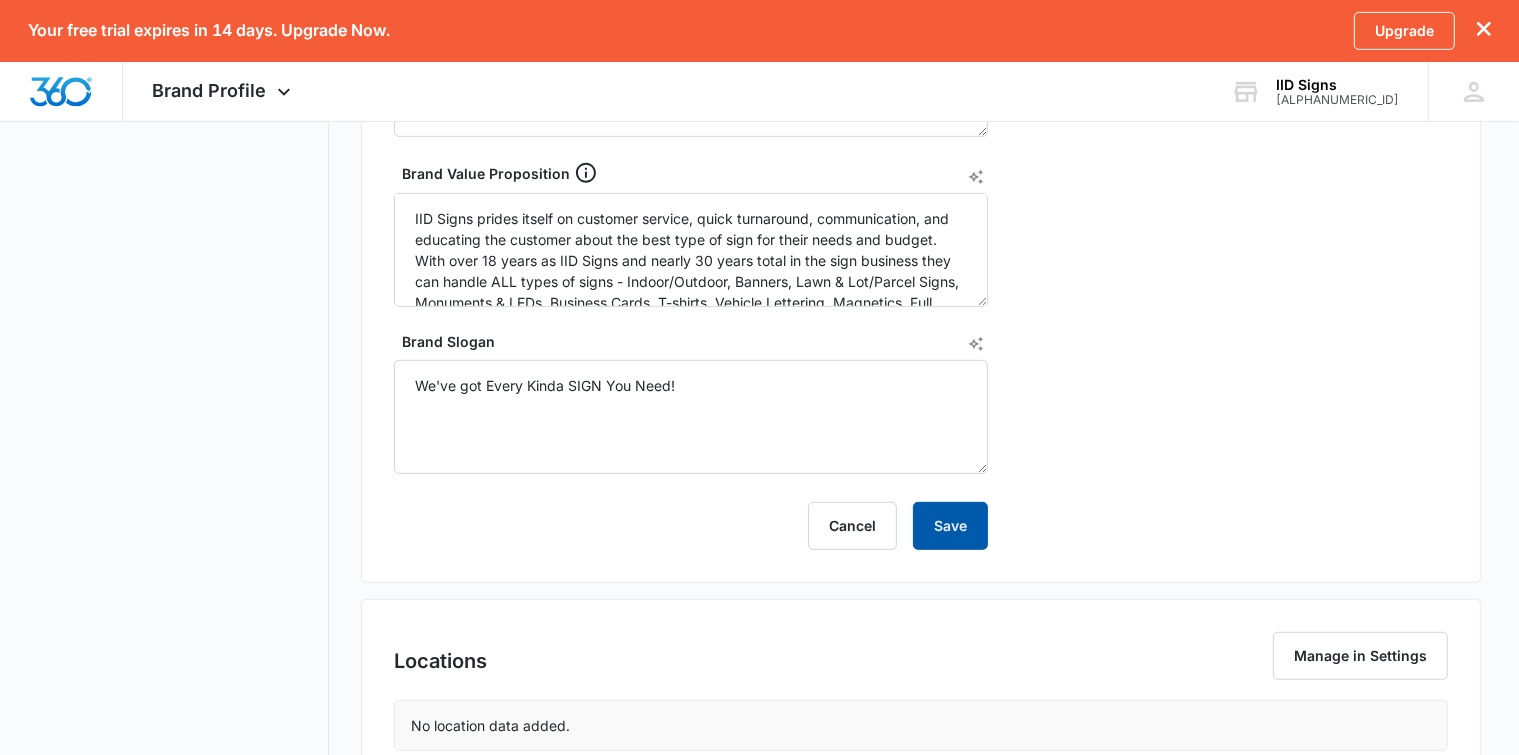 click on "Save" at bounding box center [950, 526] 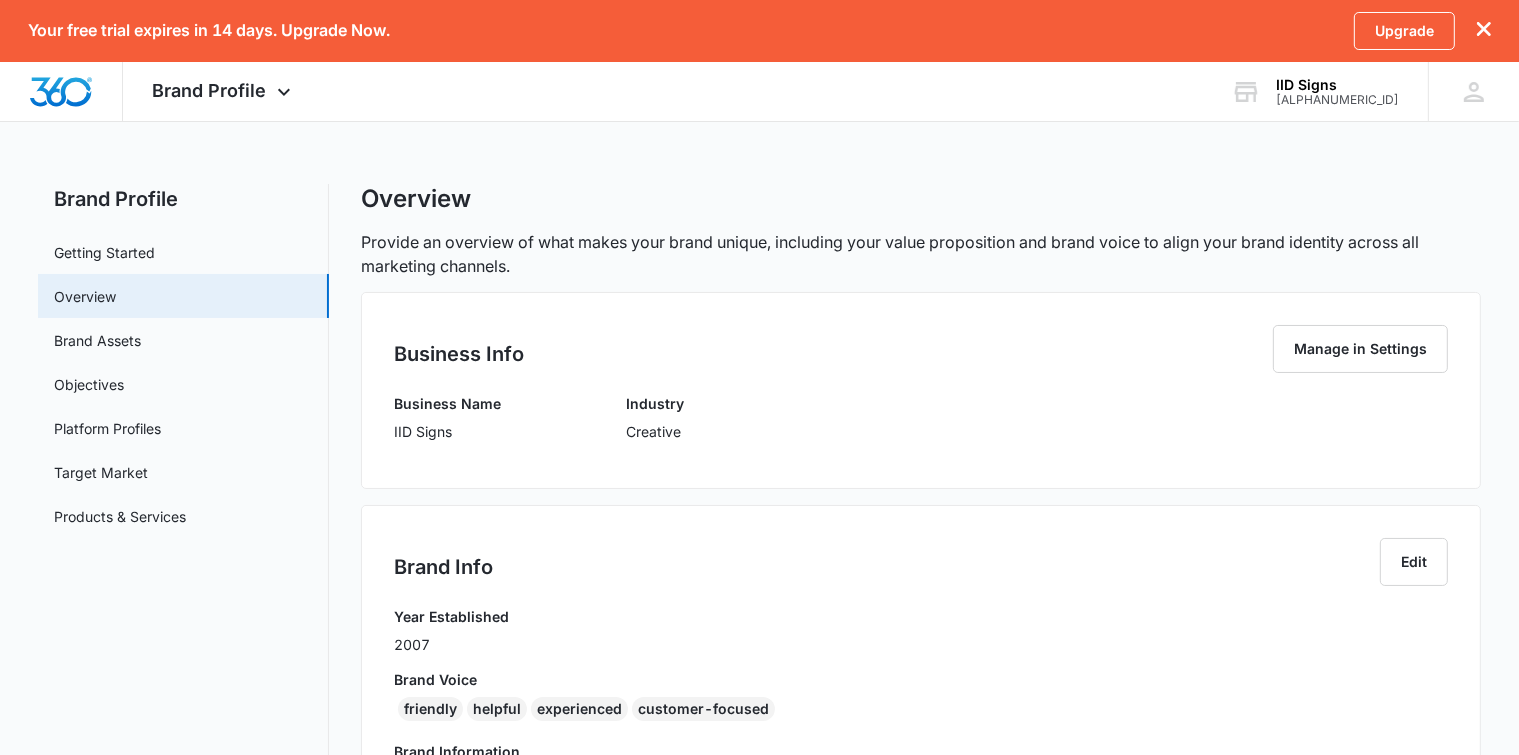 scroll, scrollTop: 566, scrollLeft: 0, axis: vertical 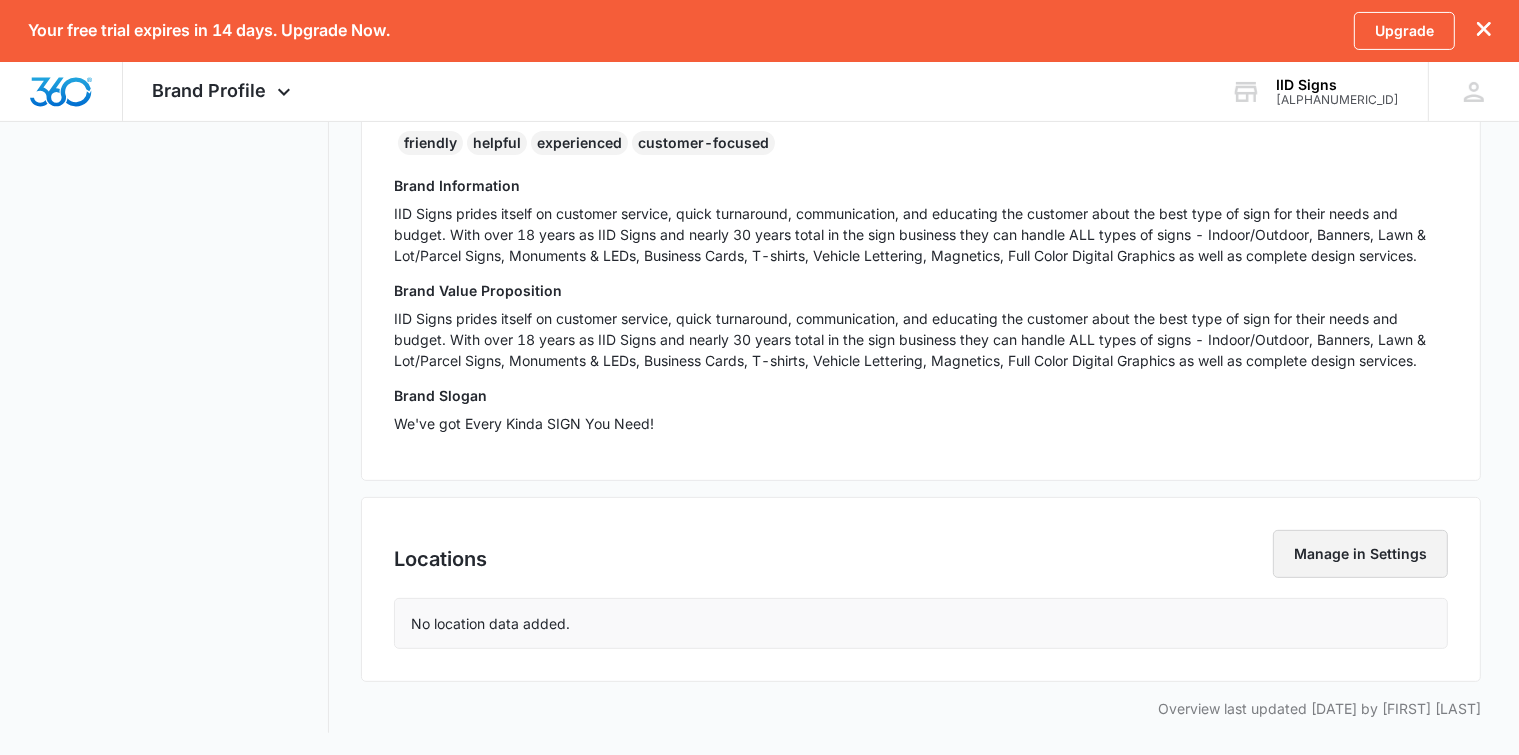click on "Manage in Settings" at bounding box center [1360, 554] 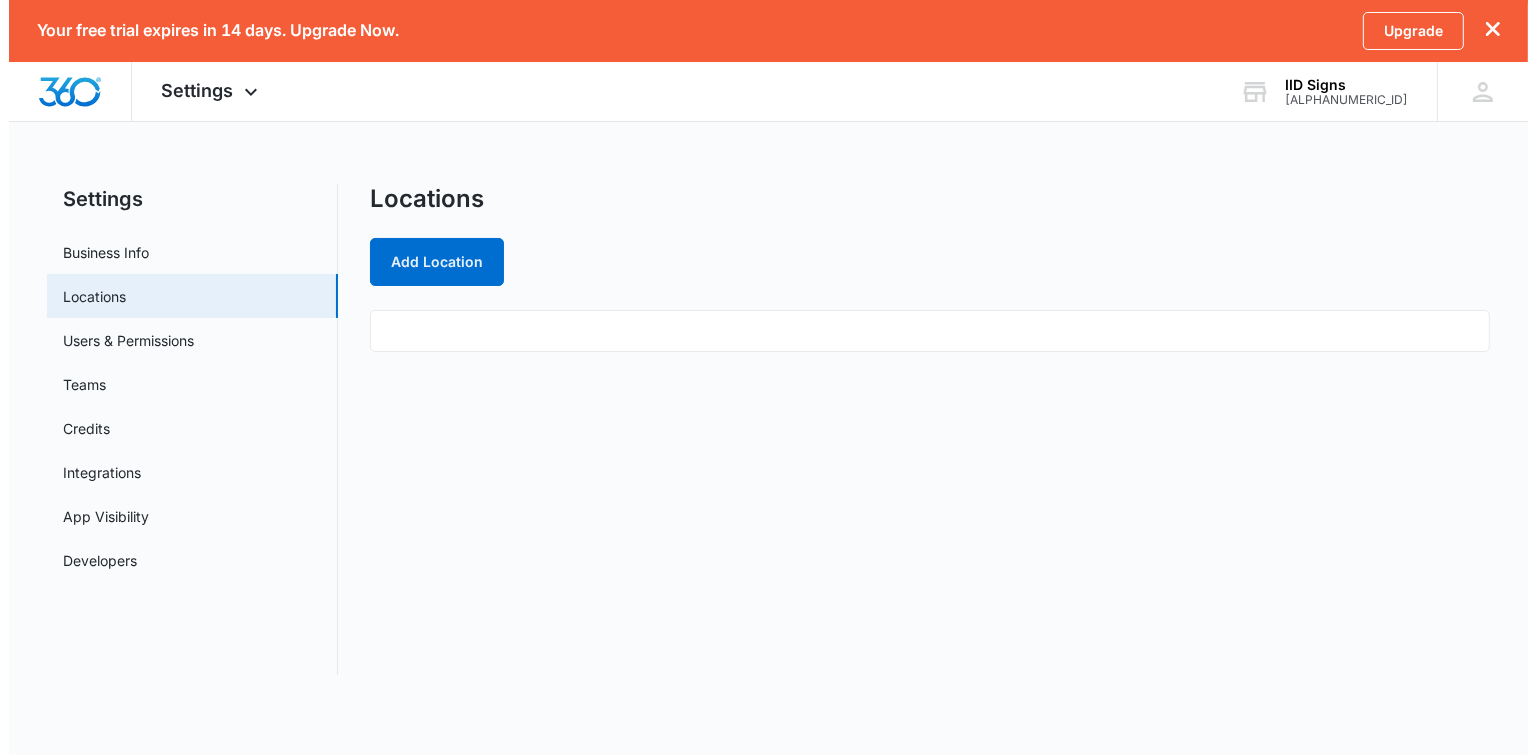 scroll, scrollTop: 0, scrollLeft: 0, axis: both 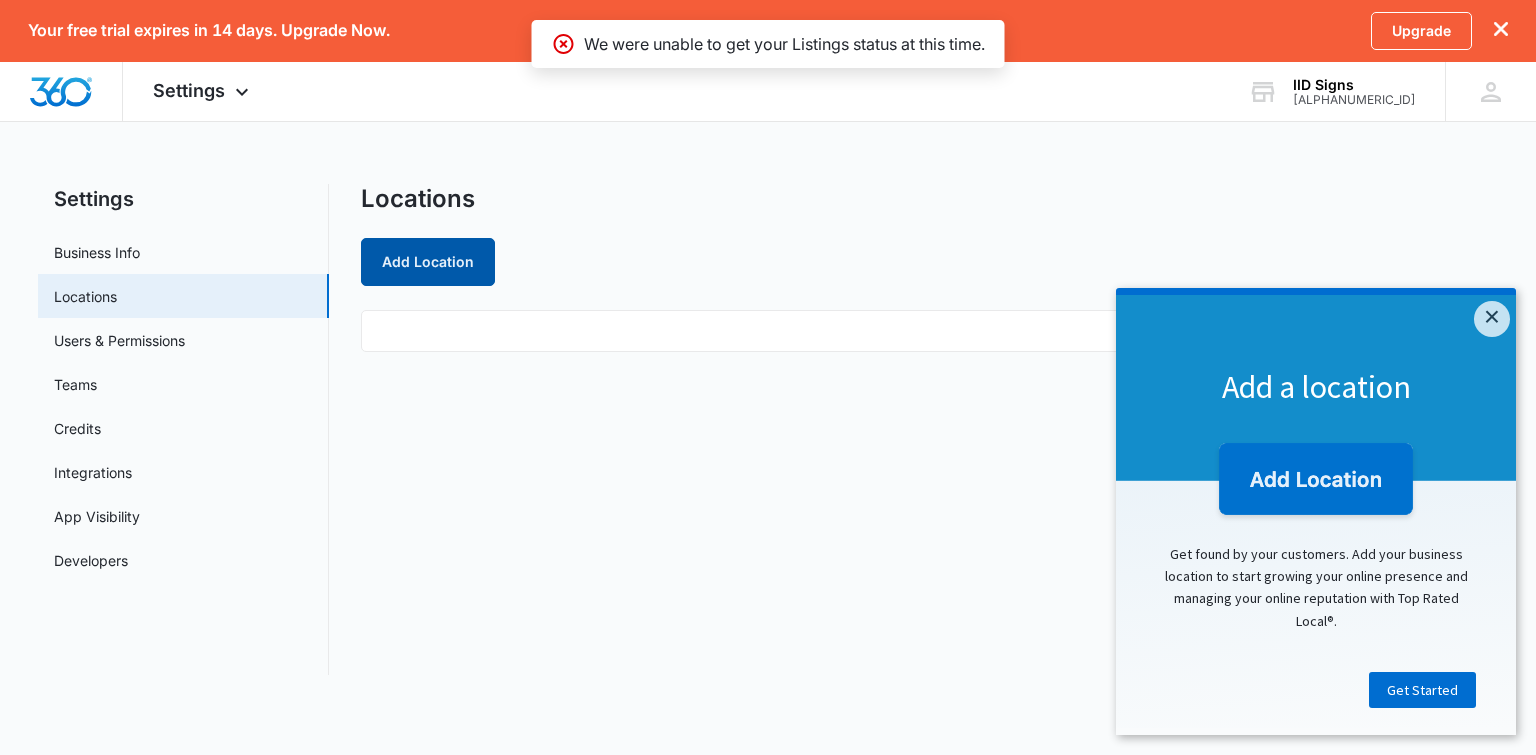 click on "Add Location" at bounding box center [428, 262] 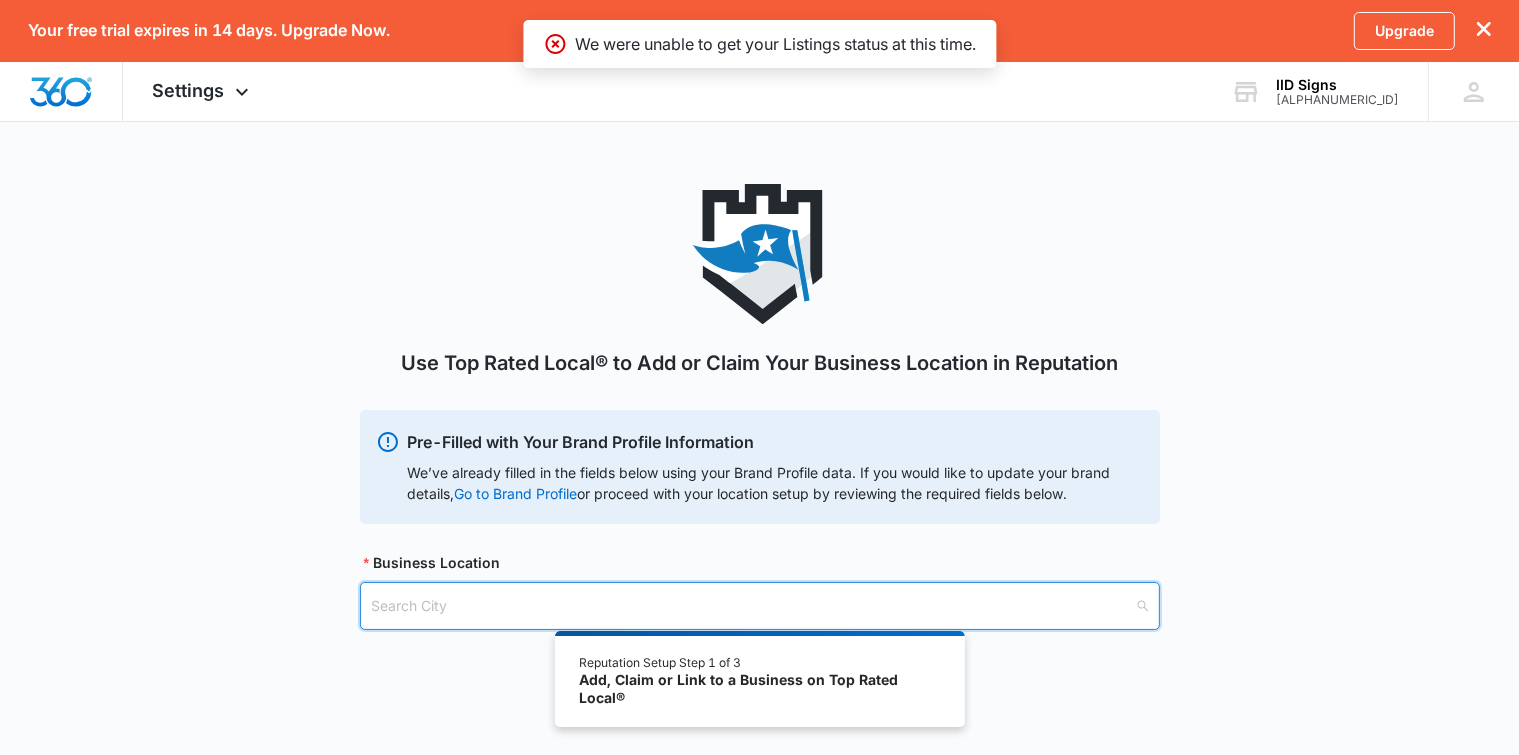 click at bounding box center (753, 606) 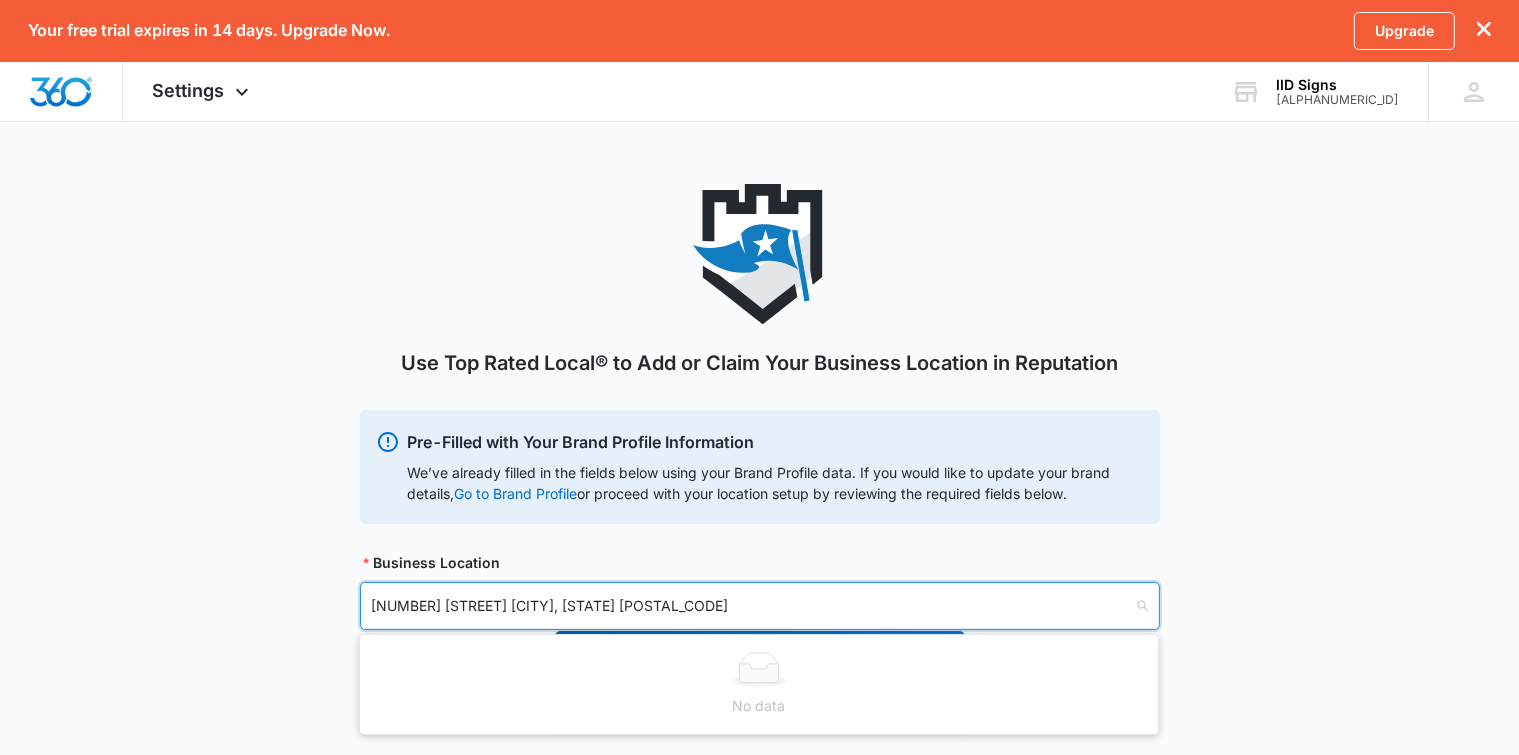 type on "[NUMBER] [STREET] [CITY], [STATE] [ZIP]" 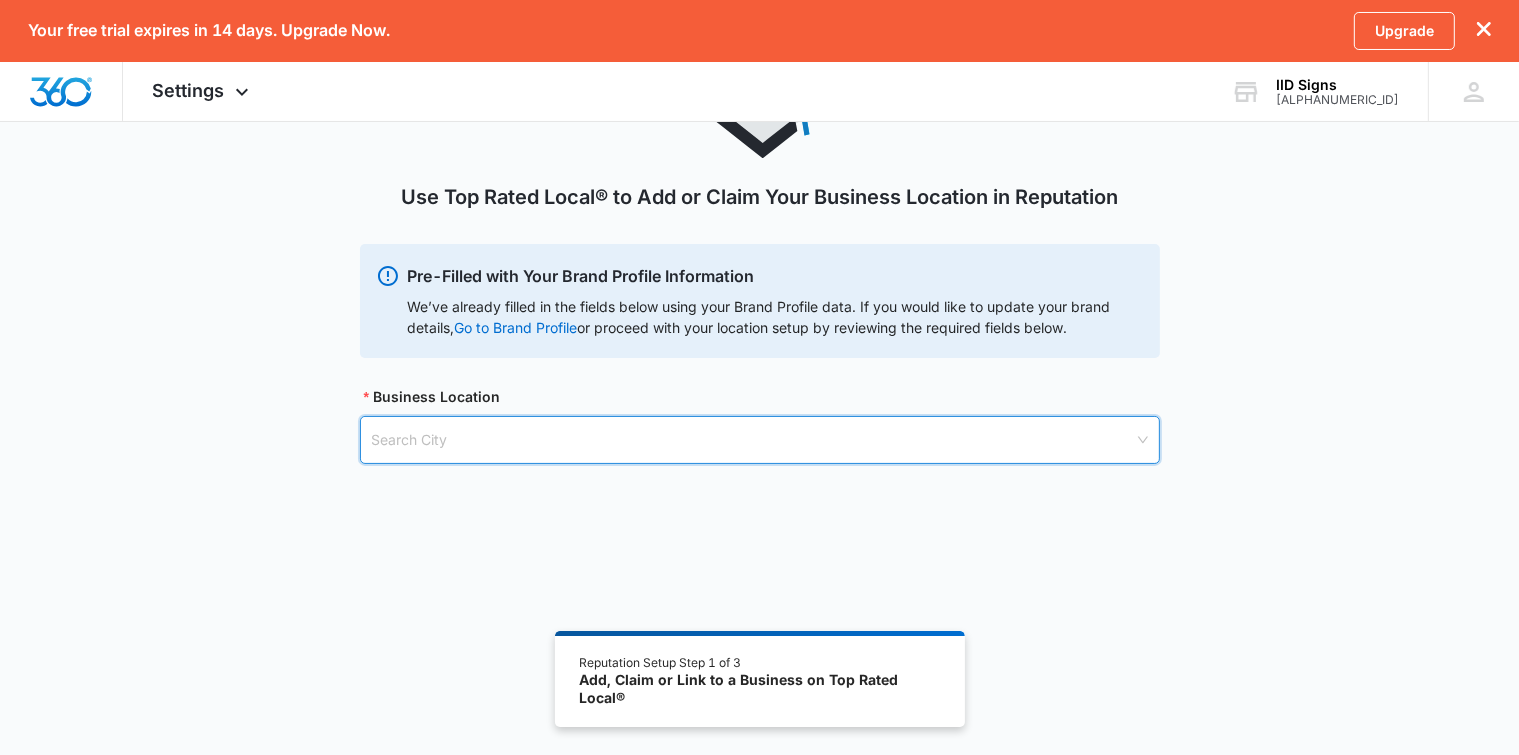 scroll, scrollTop: 170, scrollLeft: 0, axis: vertical 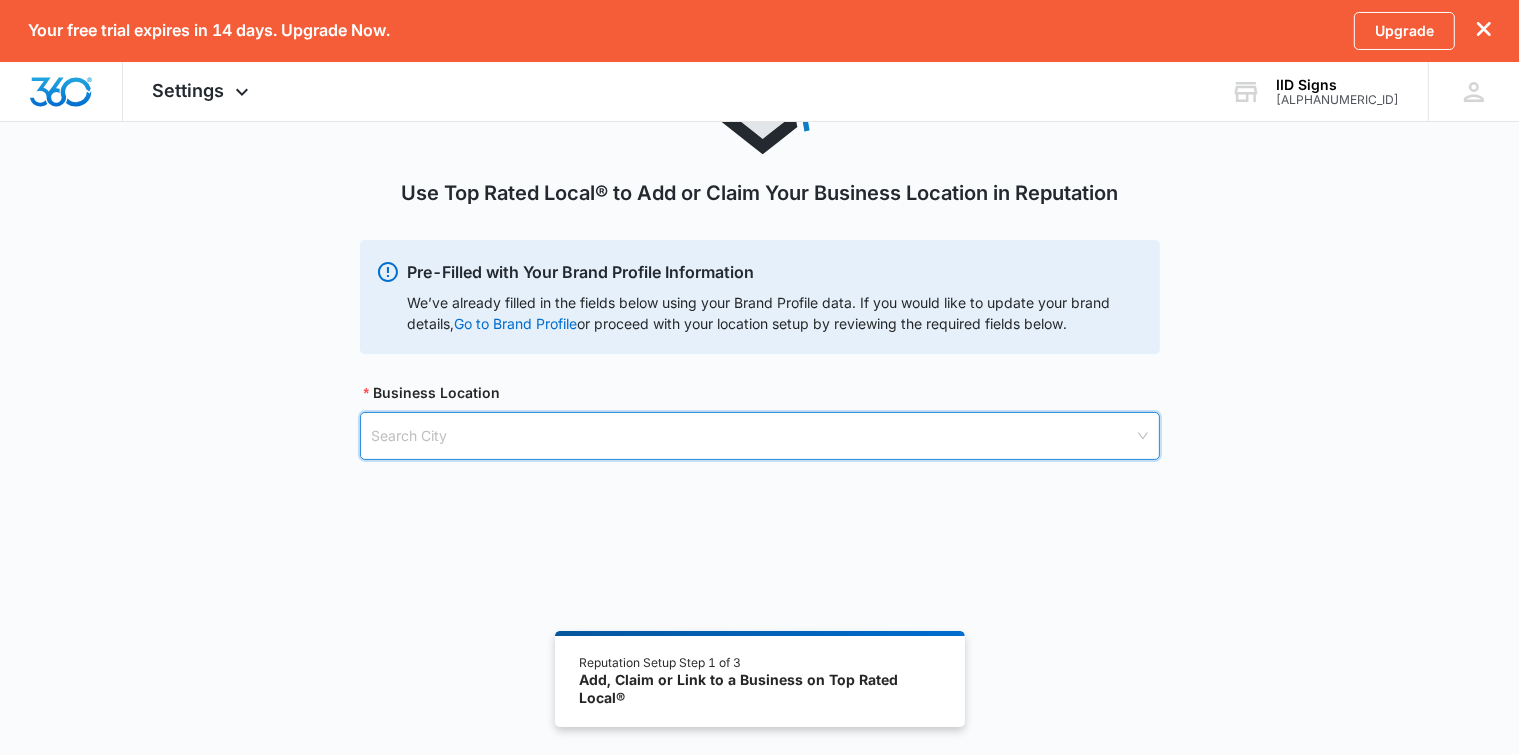 click at bounding box center [753, 436] 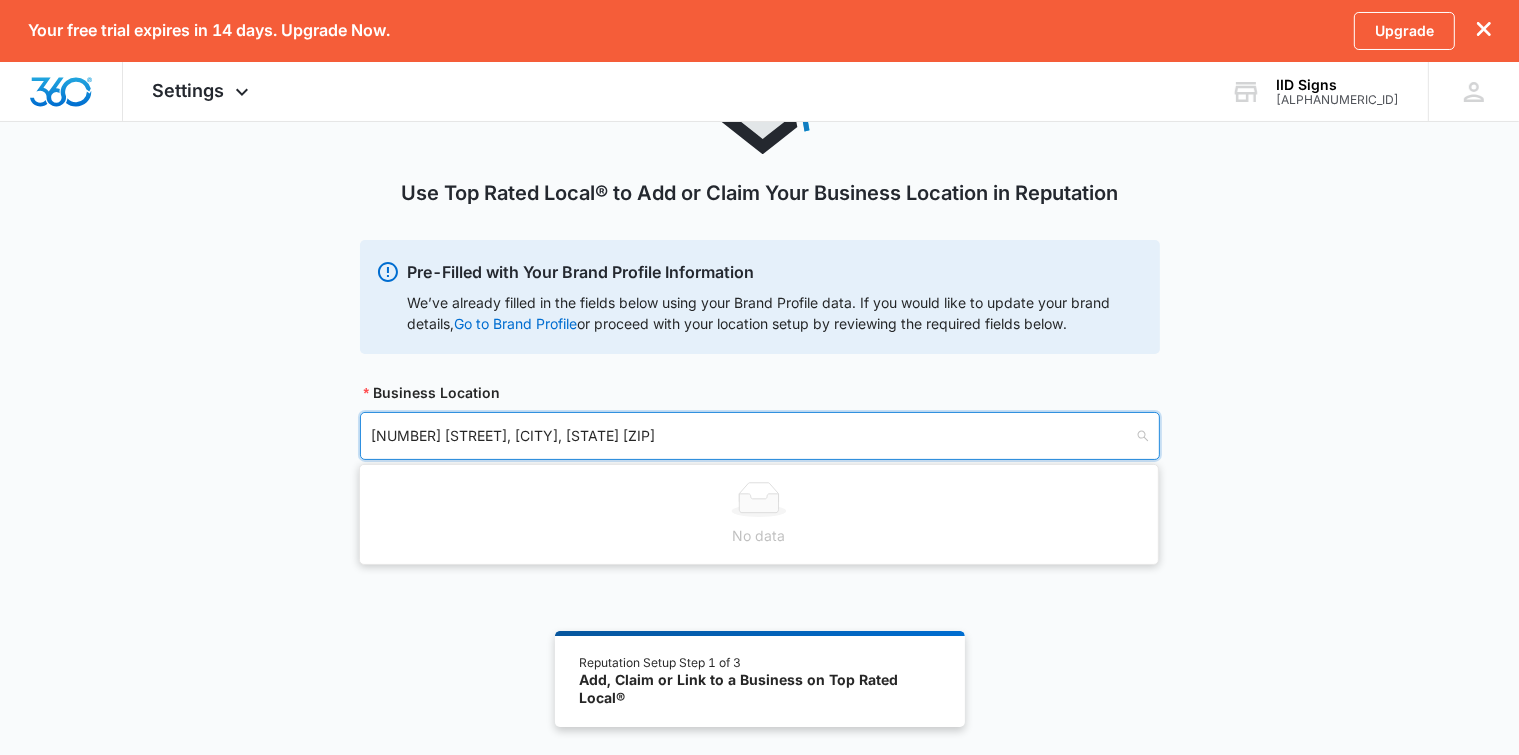 type on "[NUMBER] [STREET], [CITY], [STATE] [POSTAL_CODE]" 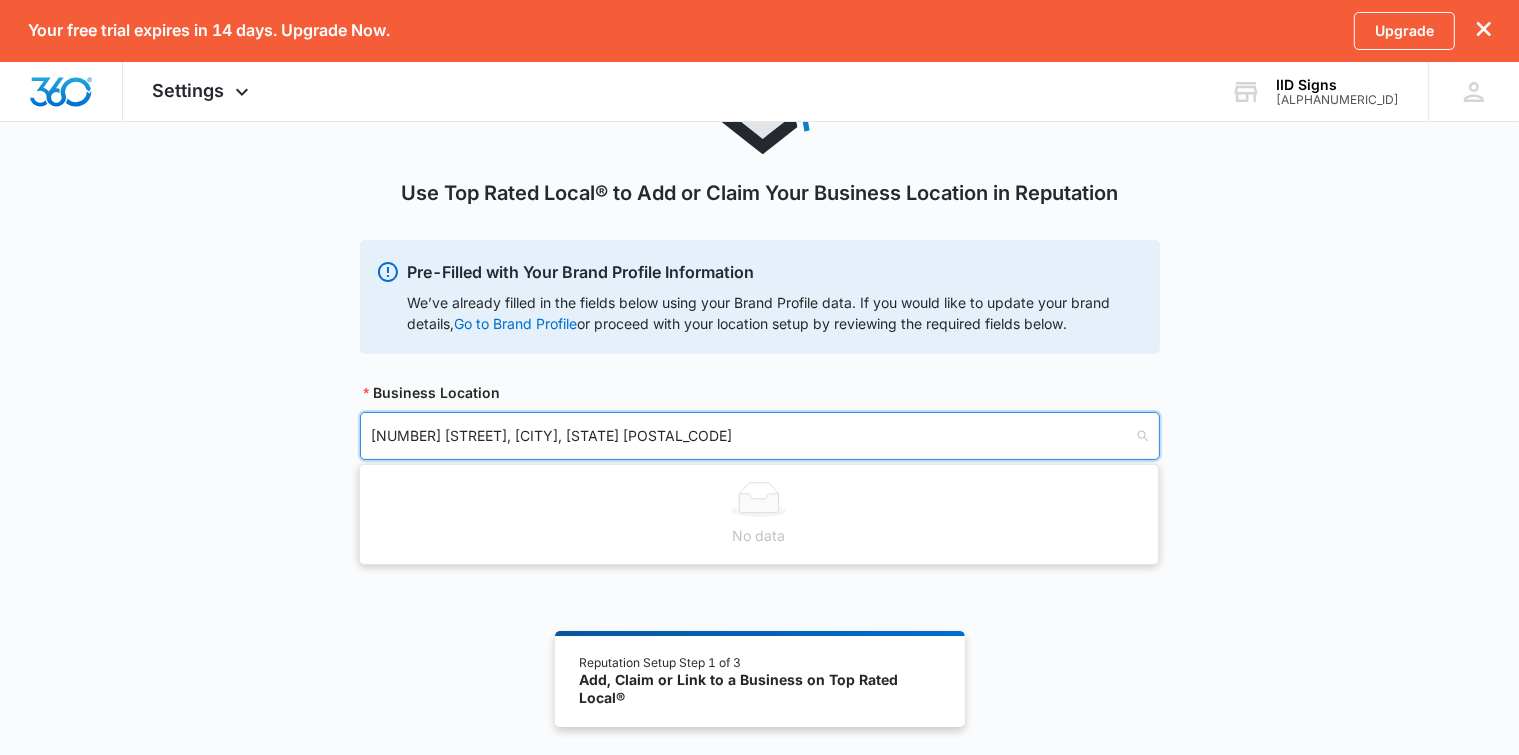 type 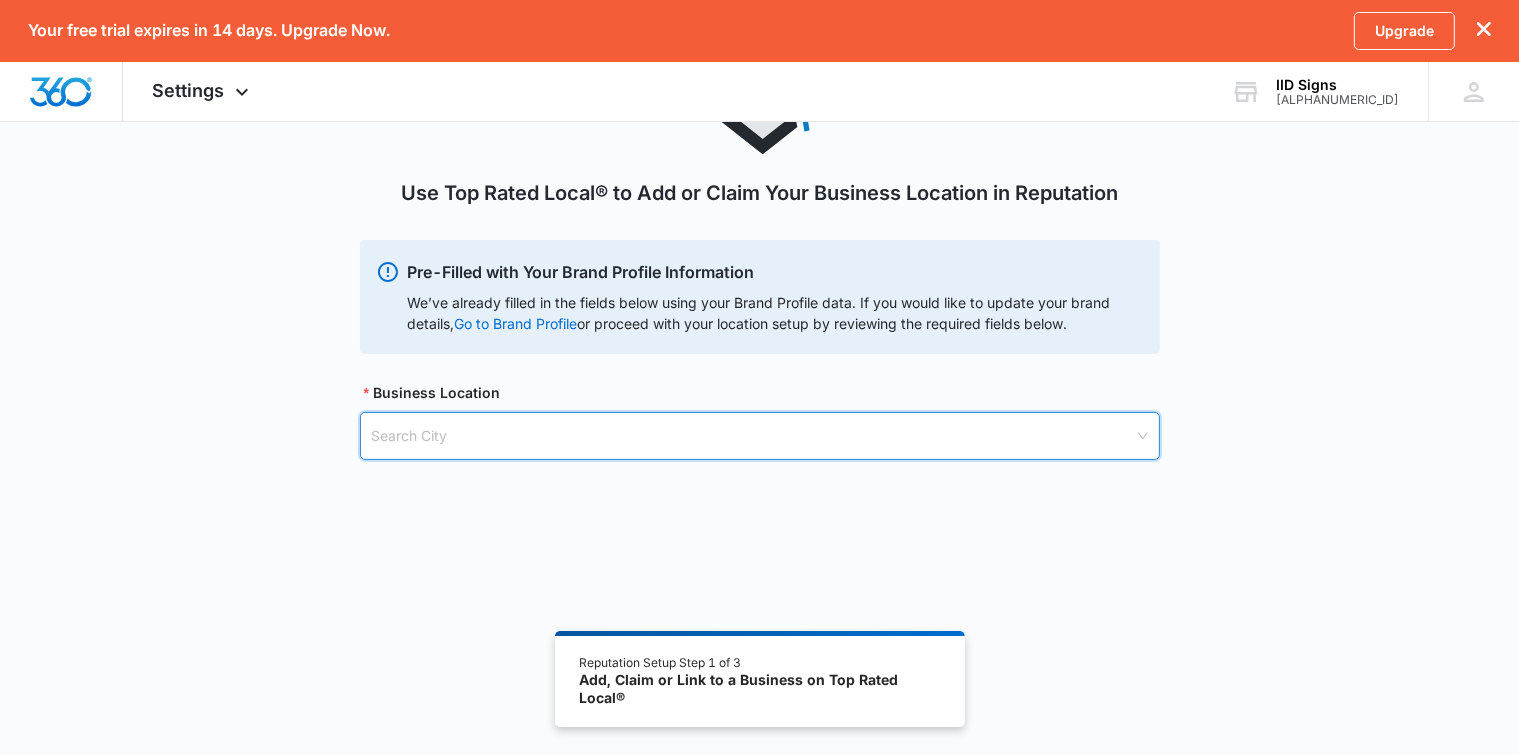 click on "Search City" at bounding box center (760, 436) 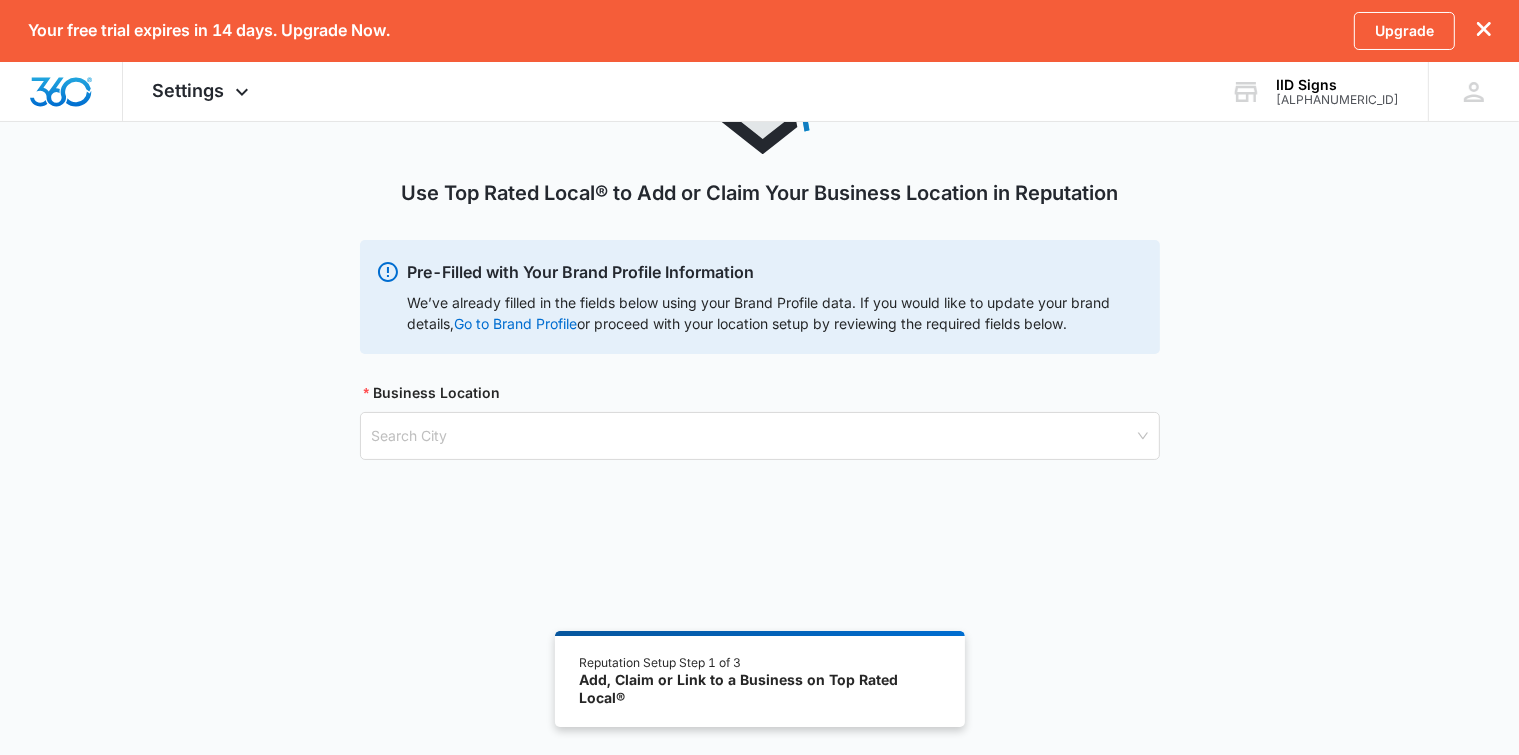 click on "Use Top Rated Local® to Add or Claim Your Business Location in Reputation Pre-Filled with Your Brand Profile Information We’ve already filled in the fields below using your Brand Profile data. If you would like to update your brand details,  Go to Brand Profile  or proceed with your location setup by reviewing the required fields below. Business Location Search City" at bounding box center [759, 333] 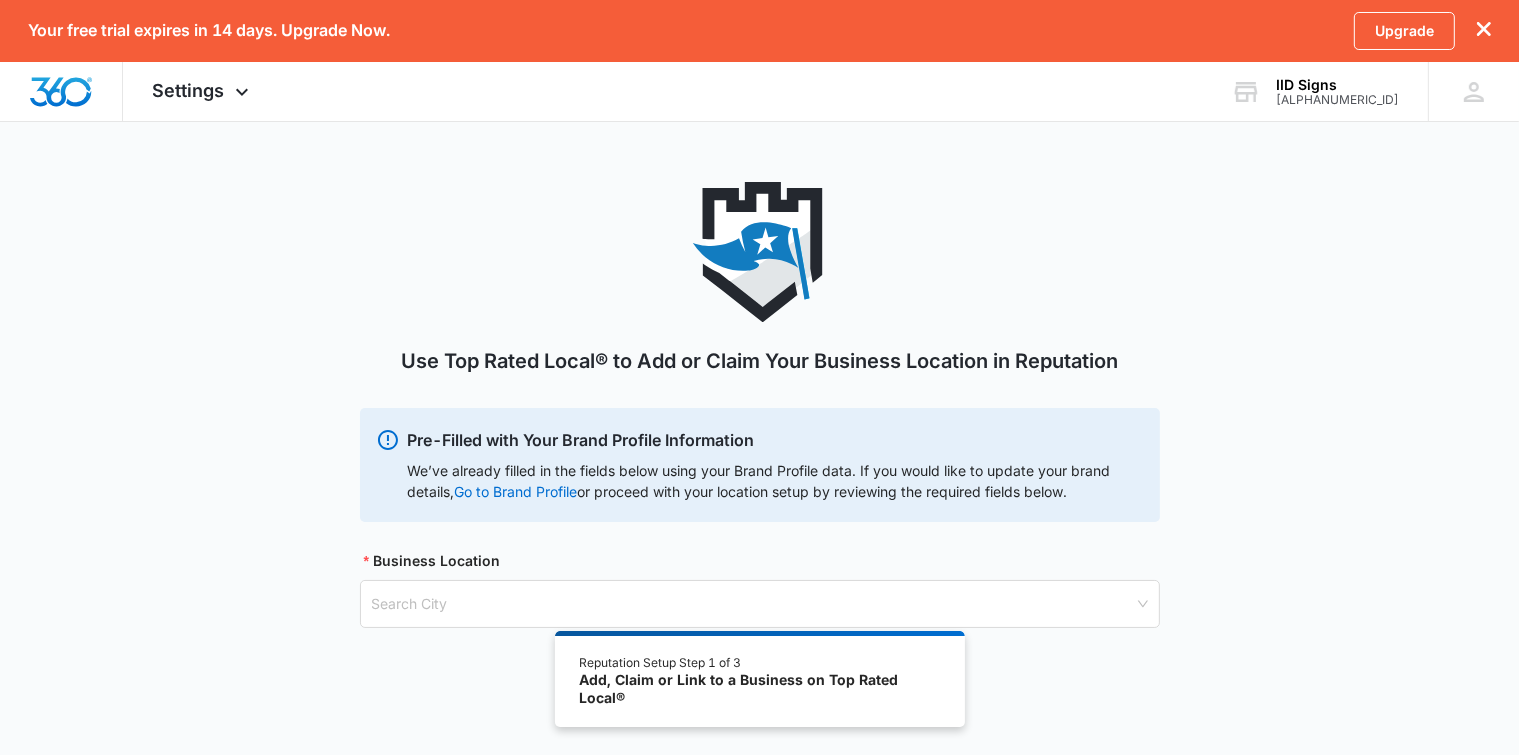 scroll, scrollTop: 0, scrollLeft: 0, axis: both 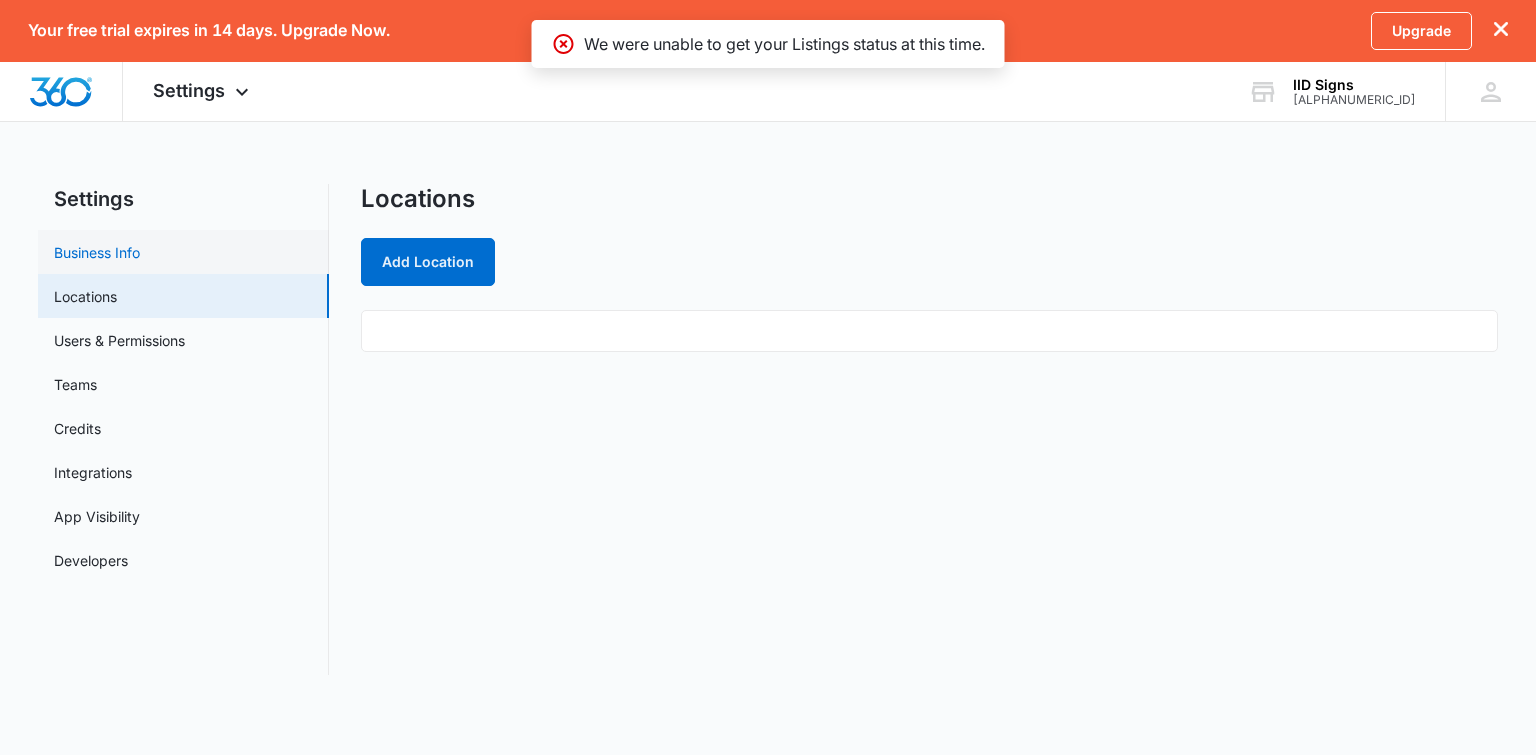 click on "Business Info" at bounding box center (97, 252) 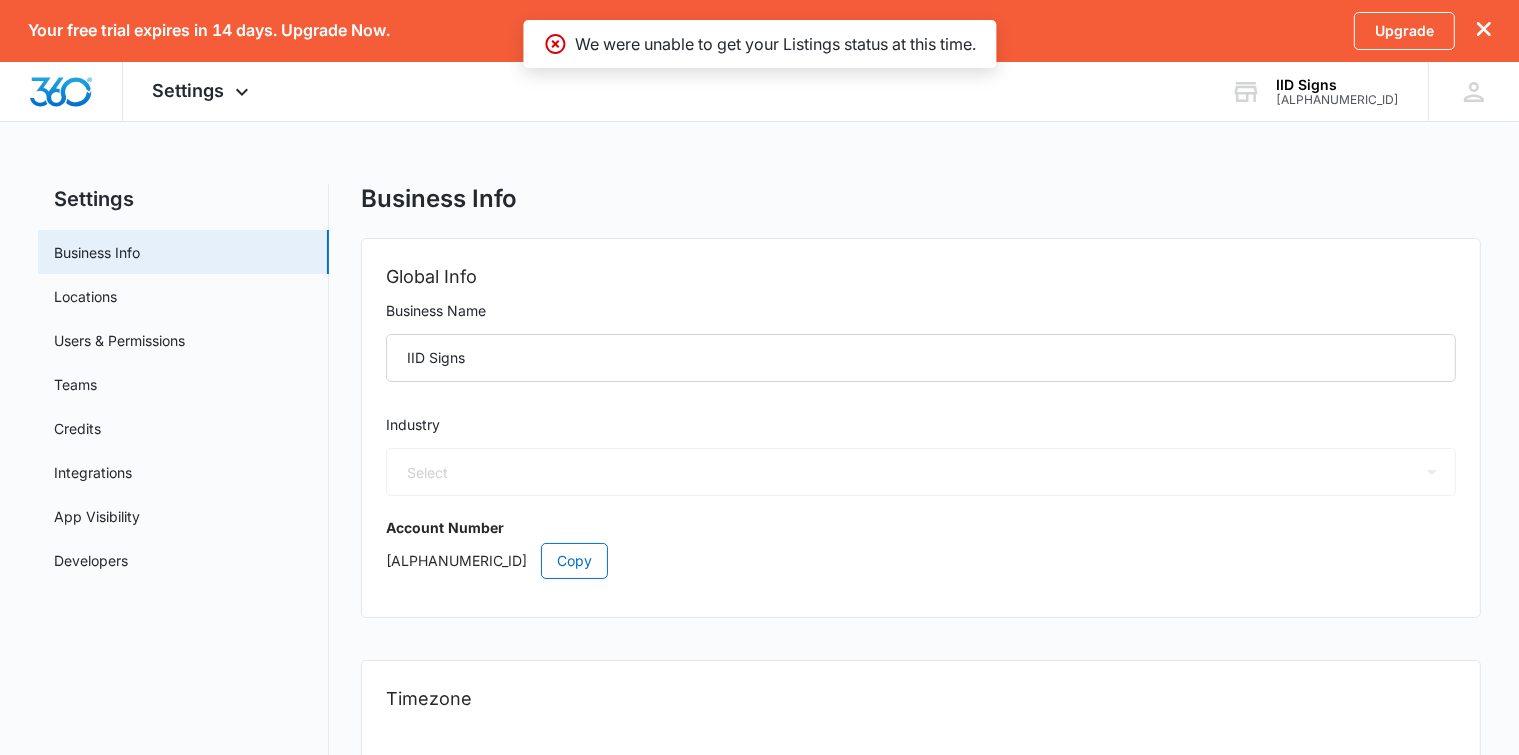 select on "54" 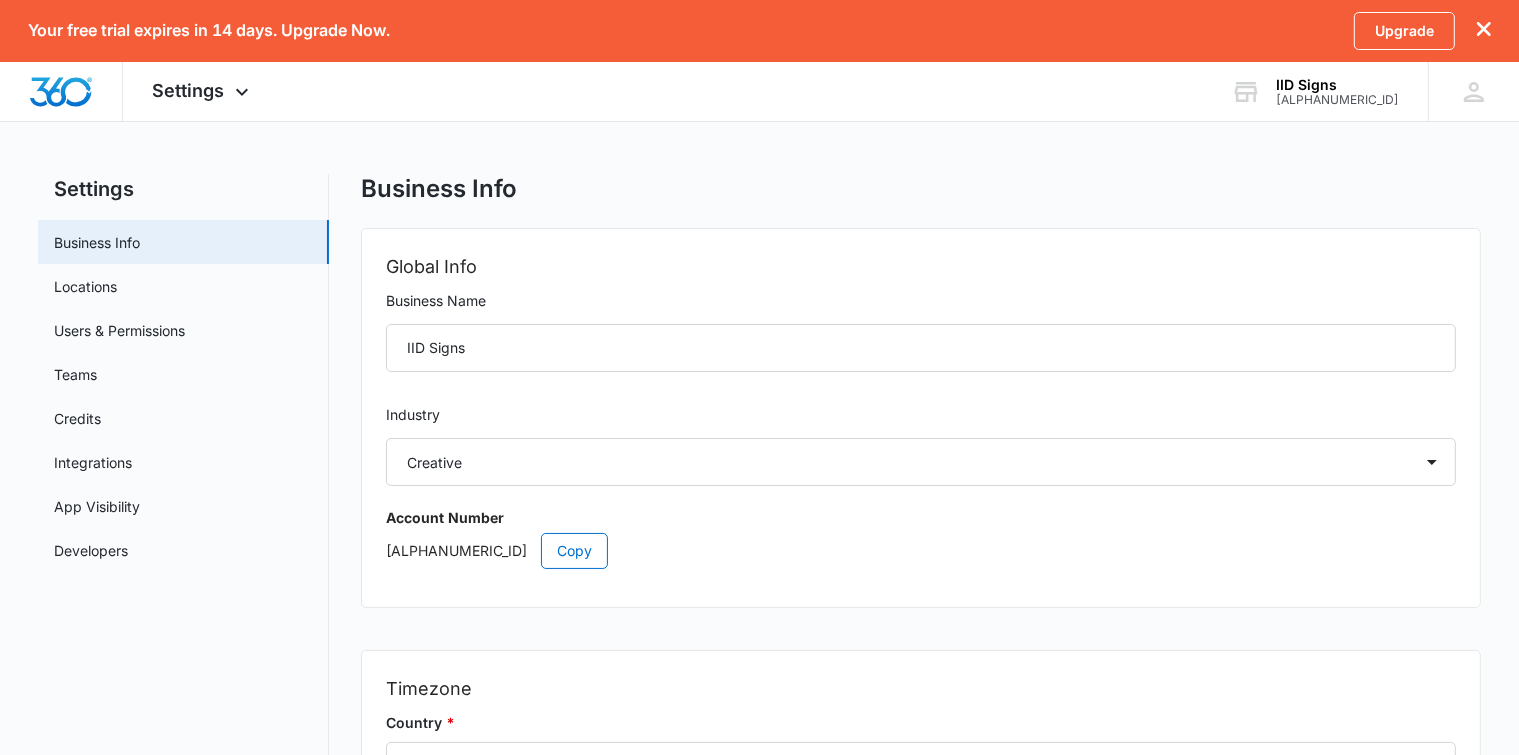 scroll, scrollTop: 0, scrollLeft: 0, axis: both 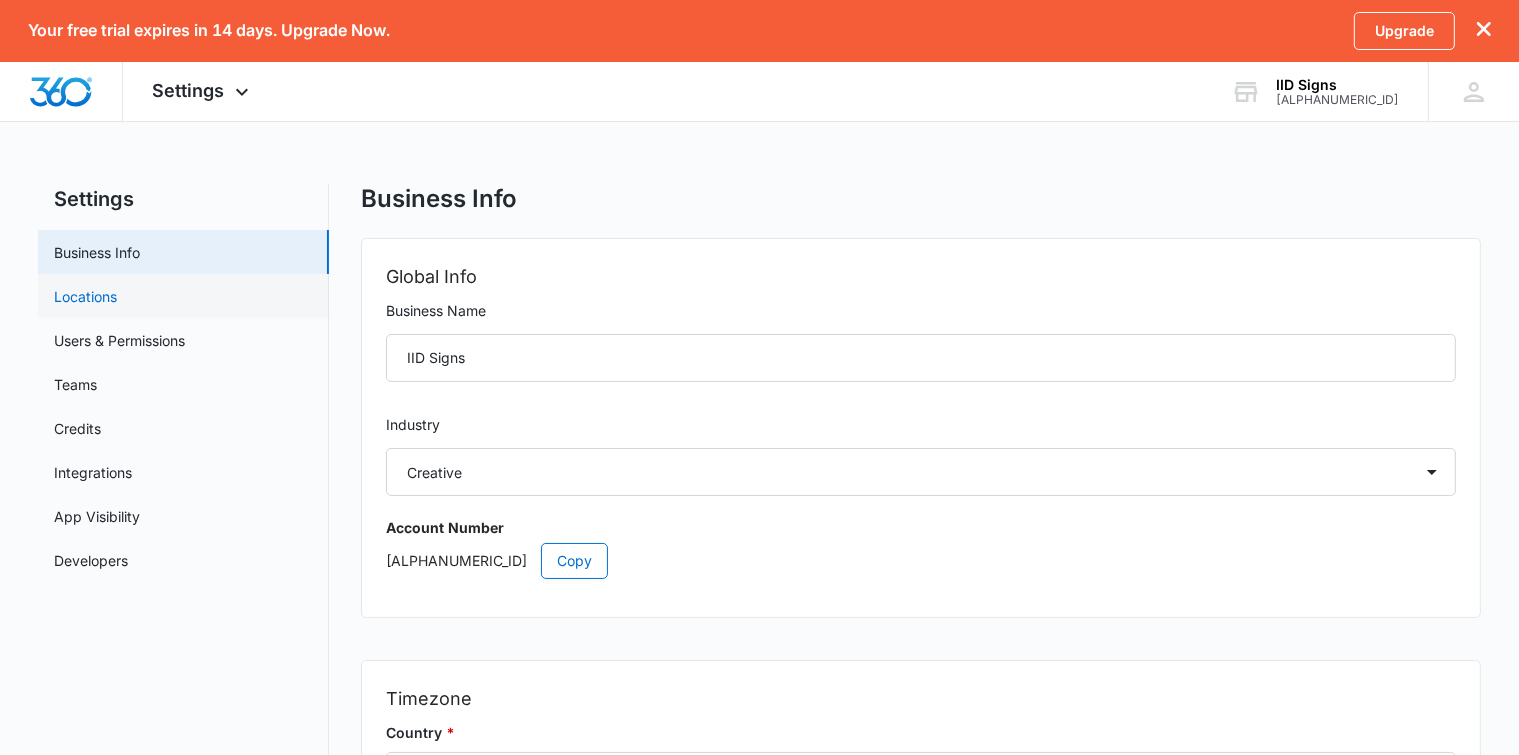 click on "Locations" at bounding box center (85, 296) 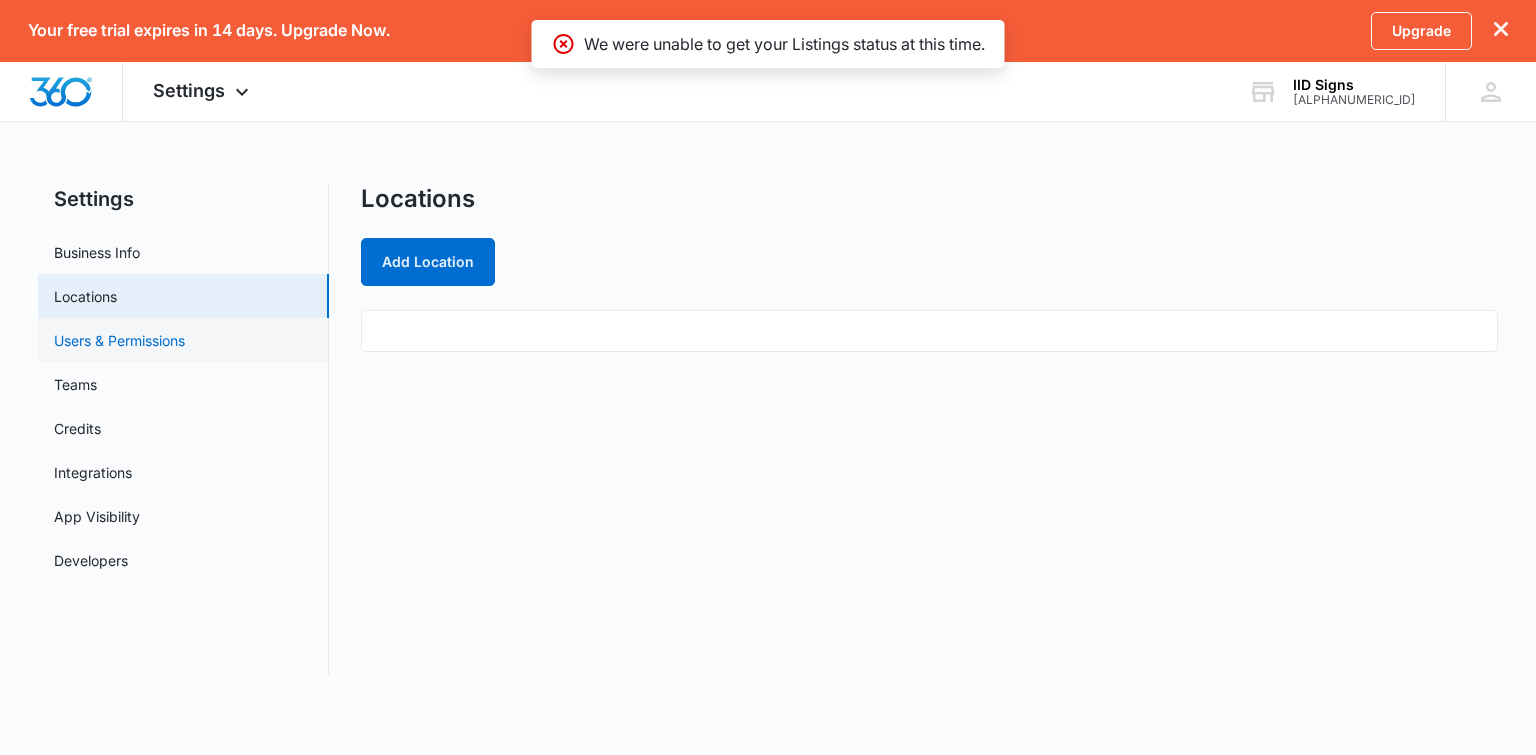 click on "Users & Permissions" at bounding box center (119, 340) 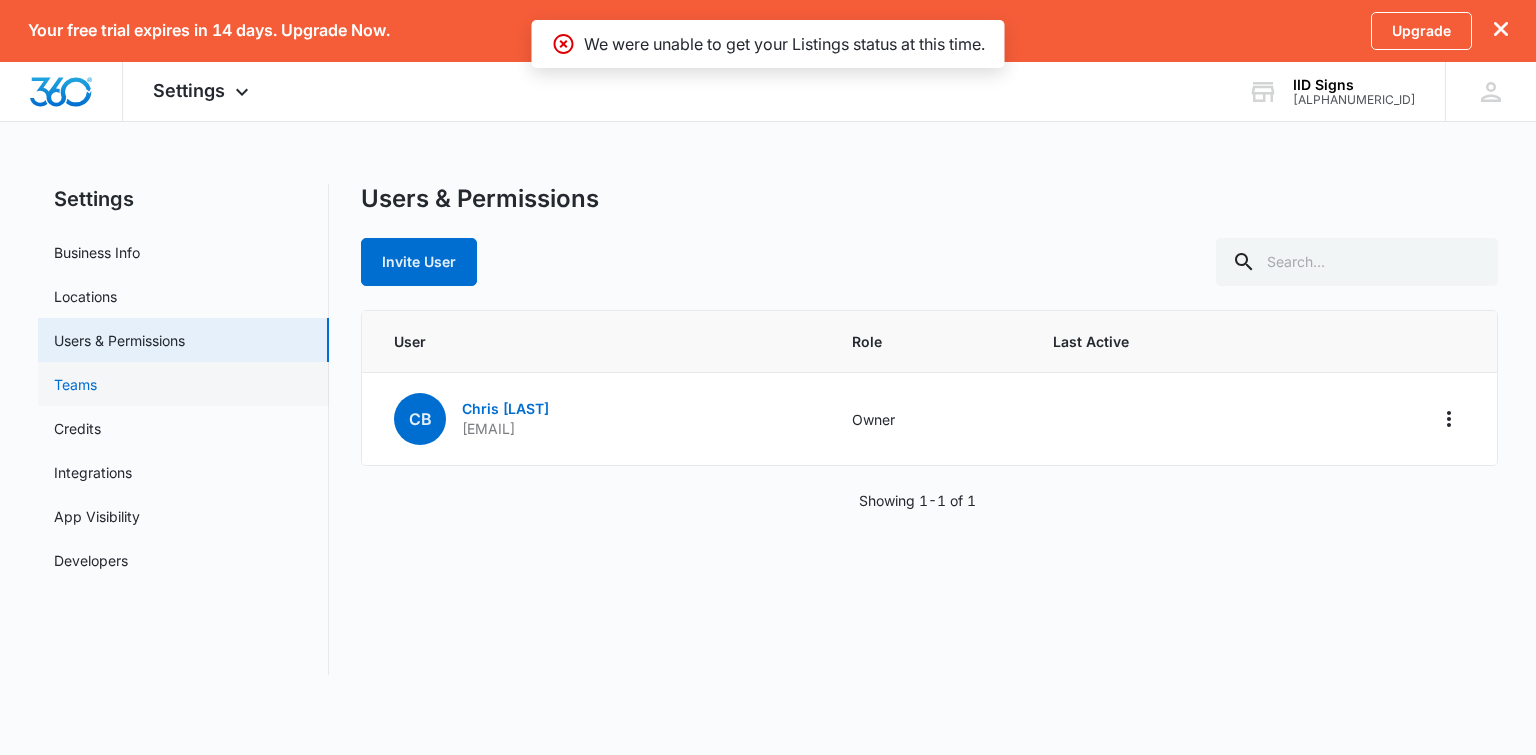 click on "Teams" at bounding box center (75, 384) 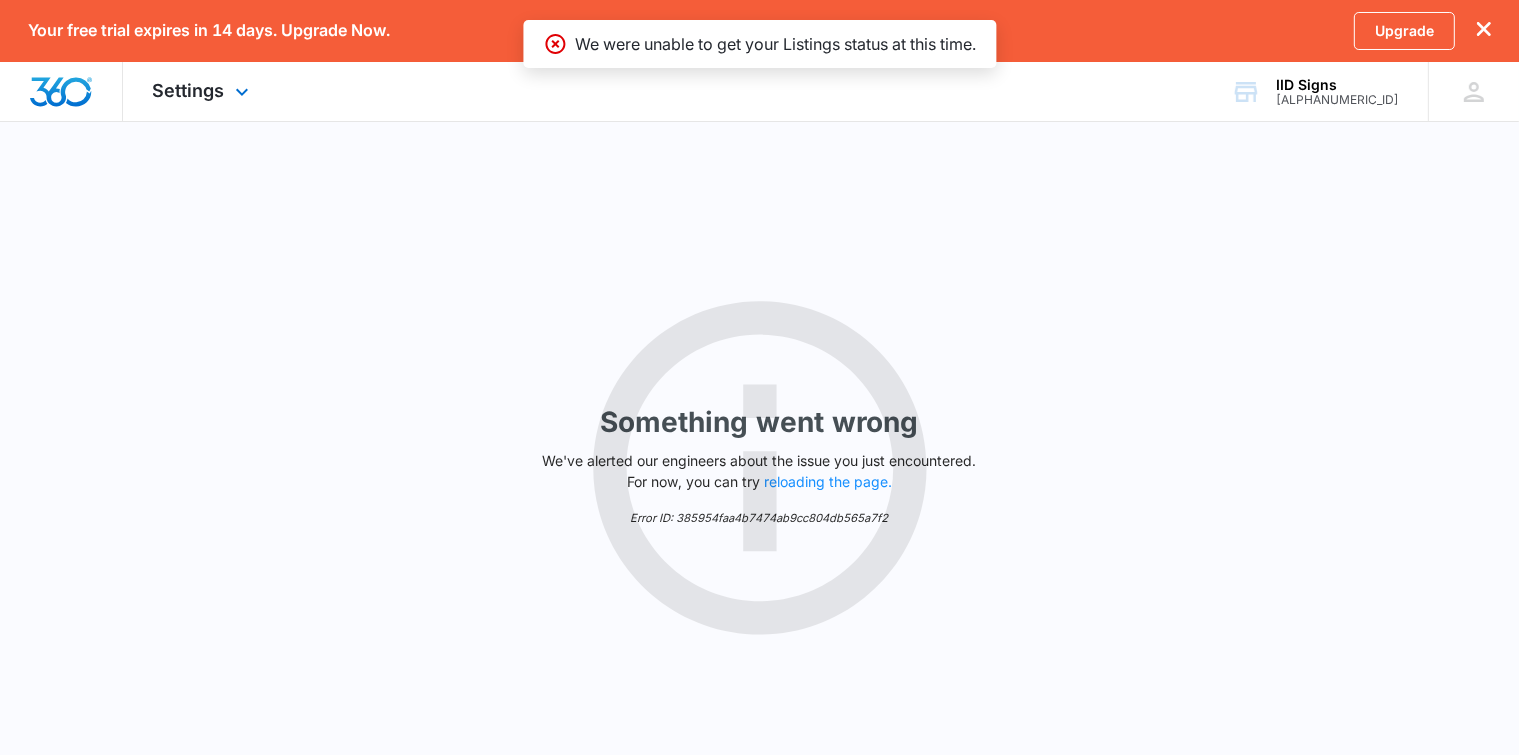 click at bounding box center [61, 92] 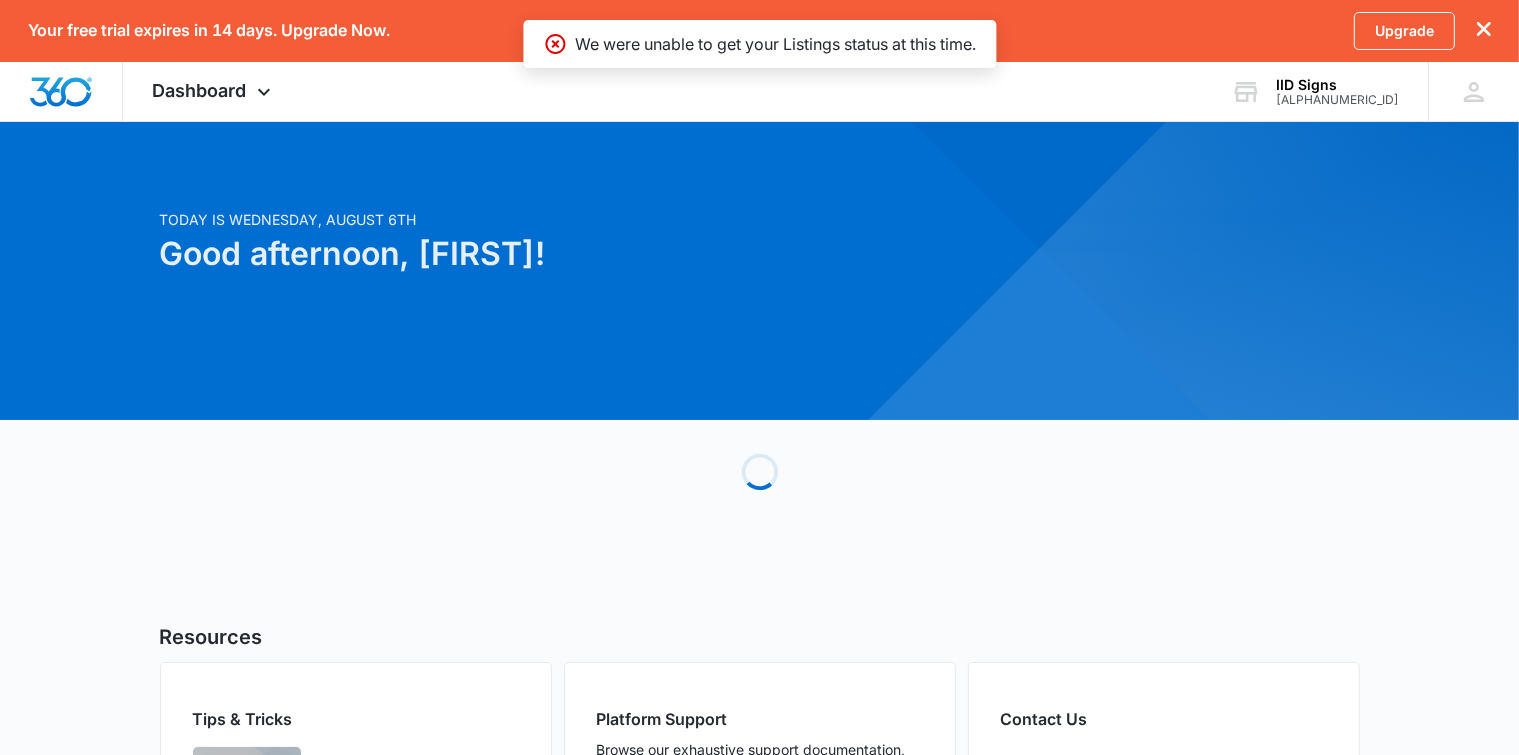 scroll, scrollTop: 0, scrollLeft: 0, axis: both 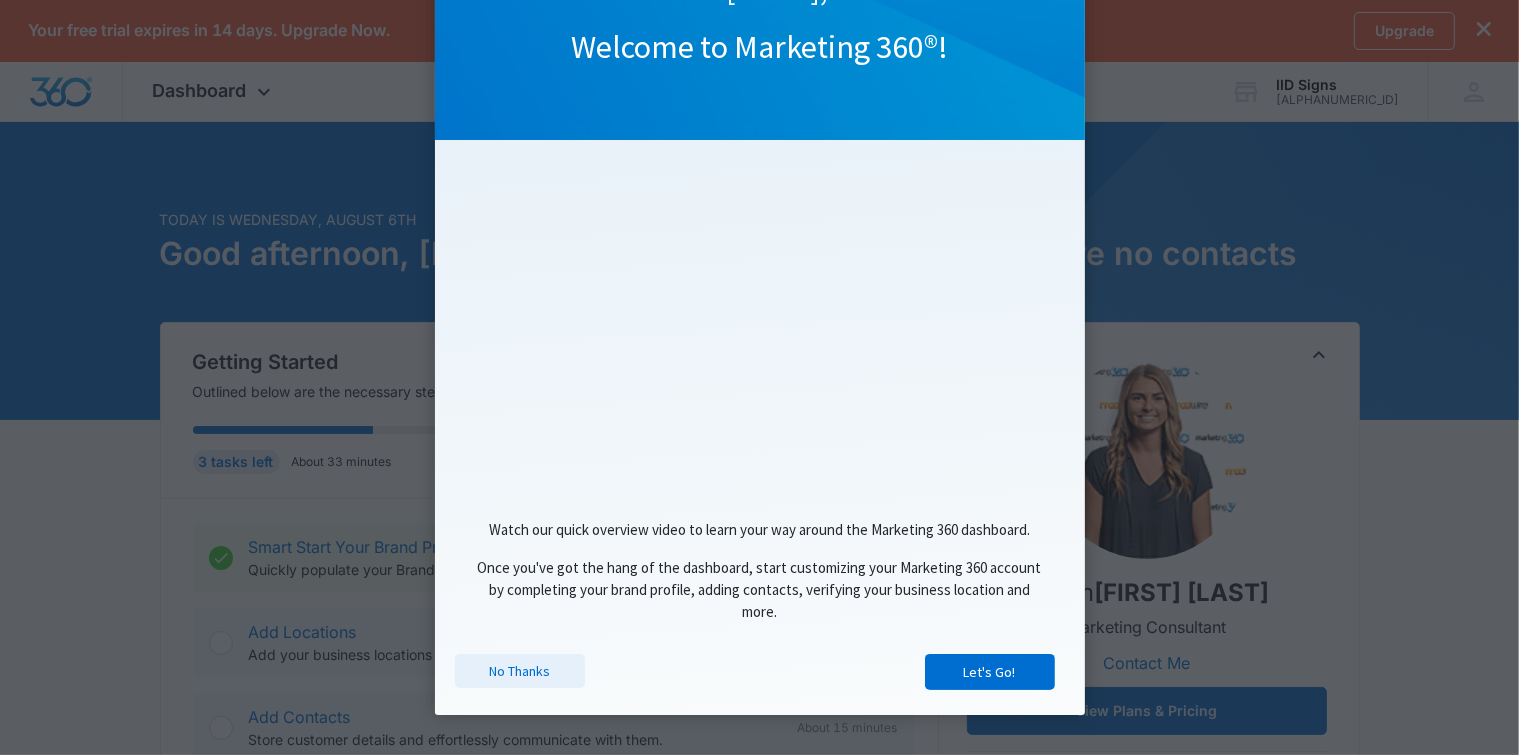 click on "No Thanks" at bounding box center [520, 671] 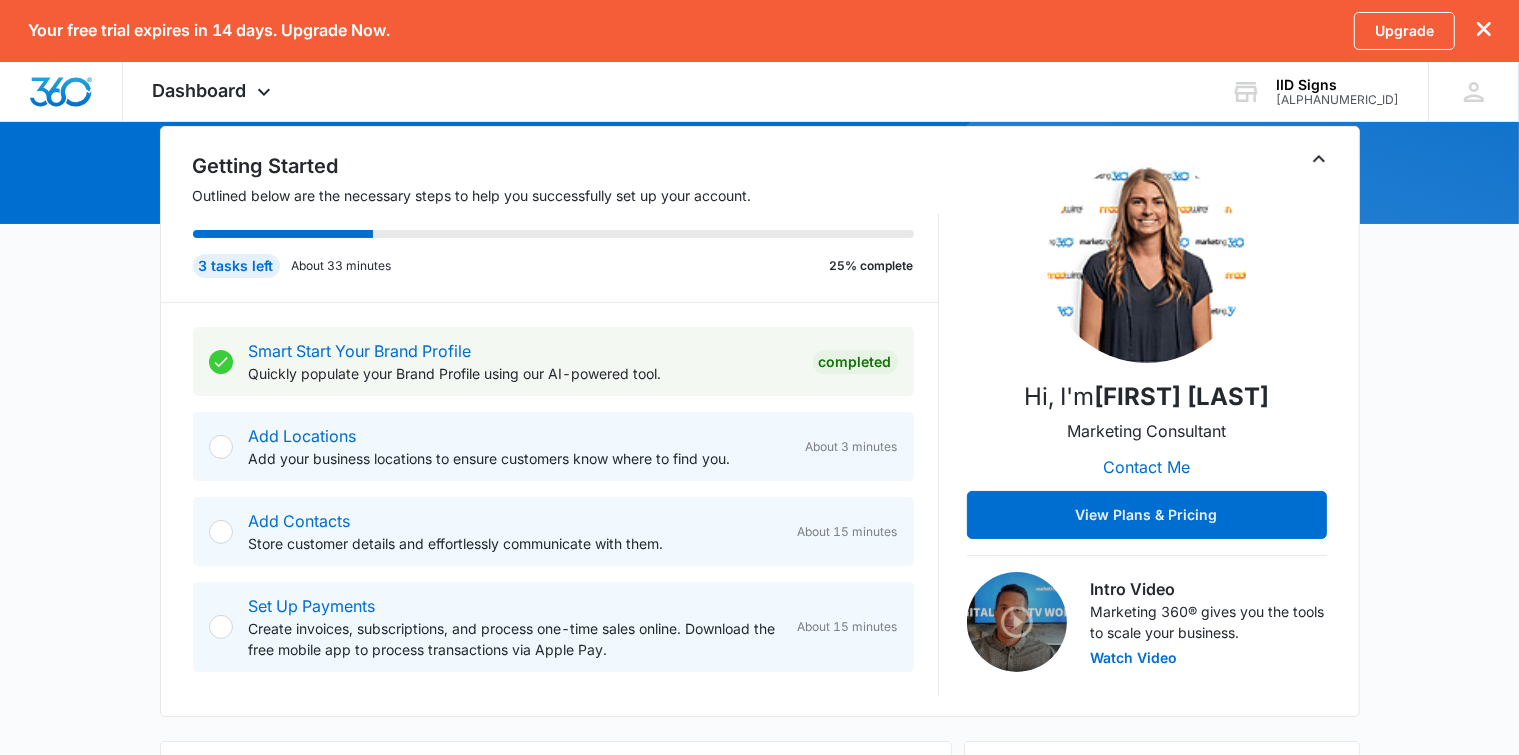 scroll, scrollTop: 200, scrollLeft: 0, axis: vertical 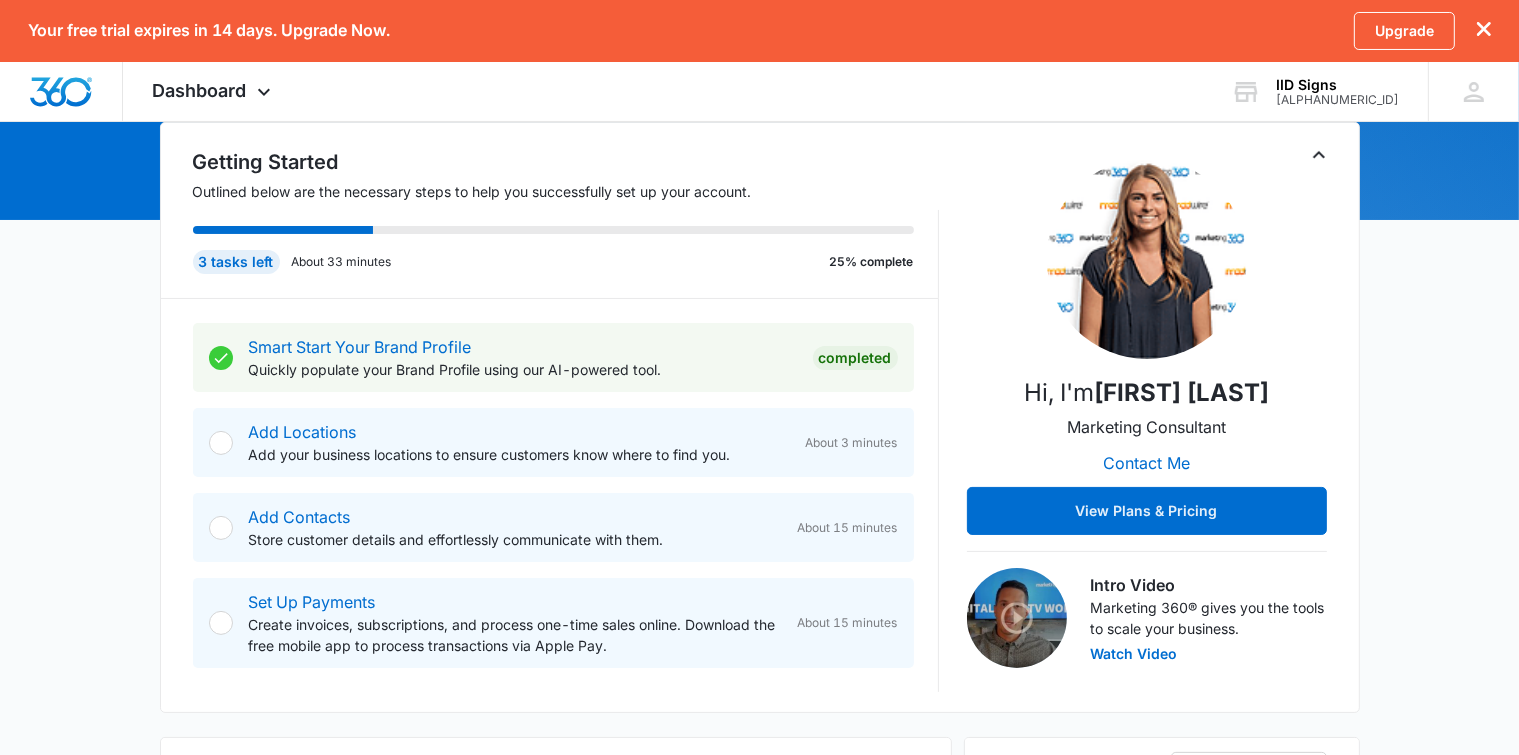 click at bounding box center [221, 443] 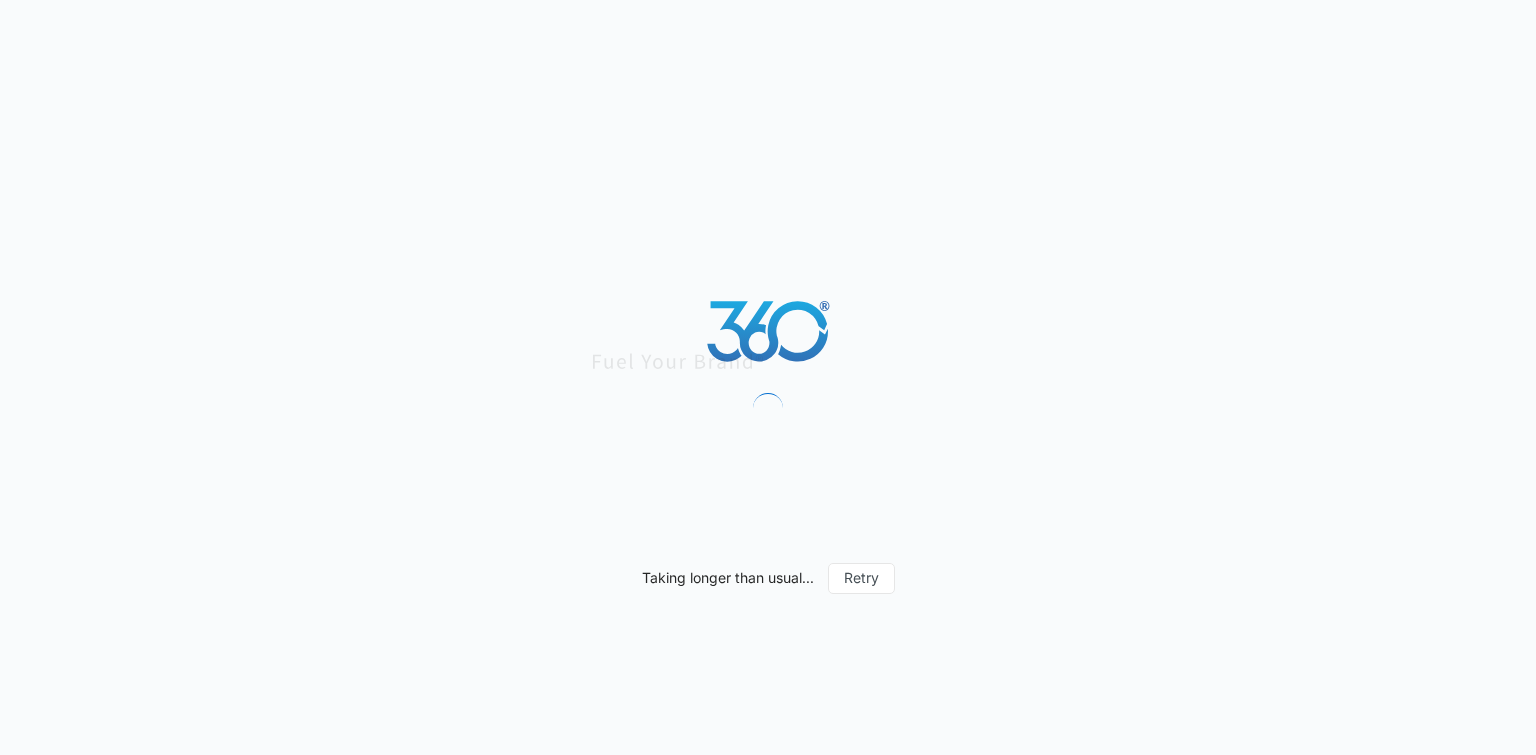 scroll, scrollTop: 0, scrollLeft: 0, axis: both 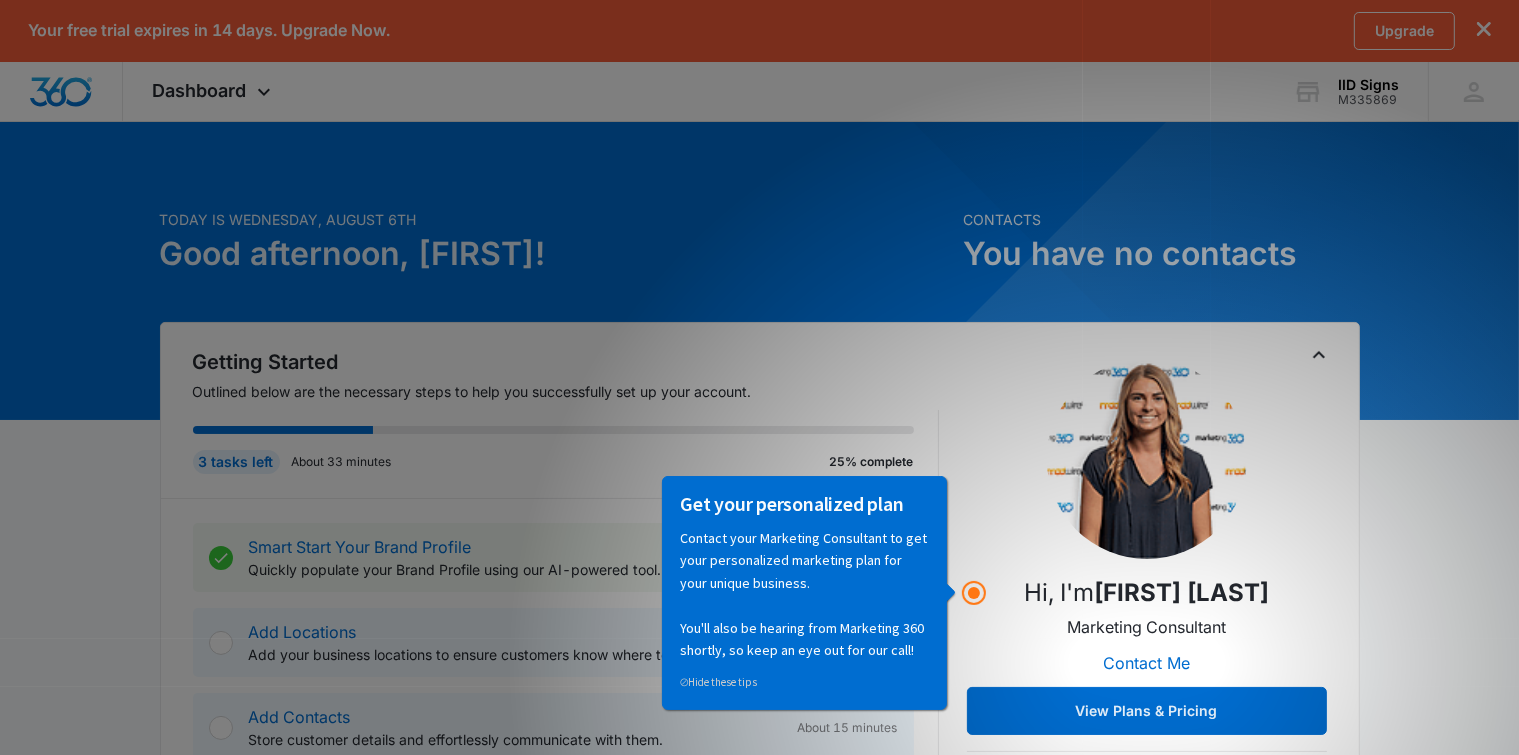 click on "Your free trial expires in 14 days. Upgrade Now. Upgrade" at bounding box center (759, 31) 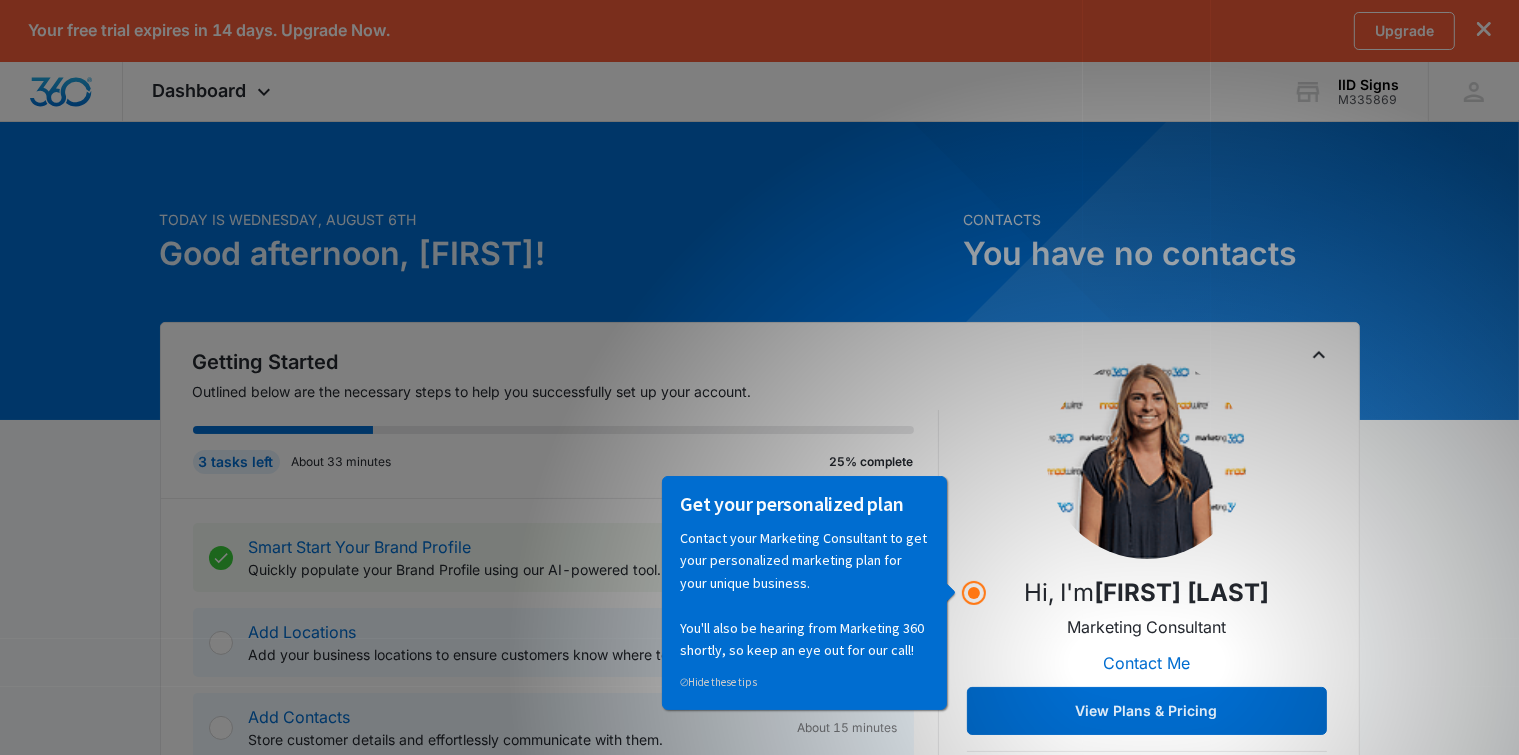 click on "3 tasks left About 33 minutes 25% complete" at bounding box center (553, 462) 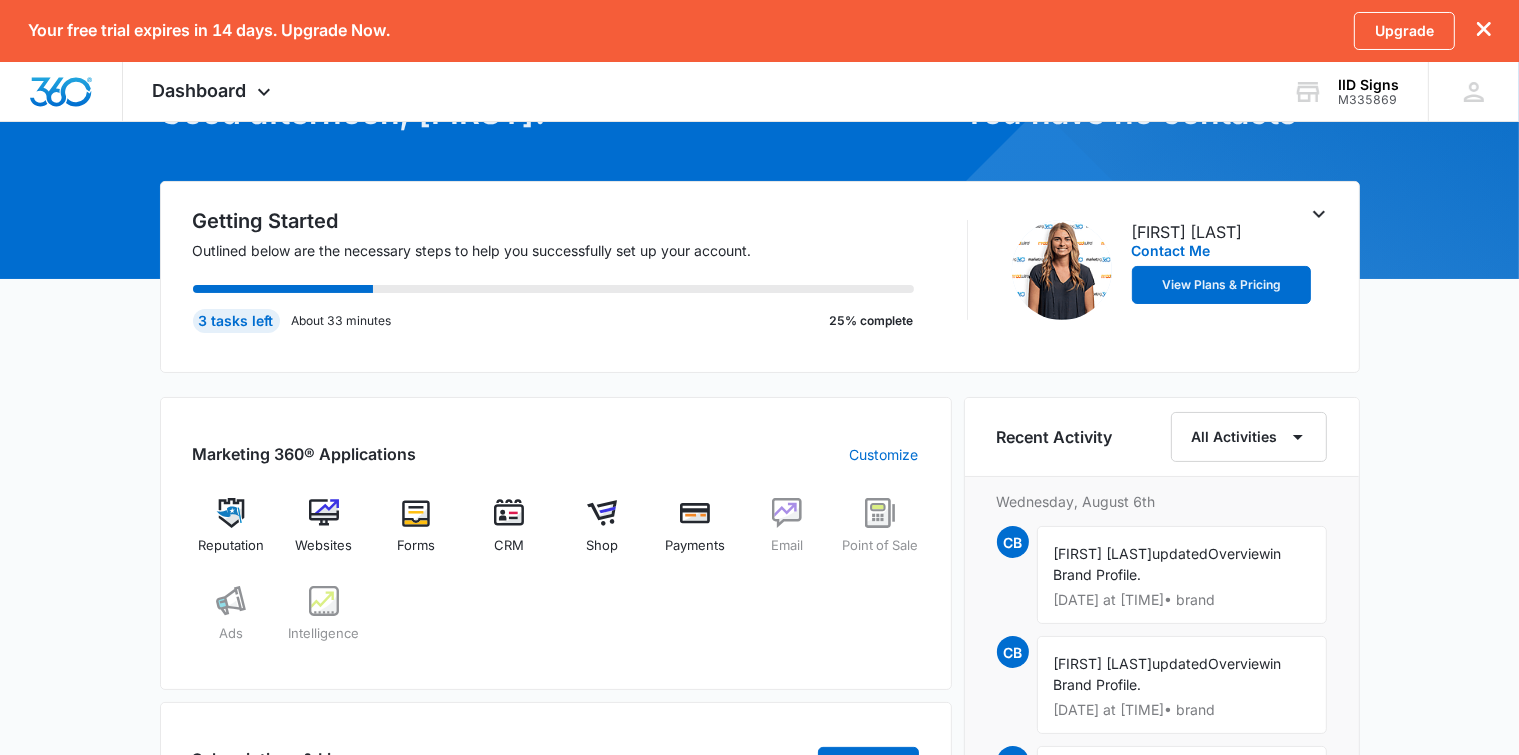scroll, scrollTop: 0, scrollLeft: 0, axis: both 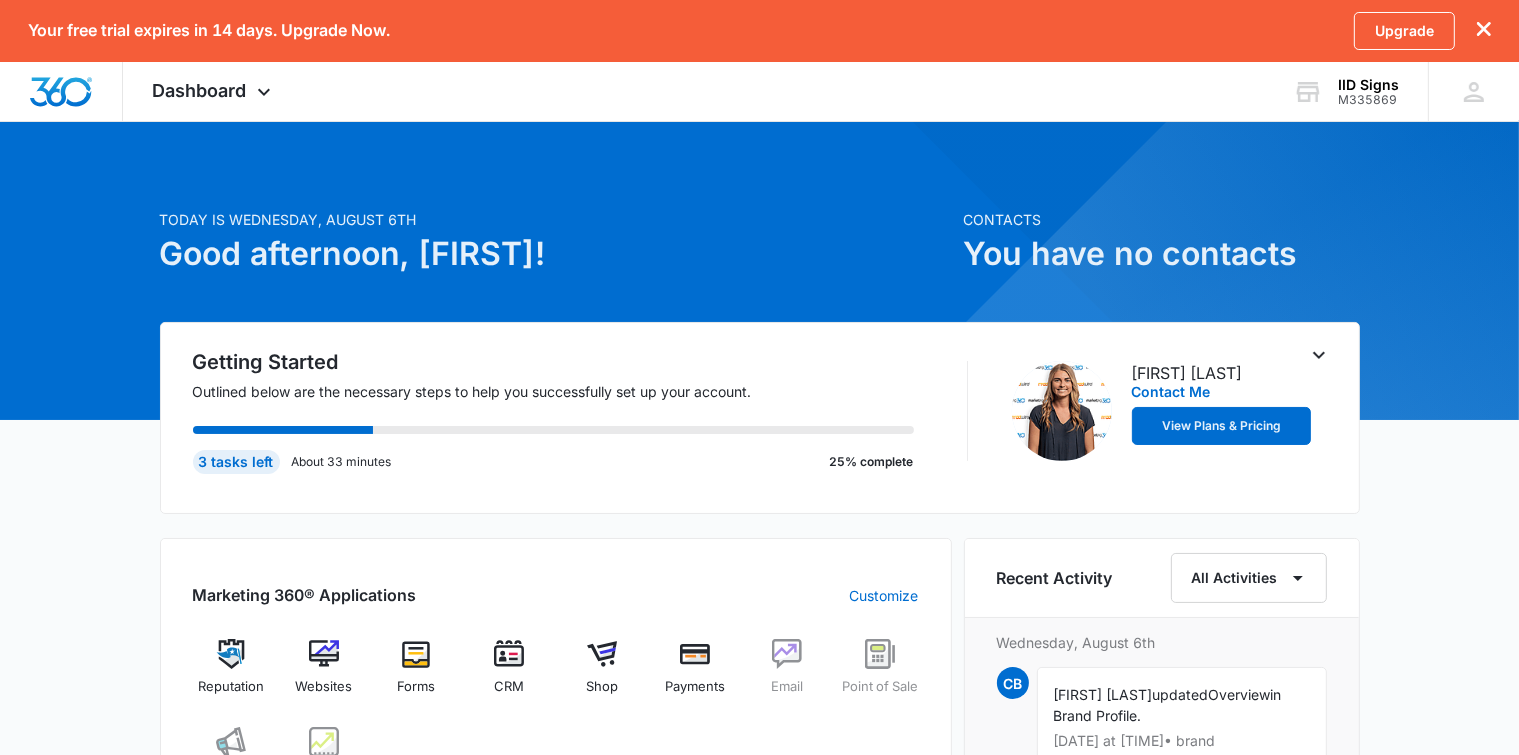click on "3 tasks left" at bounding box center (236, 462) 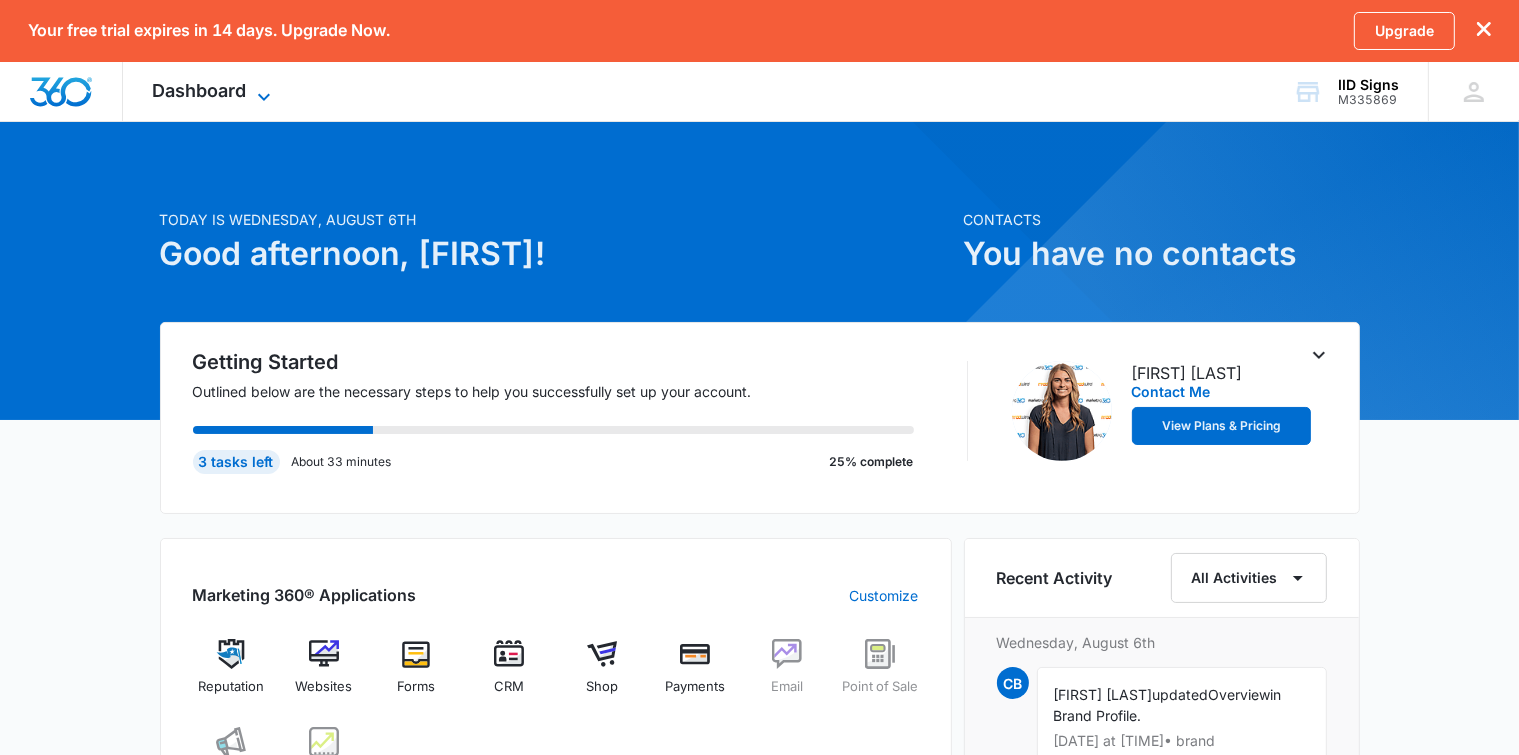 click 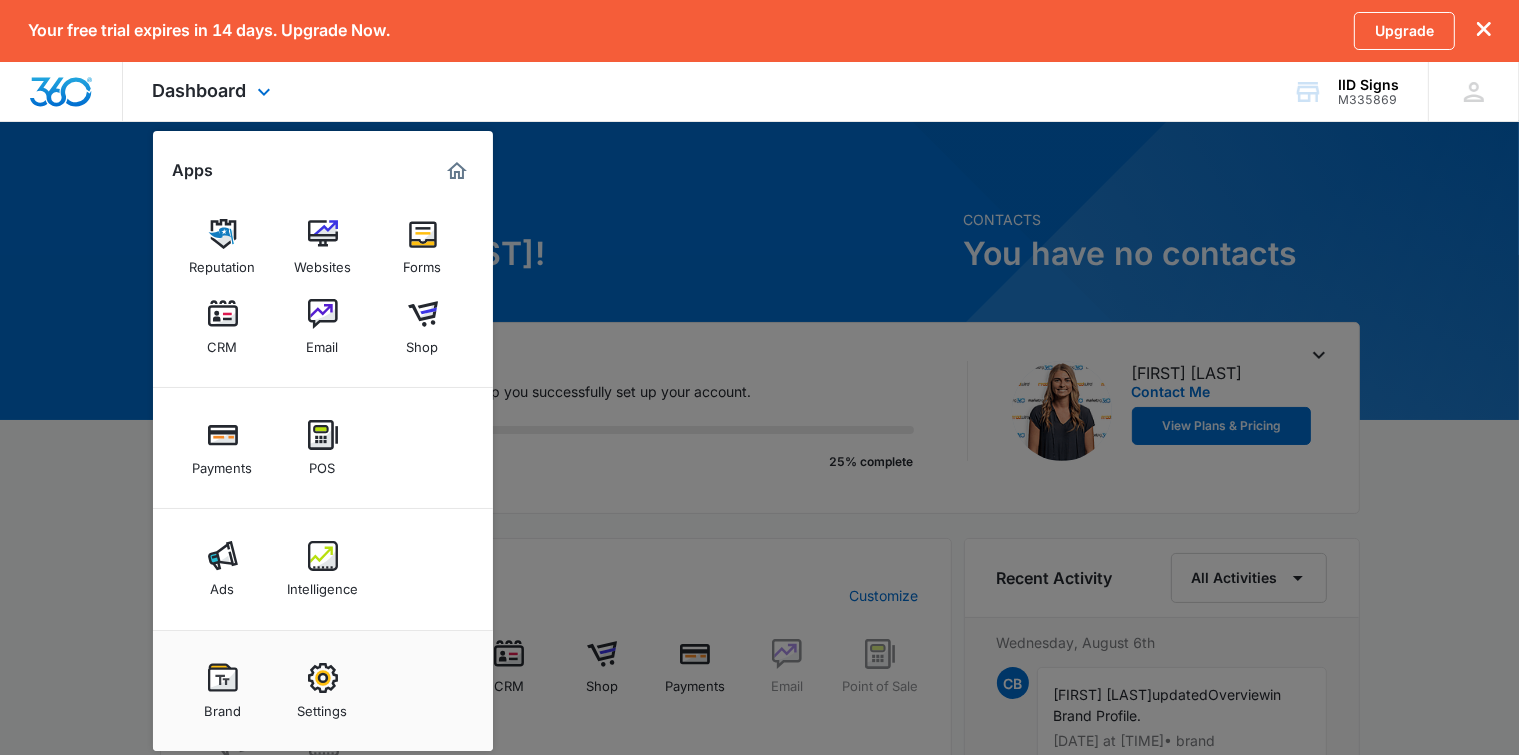click on "Dashboard Apps Reputation Websites Forms CRM Email Shop Payments POS Ads Intelligence Brand Settings IID Signs M335869 Your Accounts View All CB Chris Bishop iidsigns@gmail.com My Profile Notifications Support Logout Terms & Conditions   •   Privacy Policy" at bounding box center [759, 92] 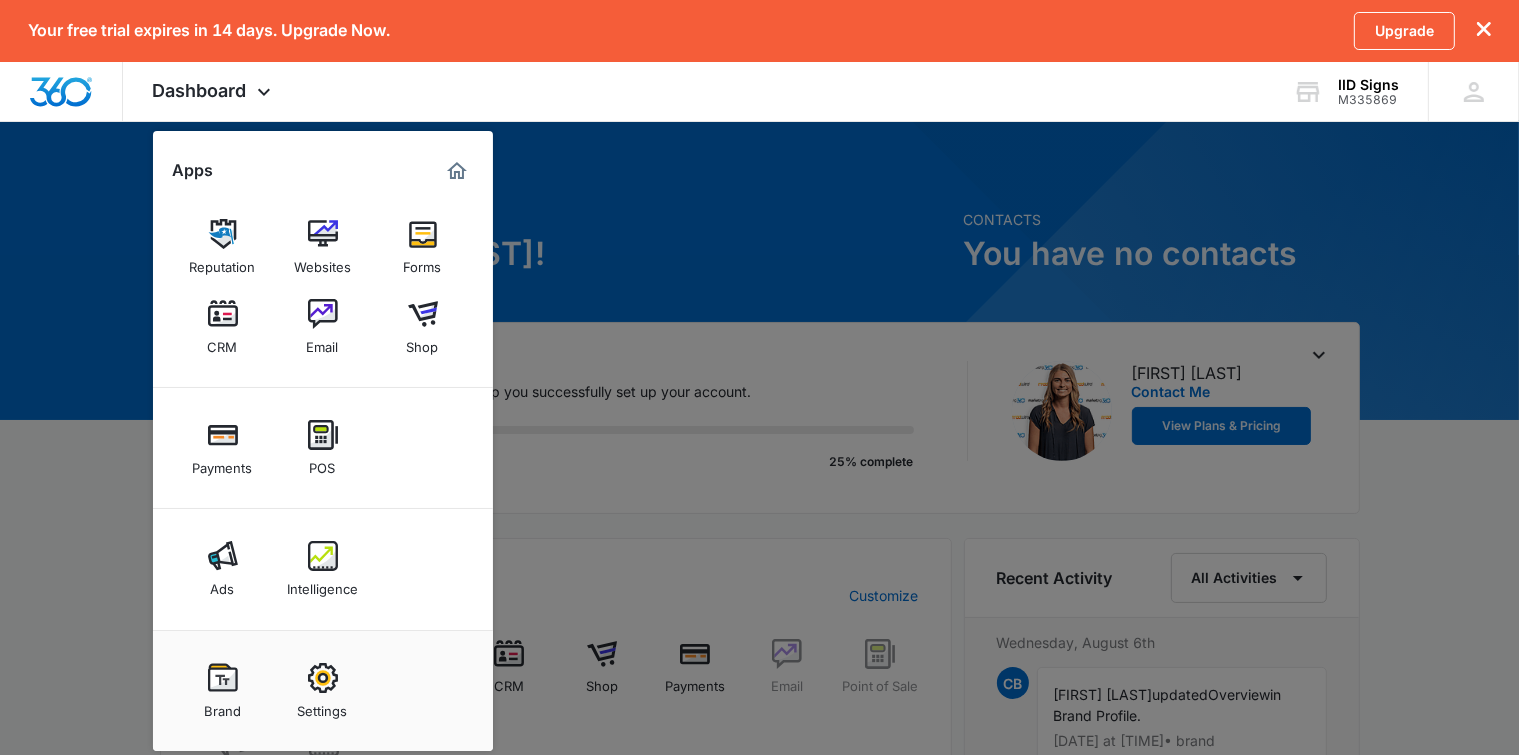 click on "Your free trial expires in 14 days. Upgrade Now. Upgrade" at bounding box center [759, 31] 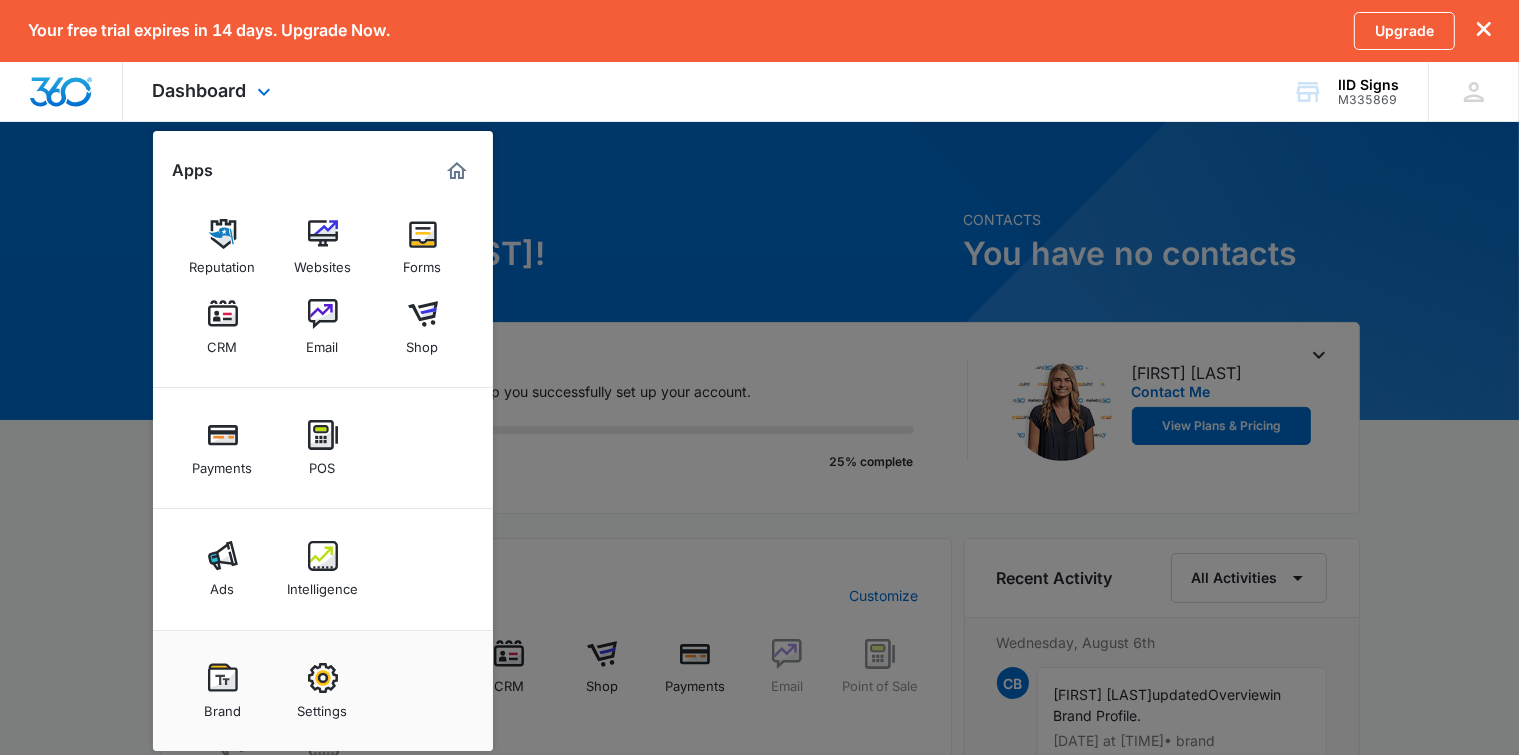 click on "Dashboard Apps Reputation Websites Forms CRM Email Shop Payments POS Ads Intelligence Brand Settings IID Signs M335869 Your Accounts View All CB Chris Bishop iidsigns@gmail.com My Profile Notifications Support Logout Terms & Conditions   •   Privacy Policy" at bounding box center [759, 92] 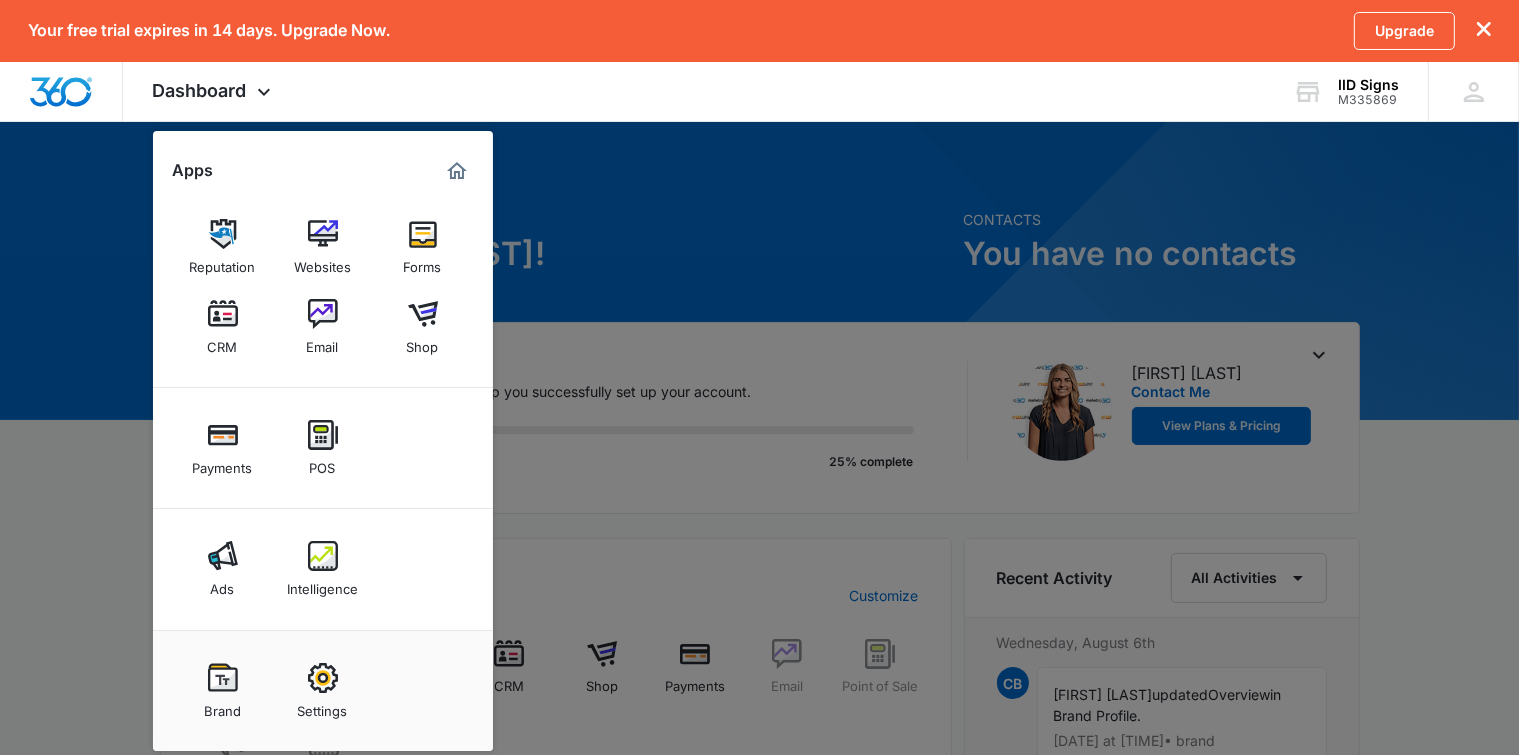 click at bounding box center [759, 377] 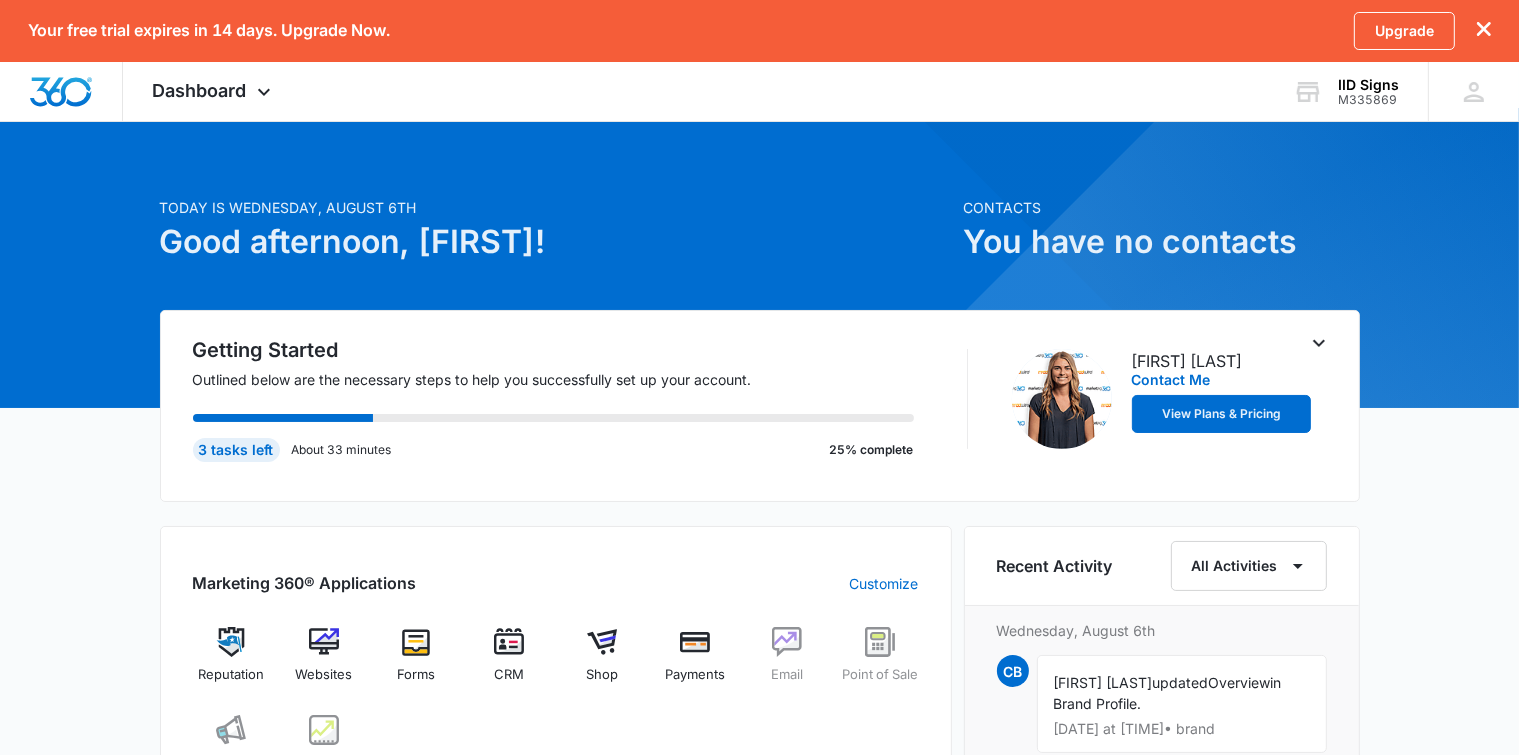 scroll, scrollTop: 0, scrollLeft: 0, axis: both 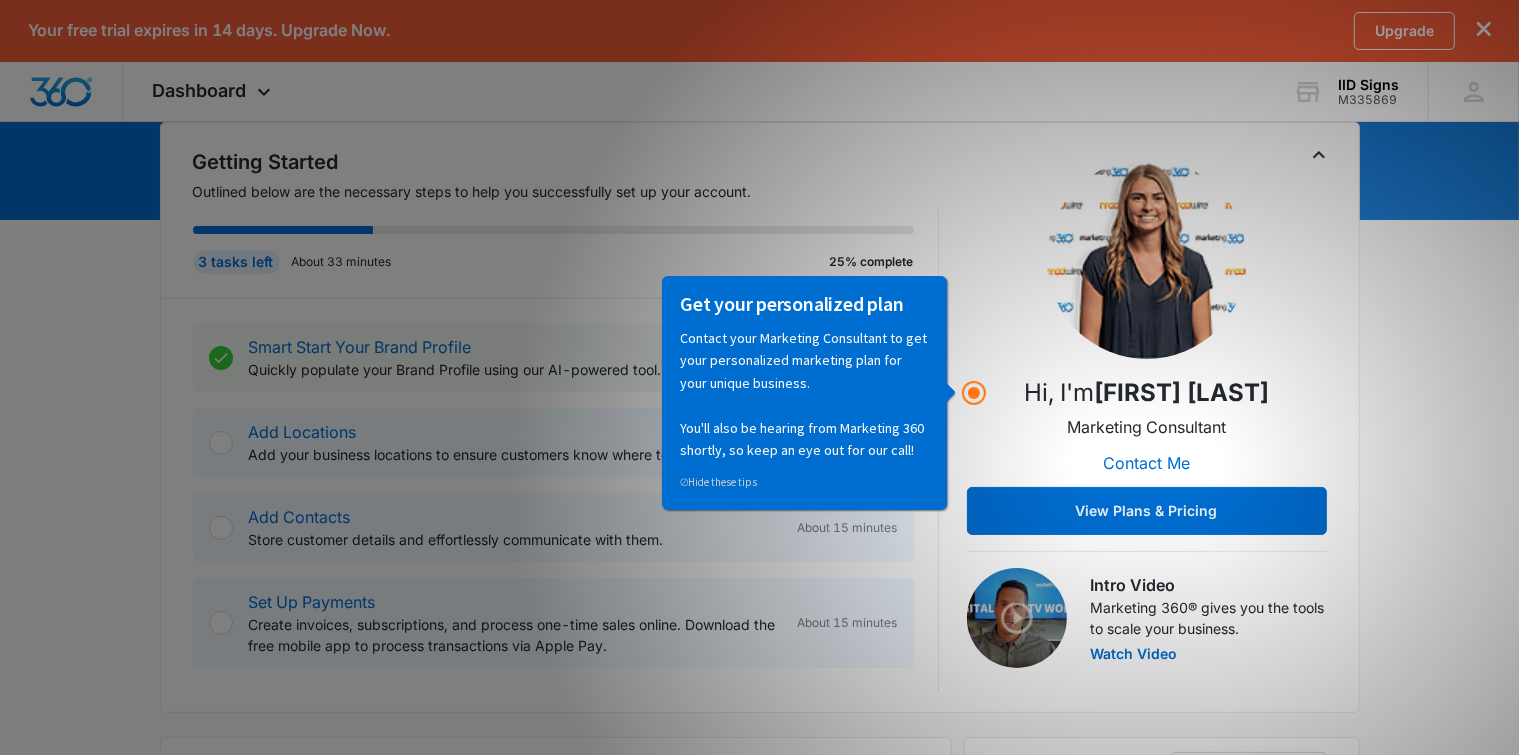 click on "Add your business locations to ensure customers know where to find you." at bounding box center [519, 454] 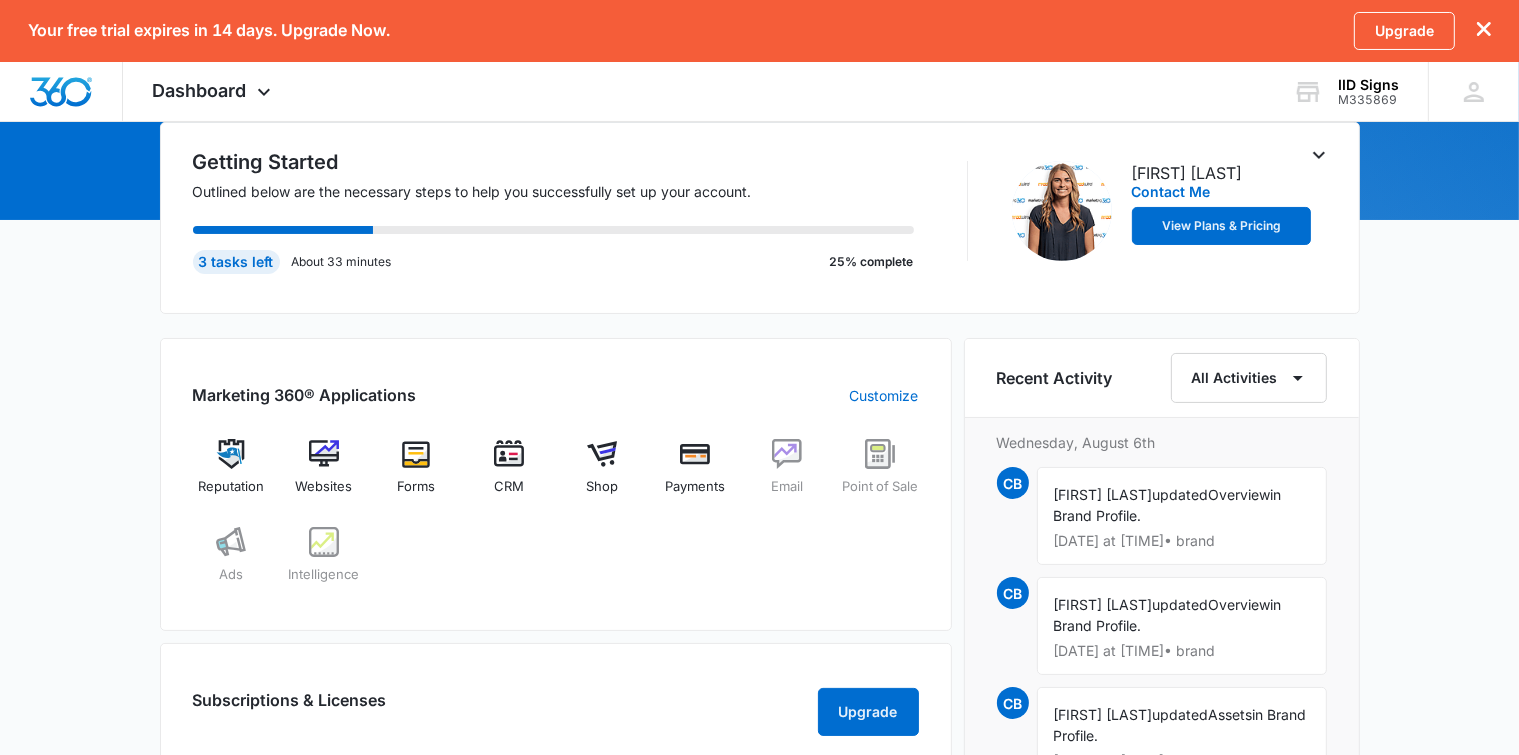 click 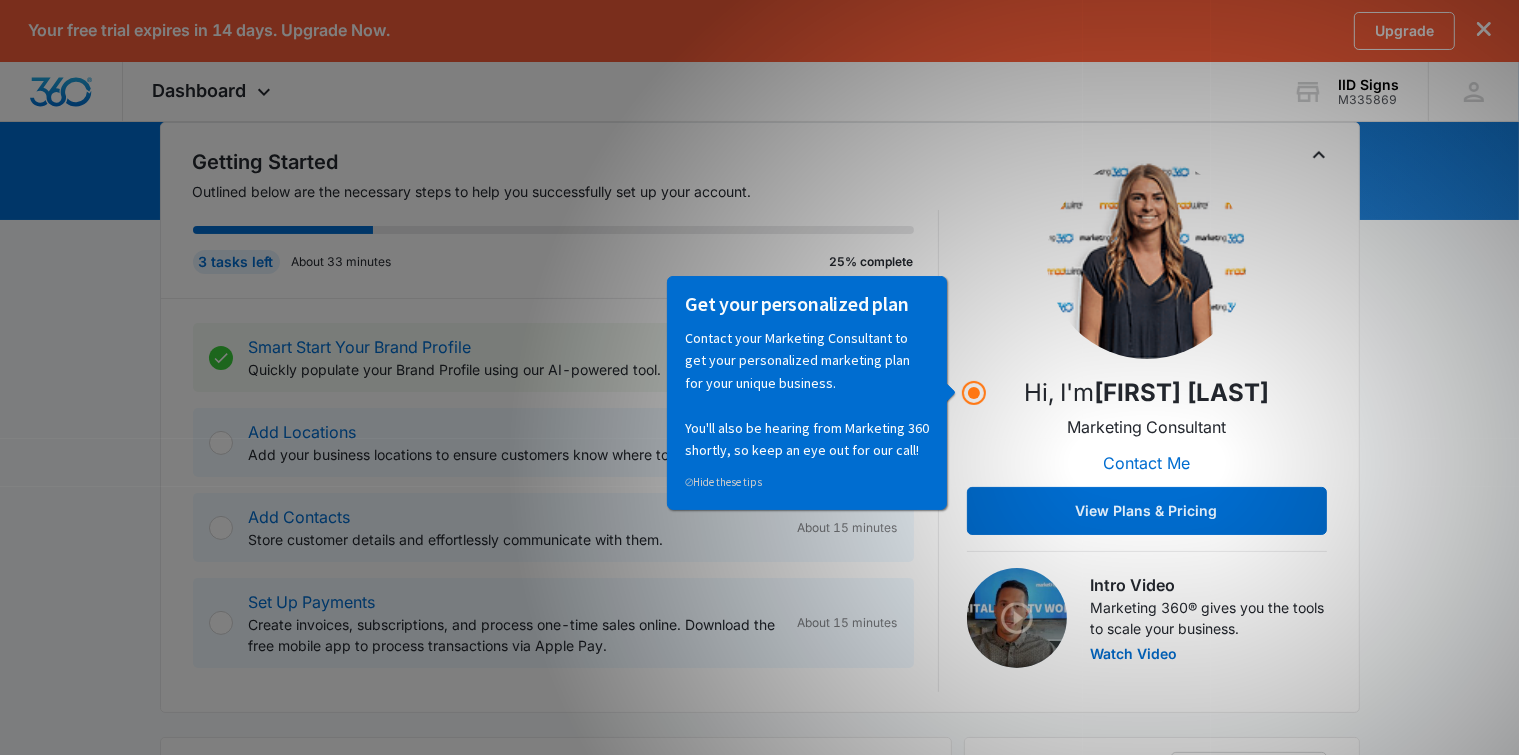 scroll, scrollTop: 0, scrollLeft: 0, axis: both 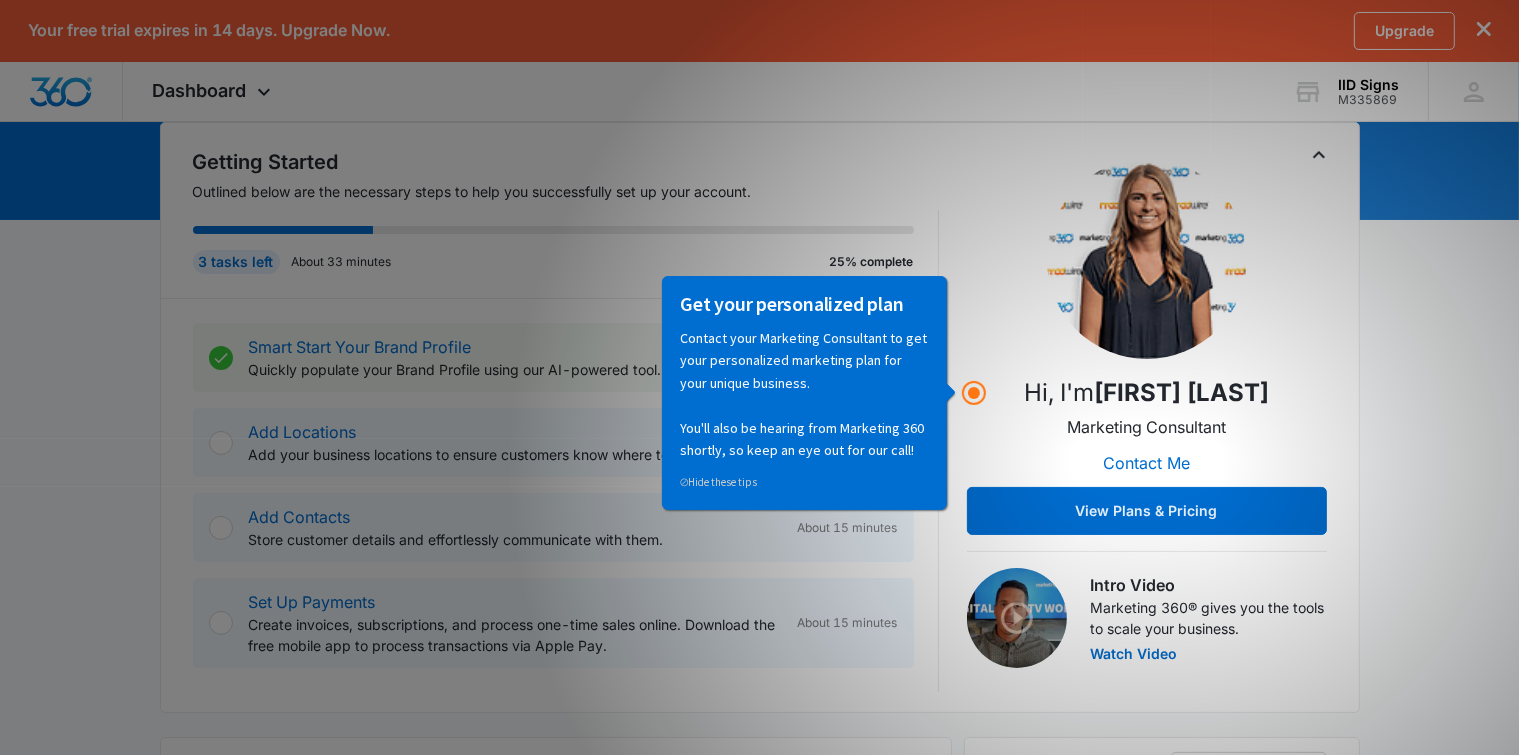 click on "Get your personalized plan" at bounding box center [803, 303] 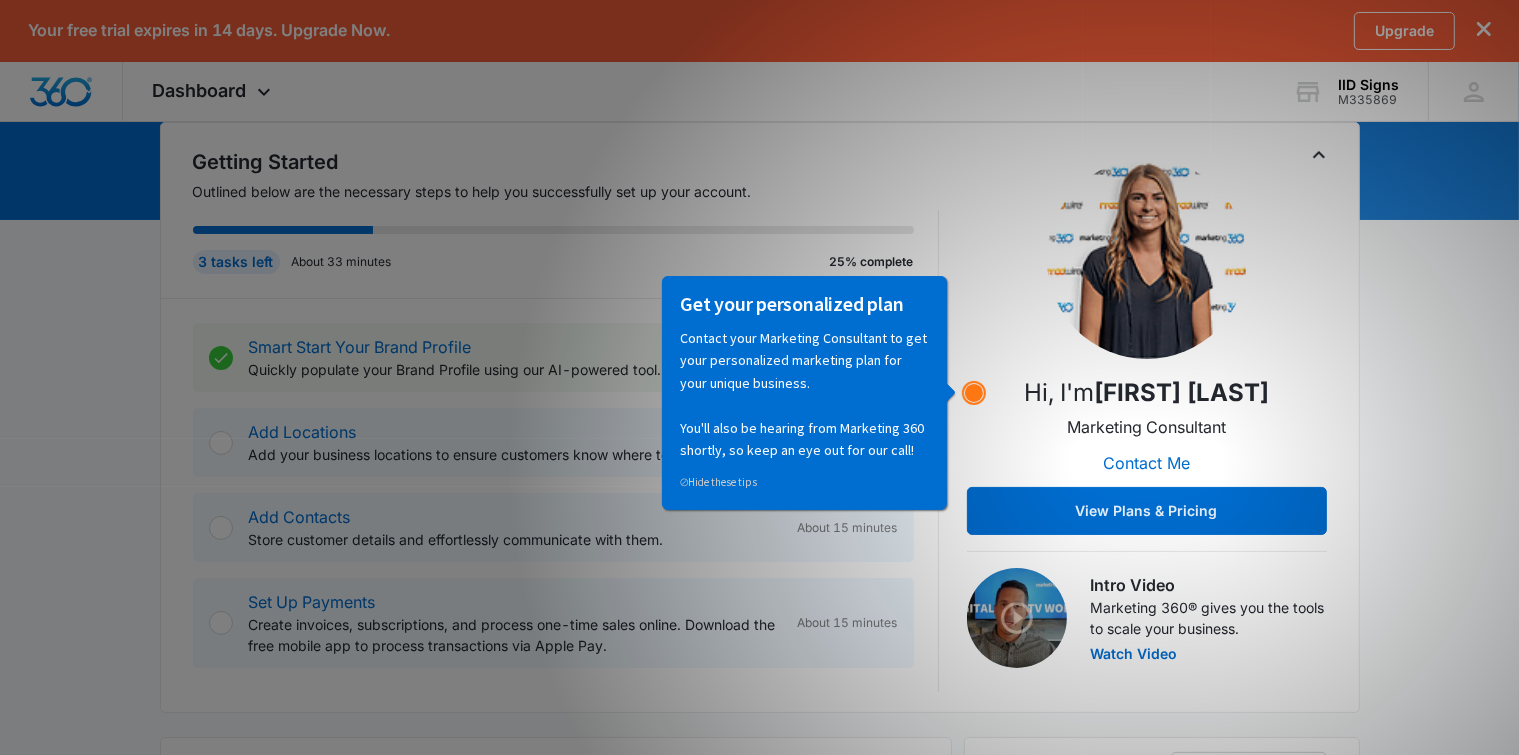 click 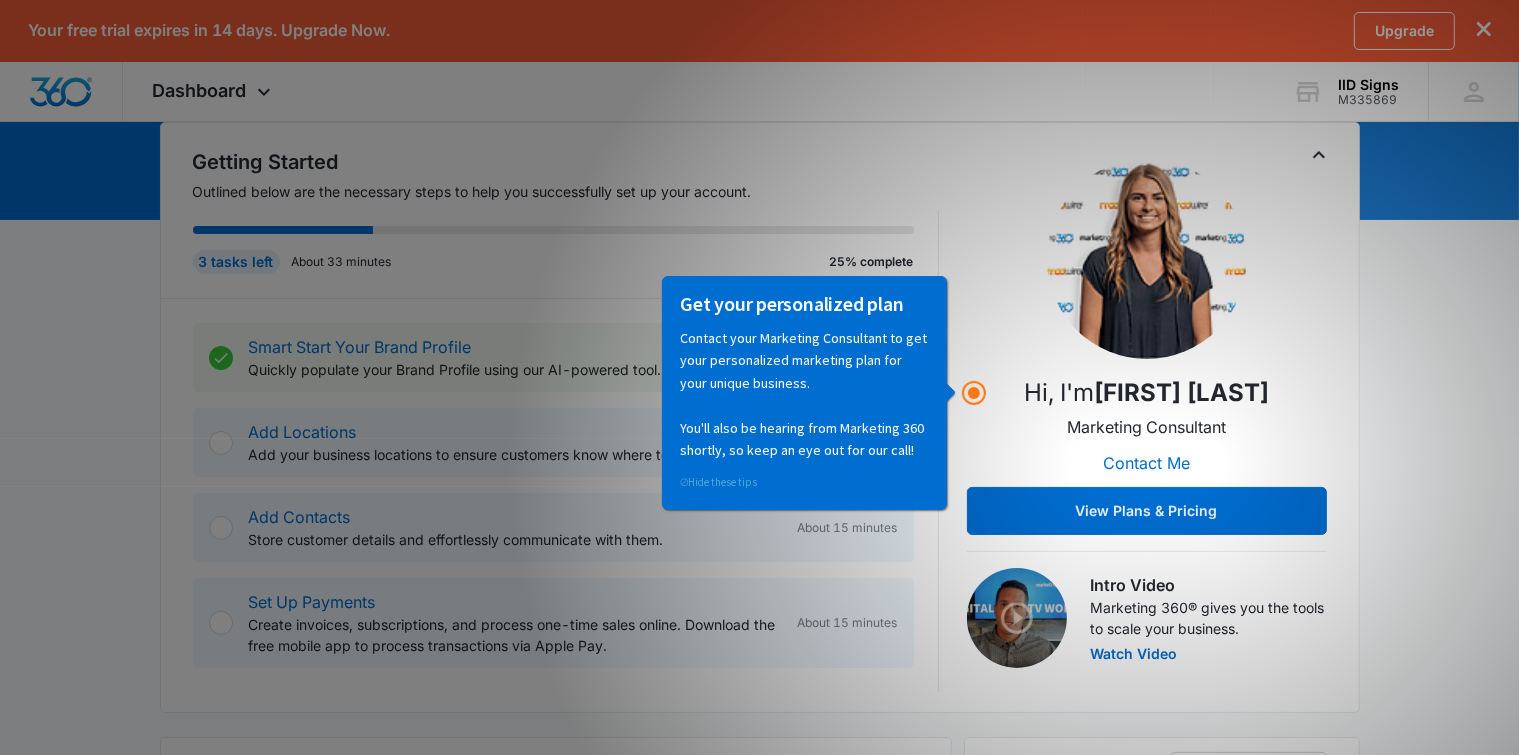 click on "⊘  Hide these tips" at bounding box center (717, 481) 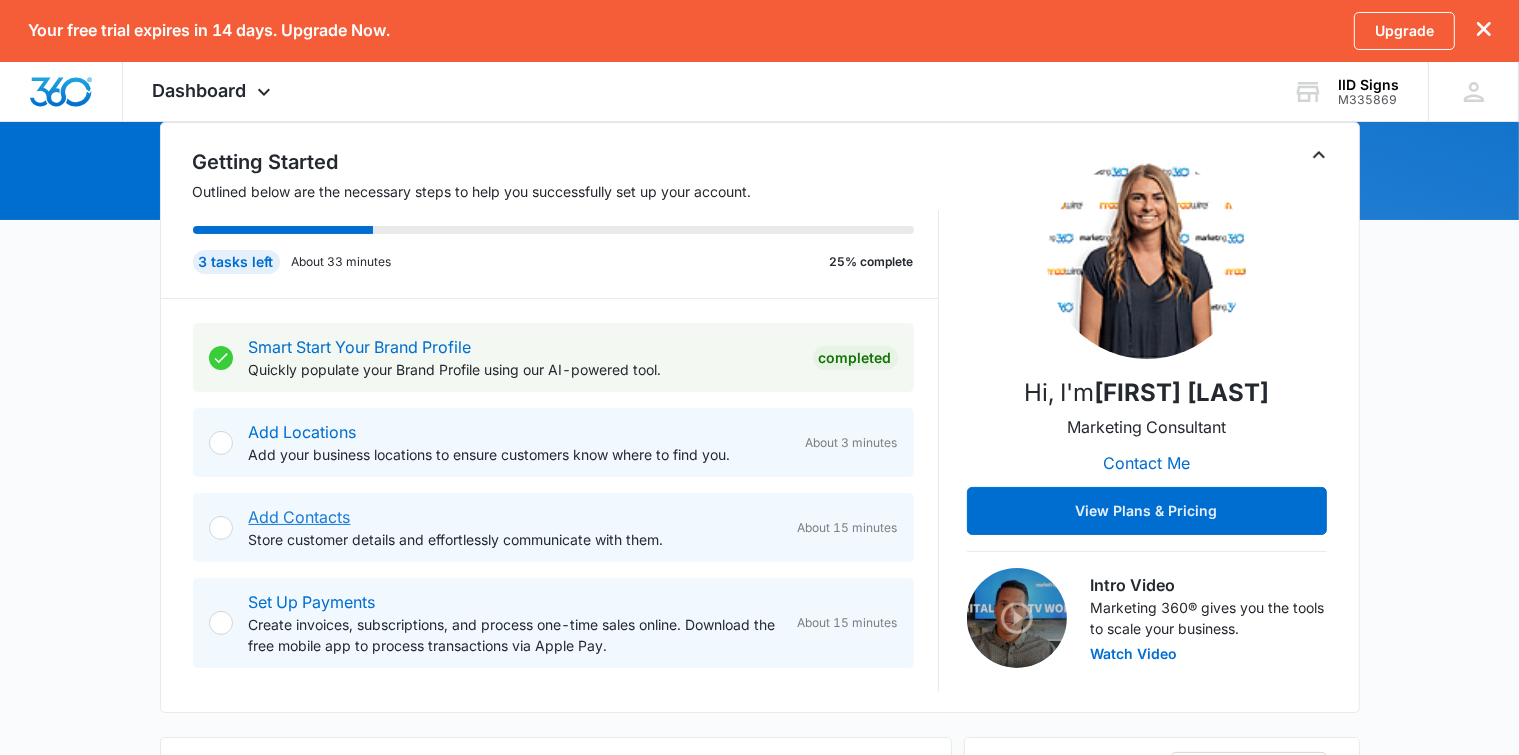 click on "Add Contacts" at bounding box center [300, 517] 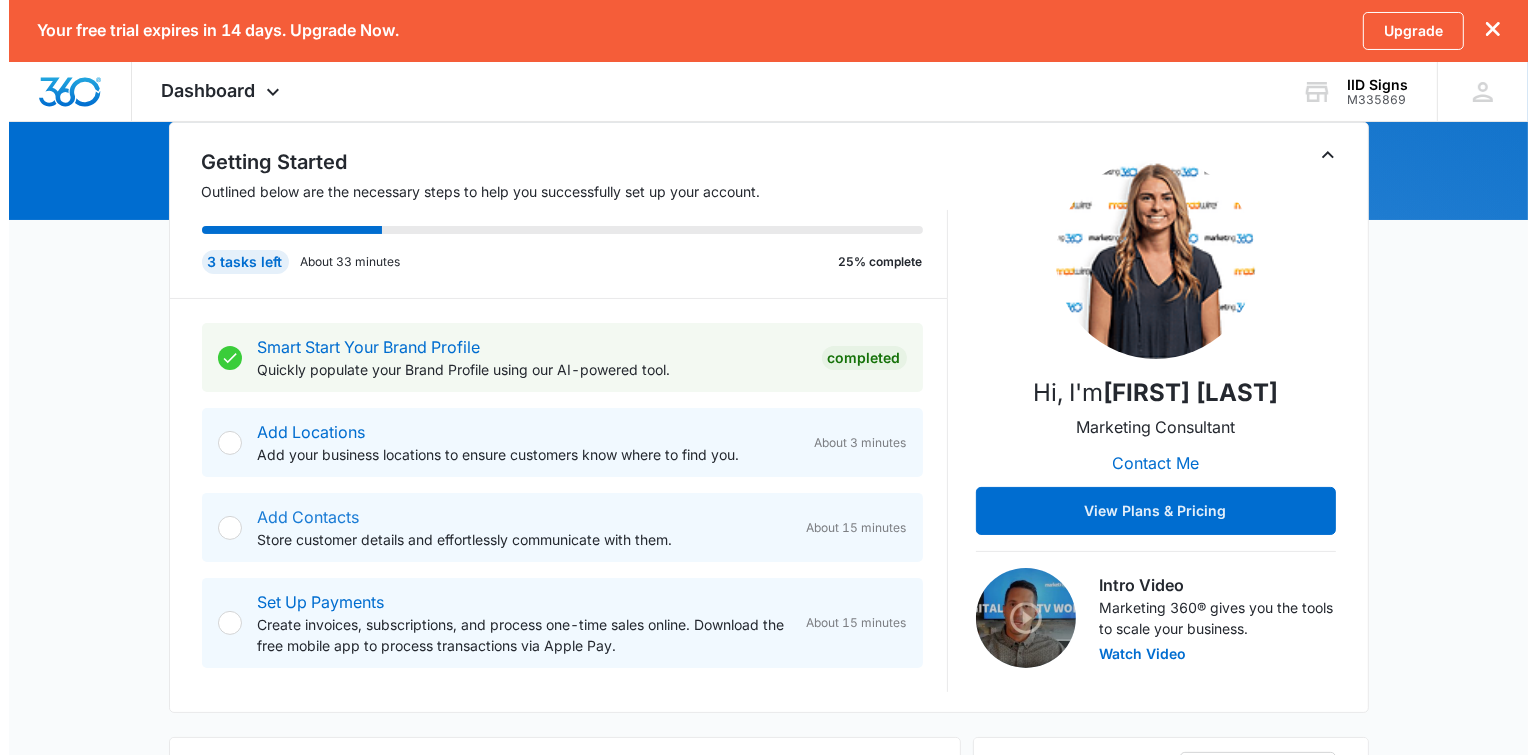 scroll, scrollTop: 0, scrollLeft: 0, axis: both 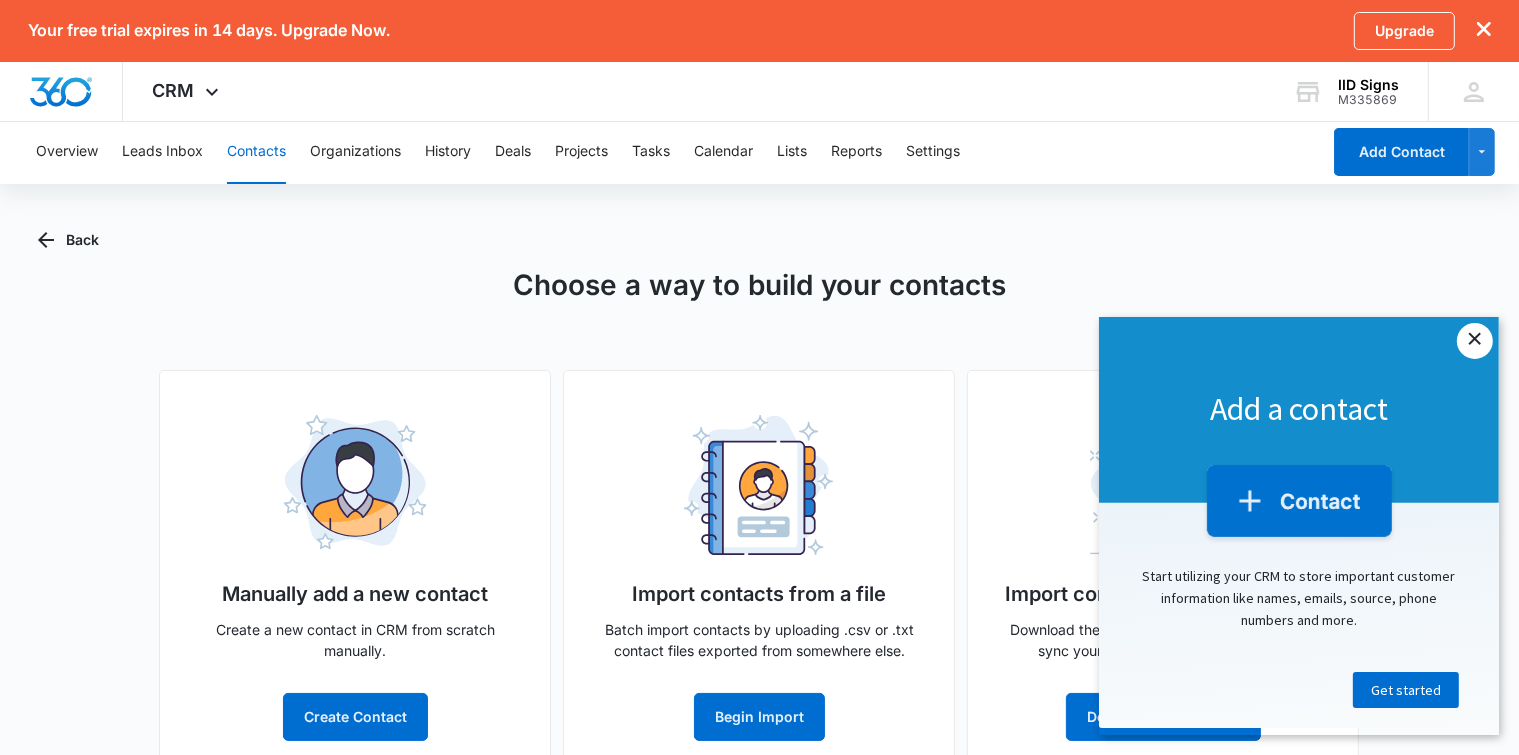 click on "×" at bounding box center [1474, 340] 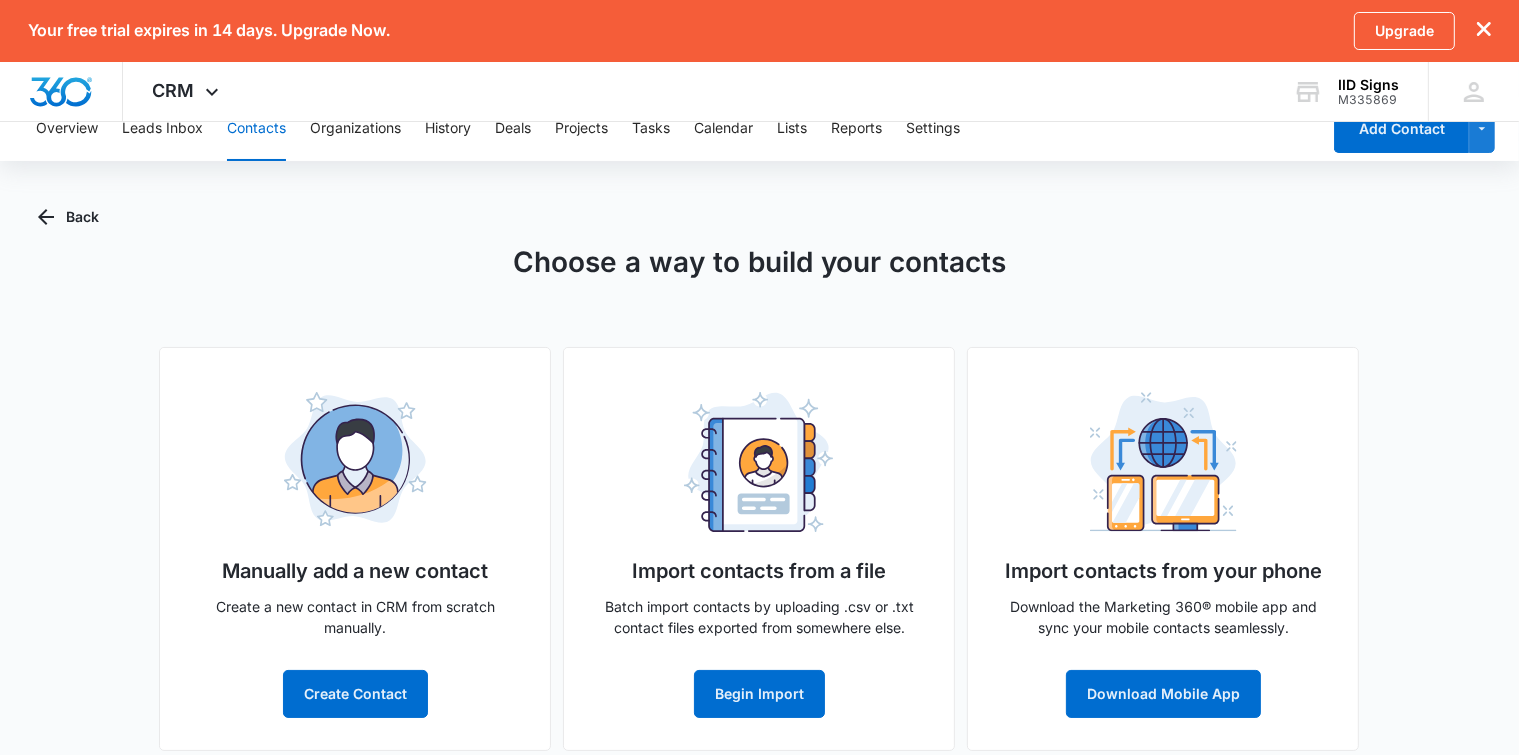 scroll, scrollTop: 42, scrollLeft: 0, axis: vertical 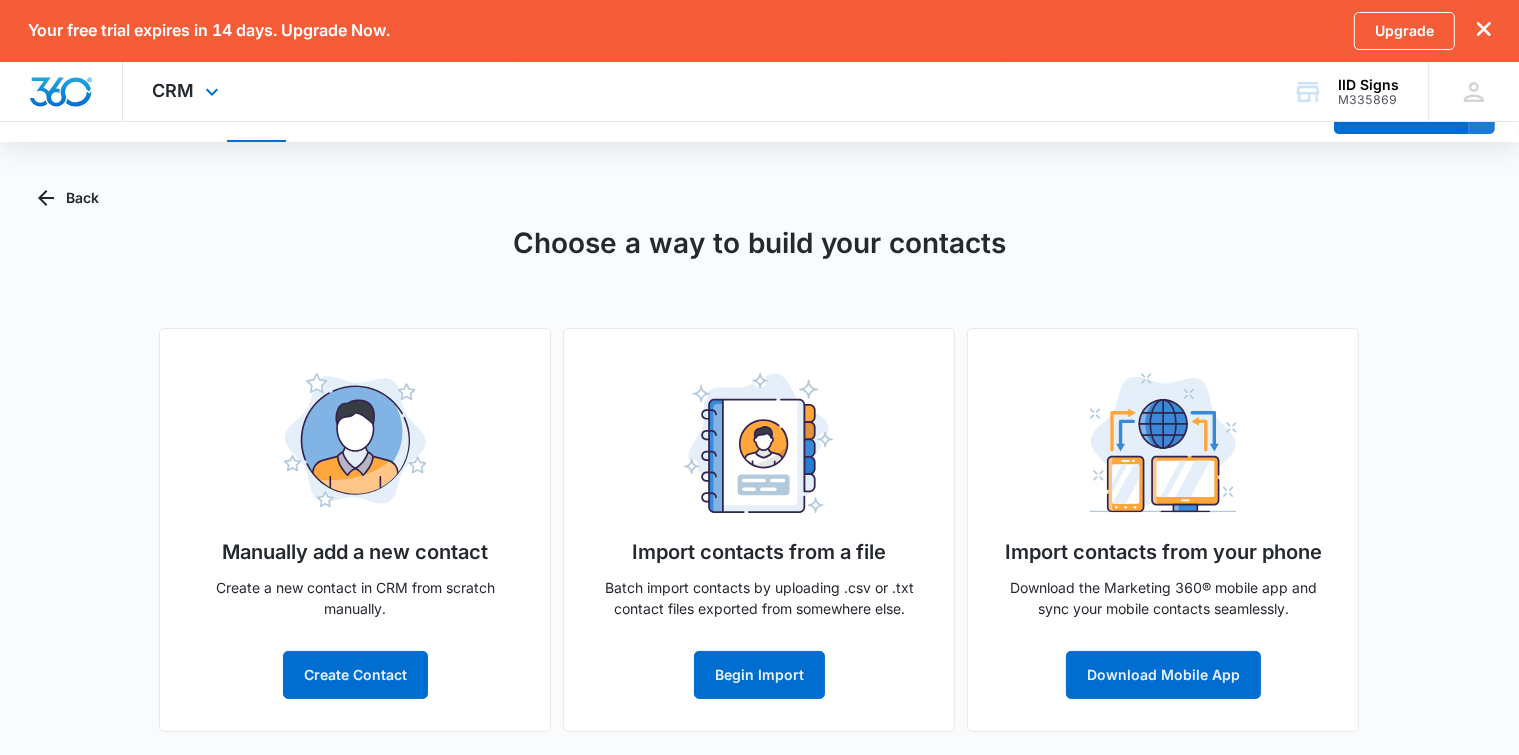 click at bounding box center [61, 92] 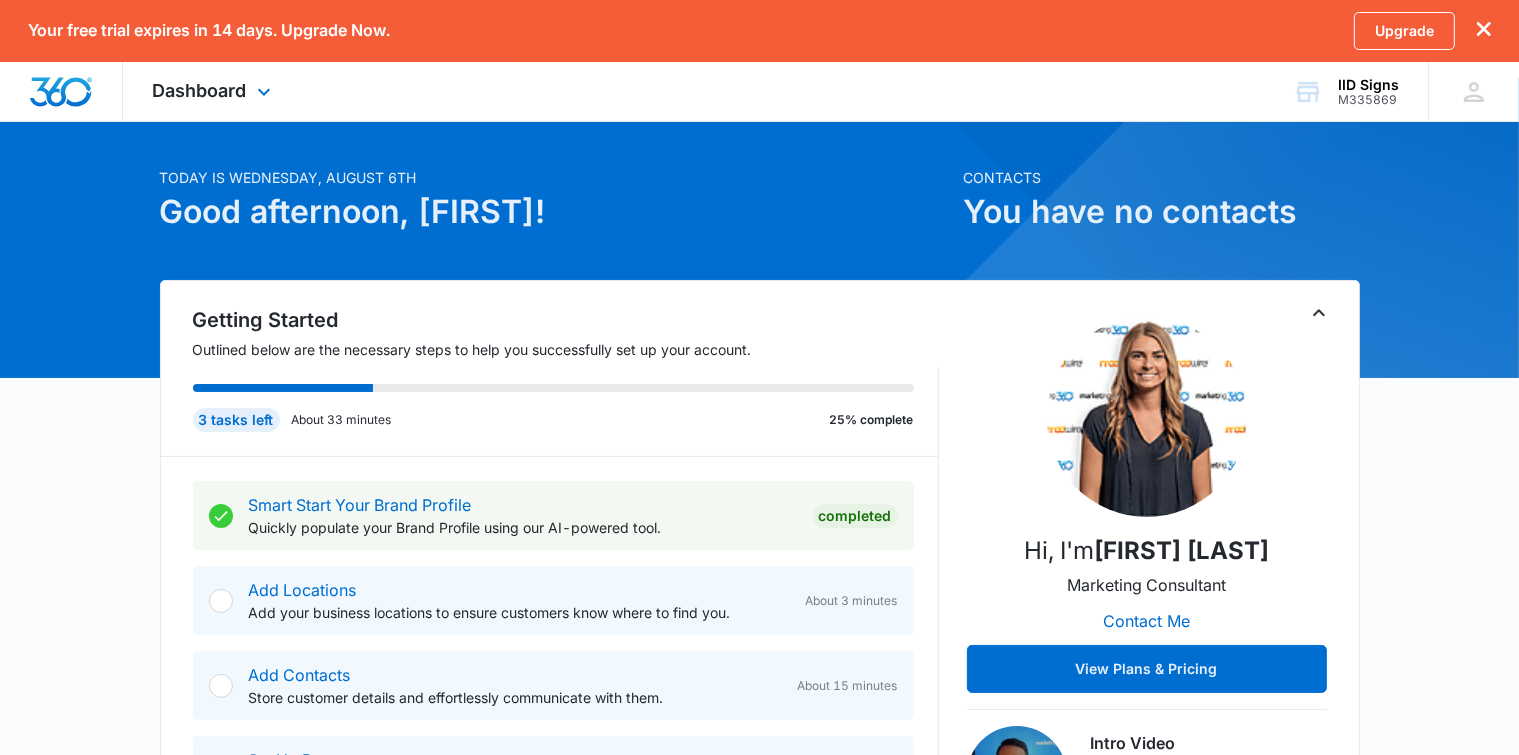 scroll, scrollTop: 0, scrollLeft: 0, axis: both 